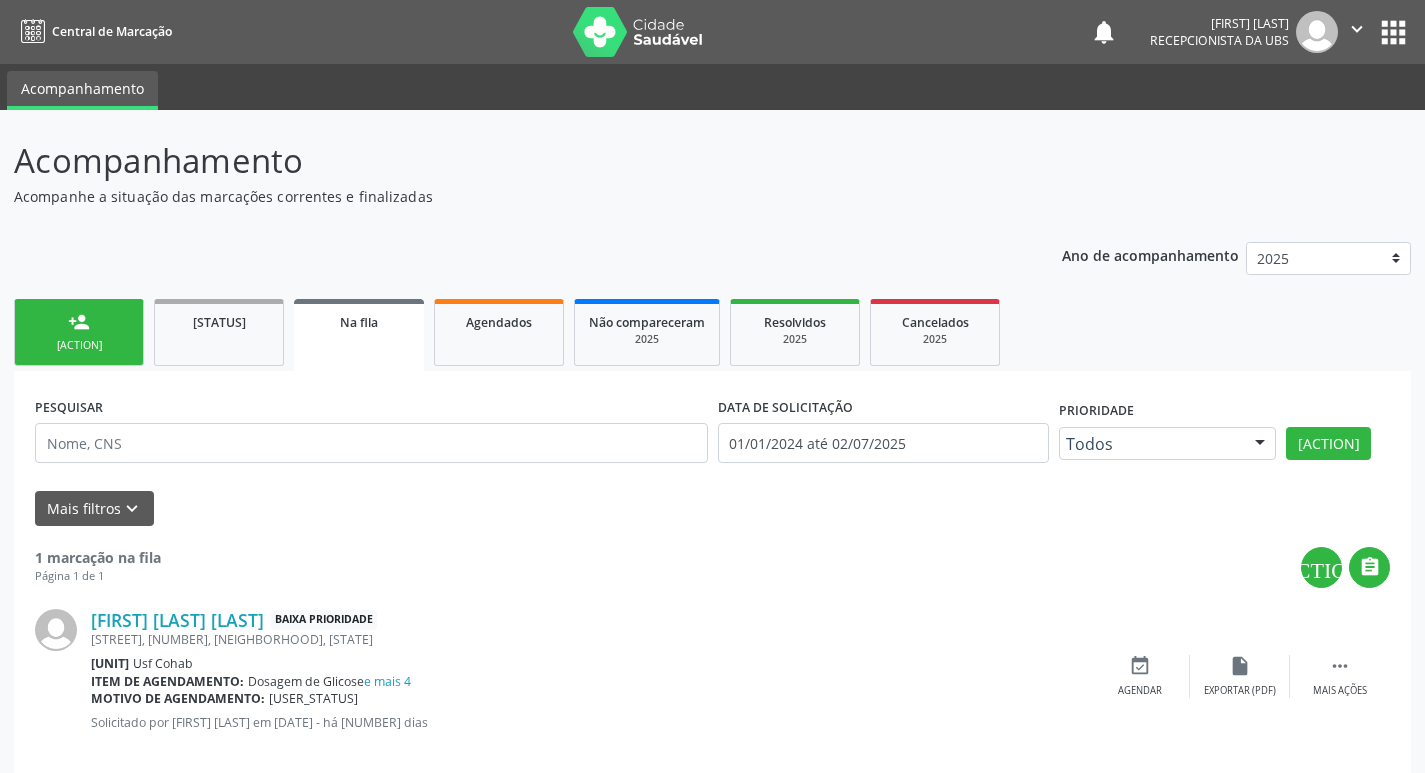 click on "Nova marcação" at bounding box center (79, 345) 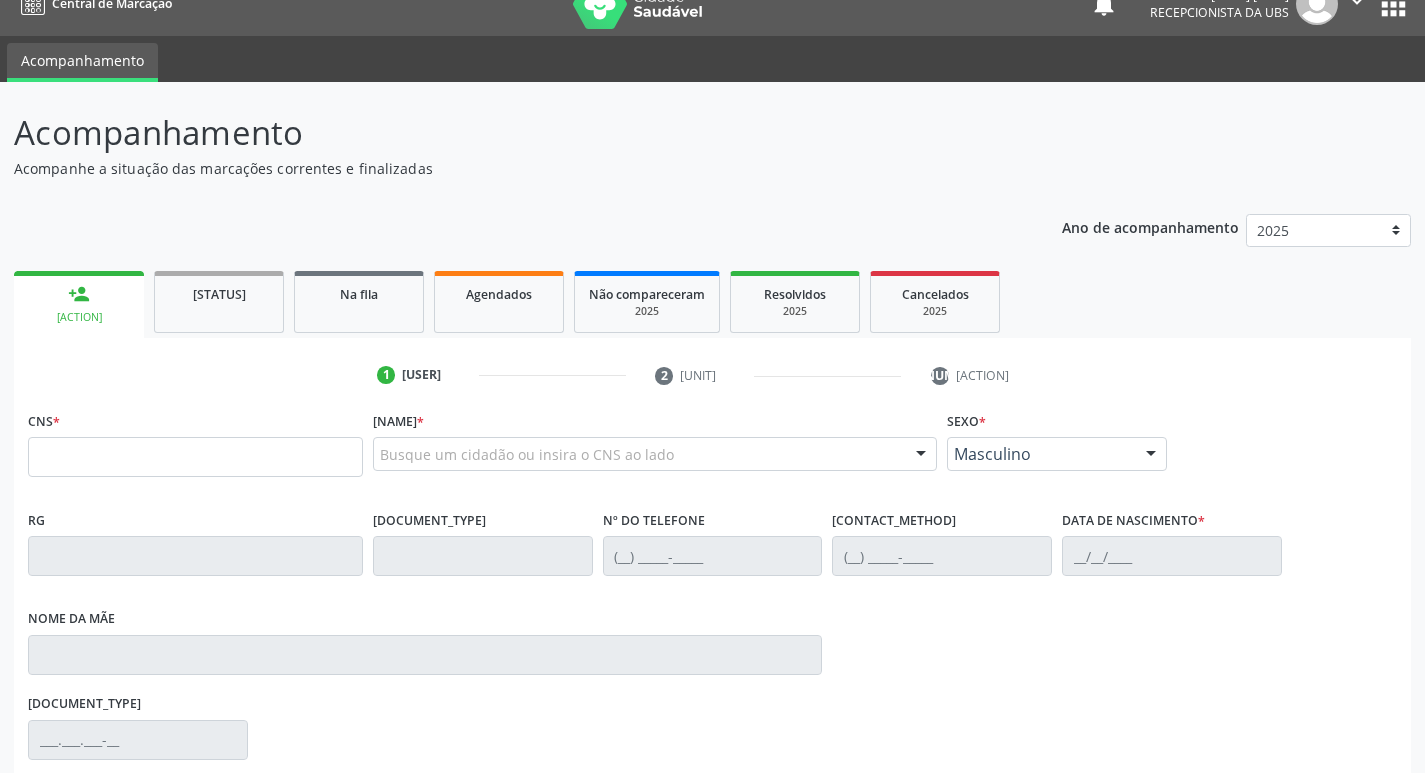 scroll, scrollTop: 28, scrollLeft: 0, axis: vertical 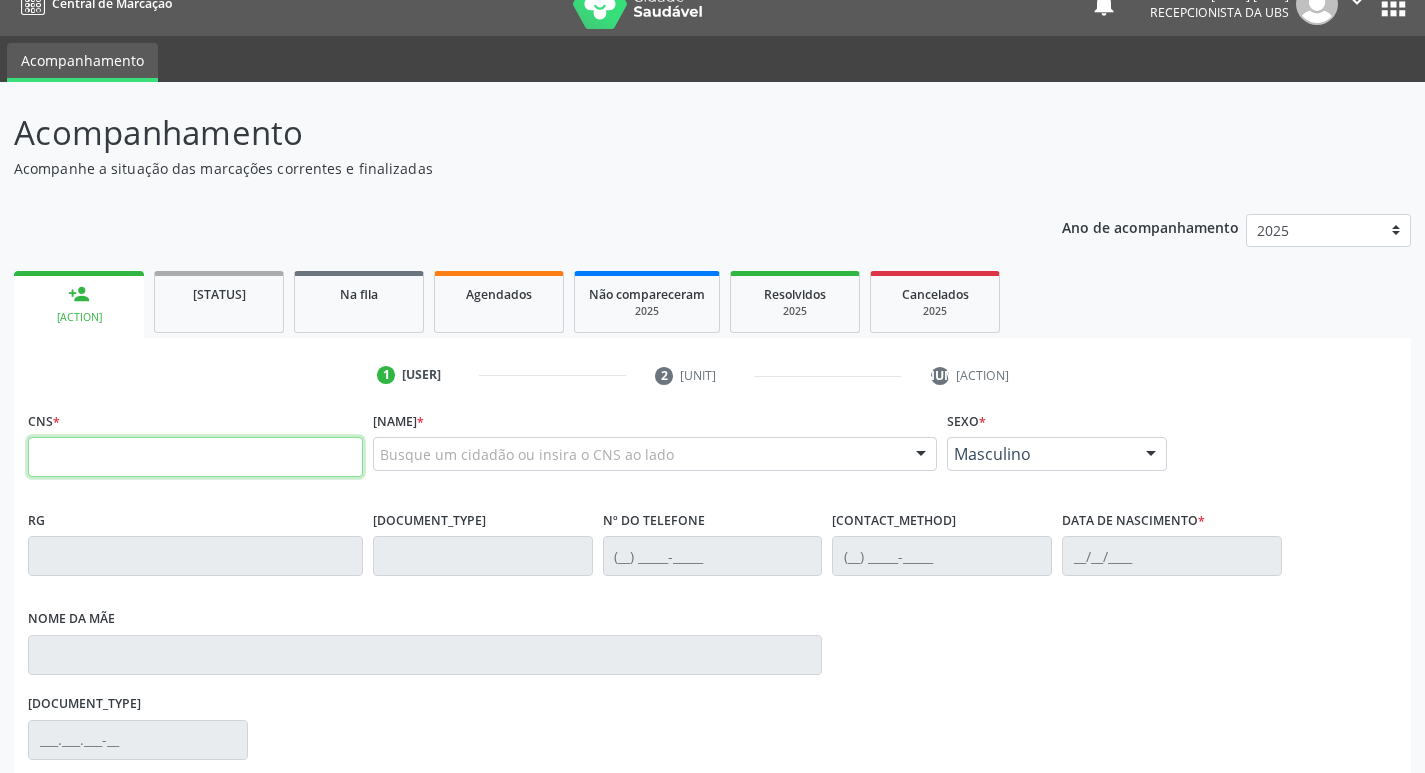 click at bounding box center [195, 457] 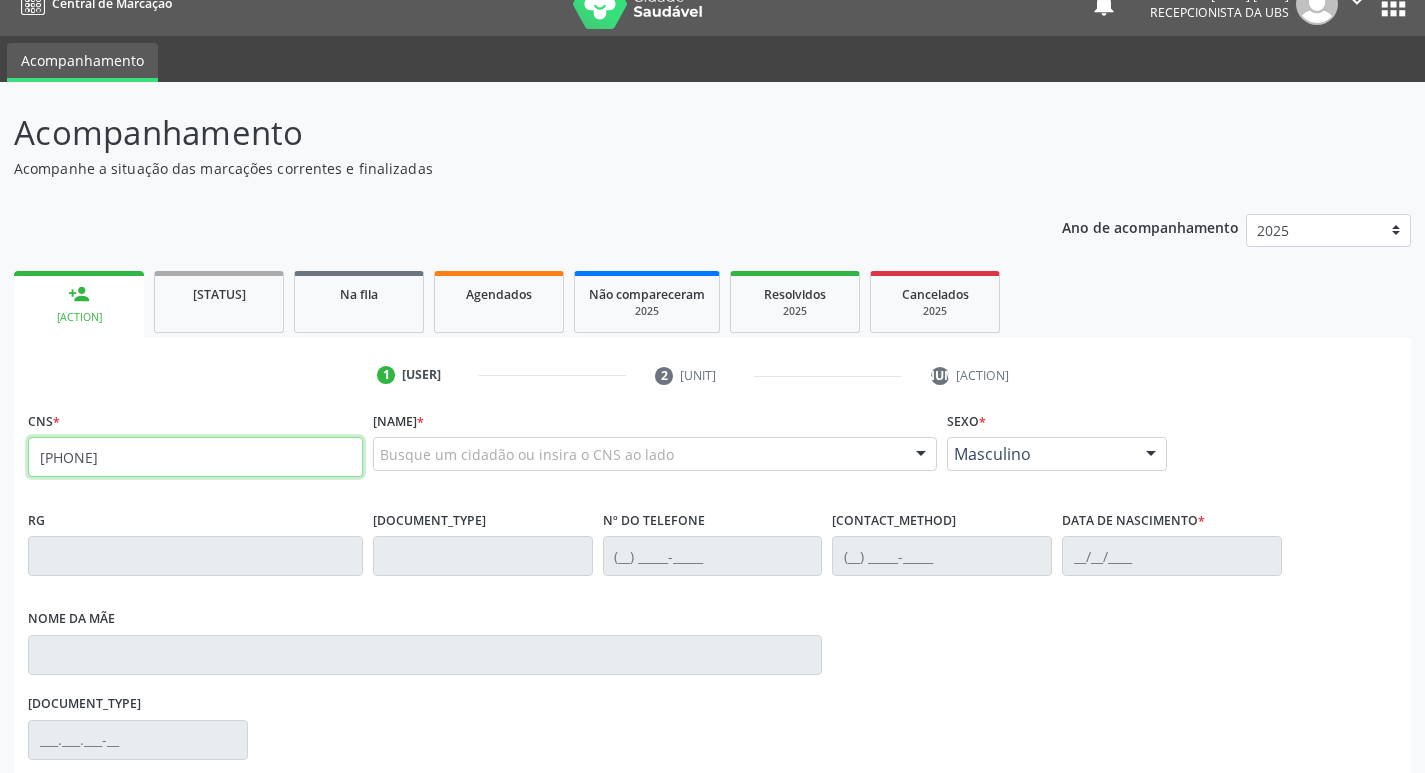 type on "[NUMBER]" 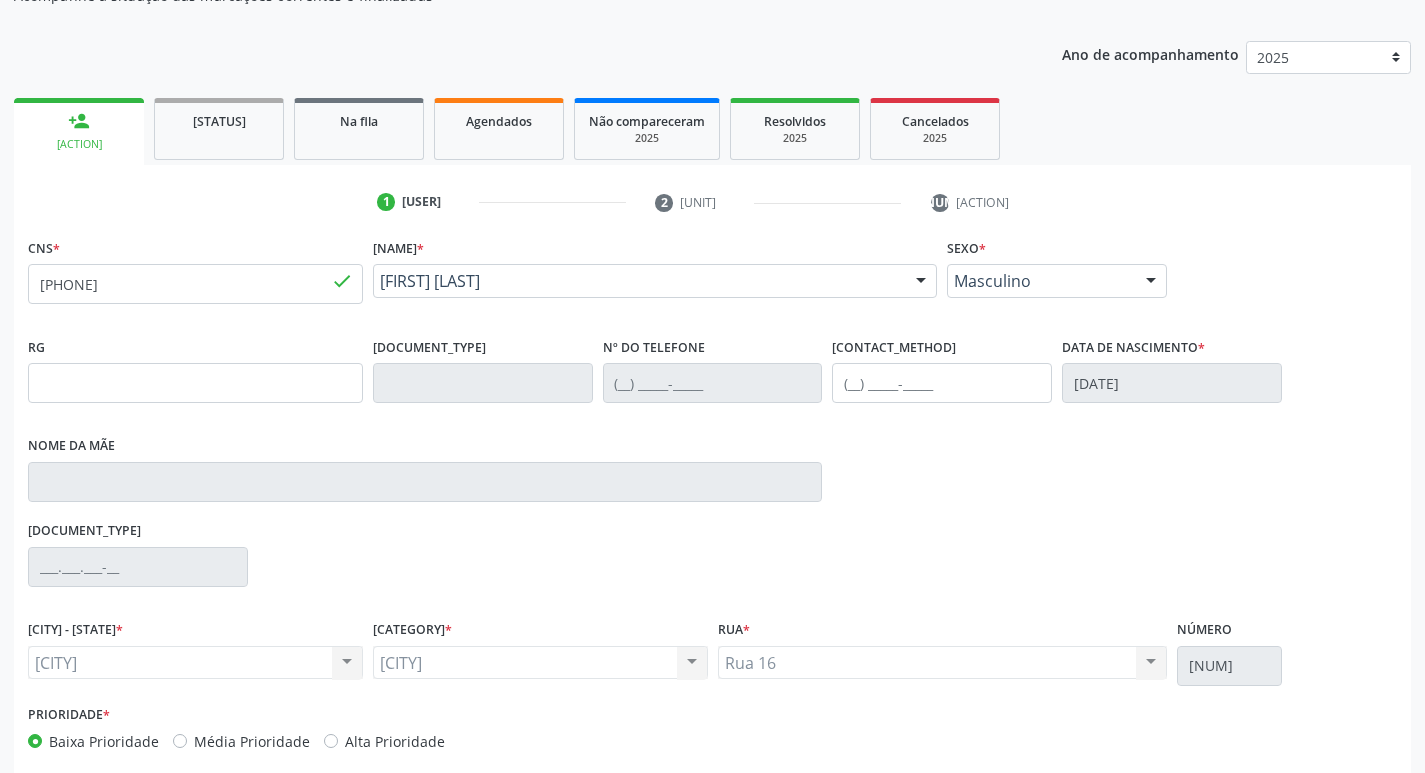 scroll, scrollTop: 297, scrollLeft: 0, axis: vertical 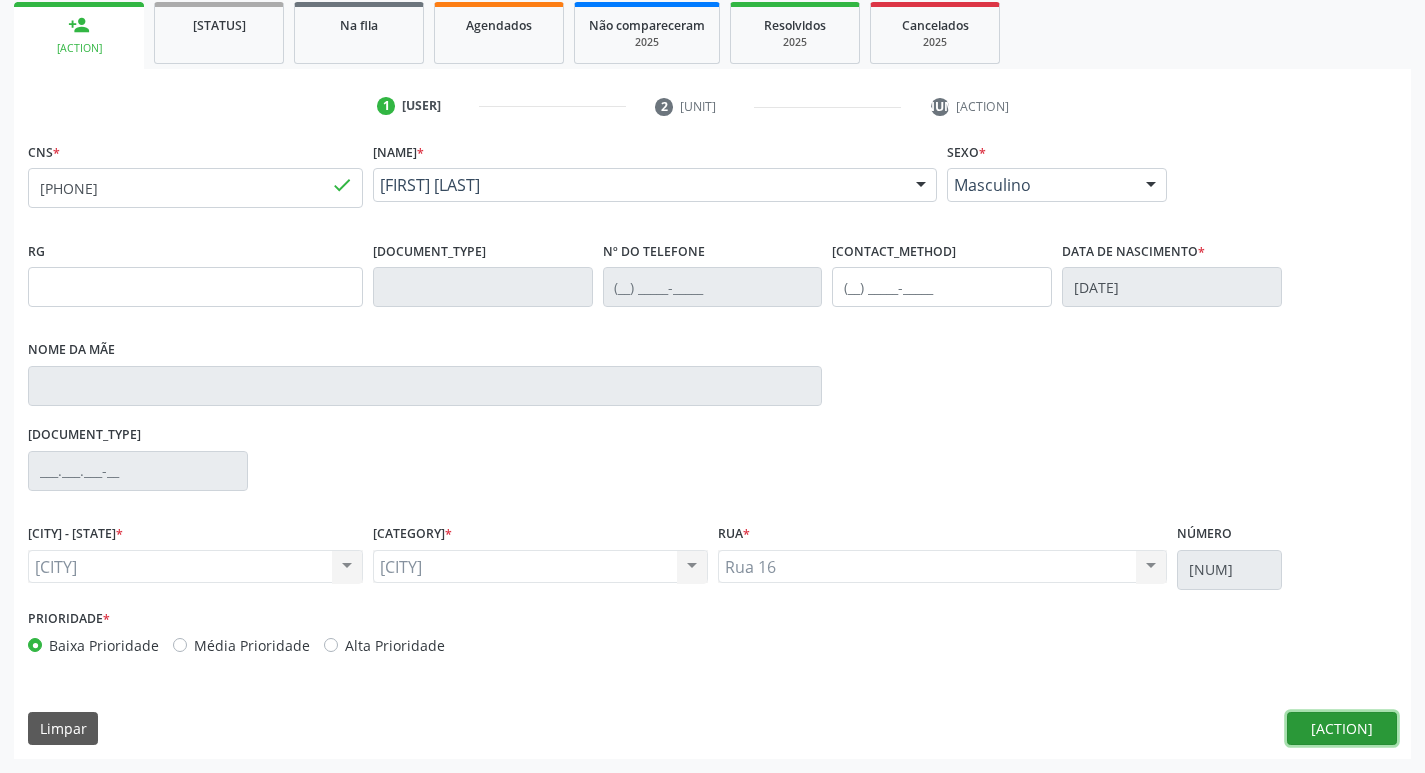 click on "[PROCEDURE_NAME]" at bounding box center [1334, 729] 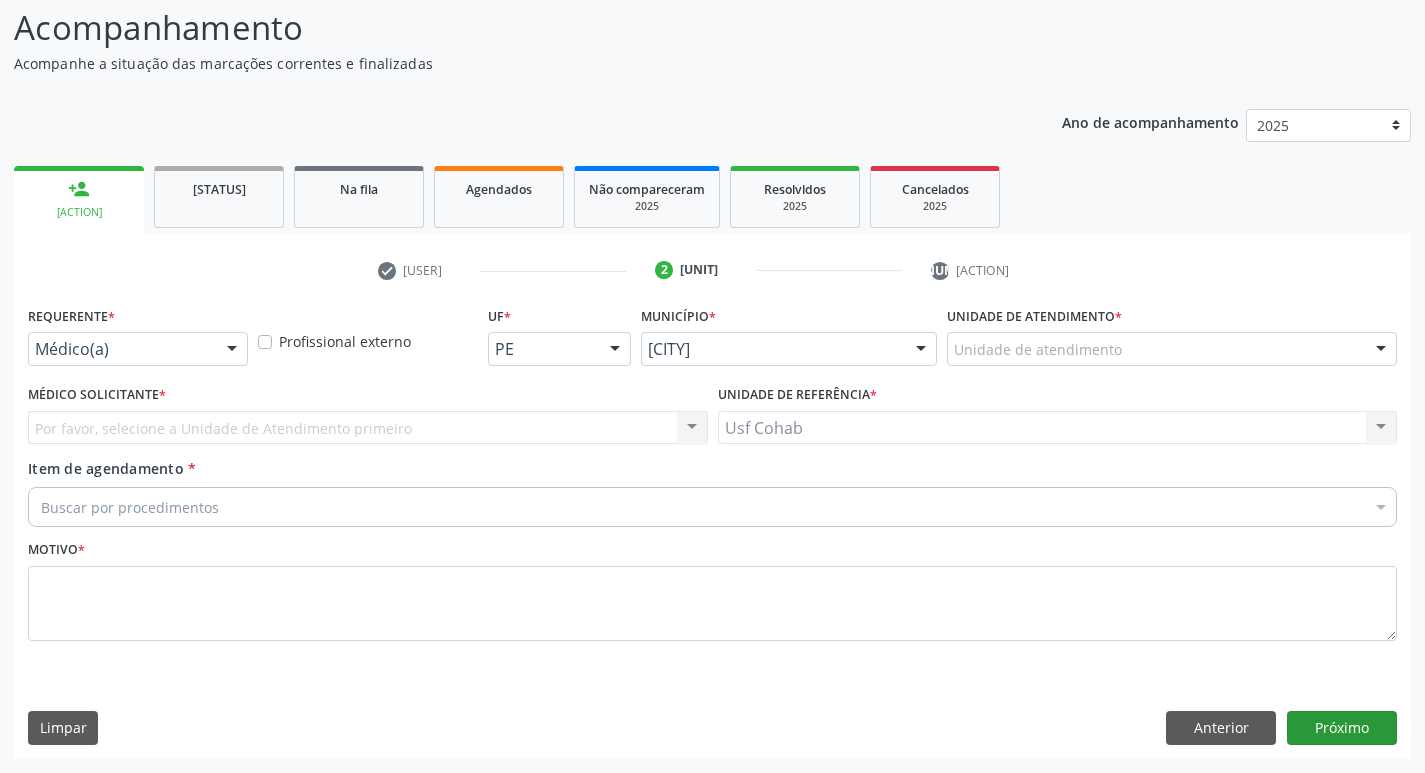 scroll, scrollTop: 133, scrollLeft: 0, axis: vertical 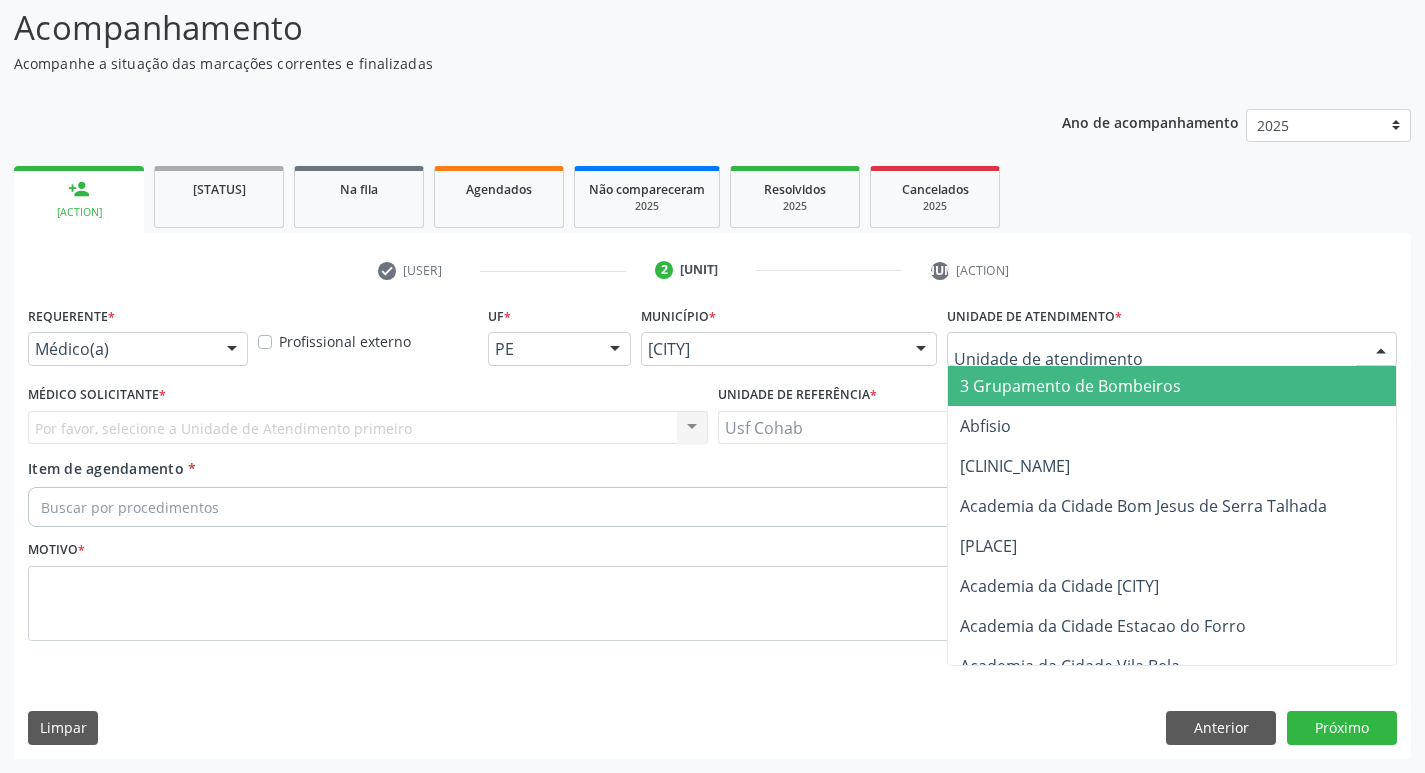 drag, startPoint x: 1069, startPoint y: 350, endPoint x: 1057, endPoint y: 344, distance: 13.416408 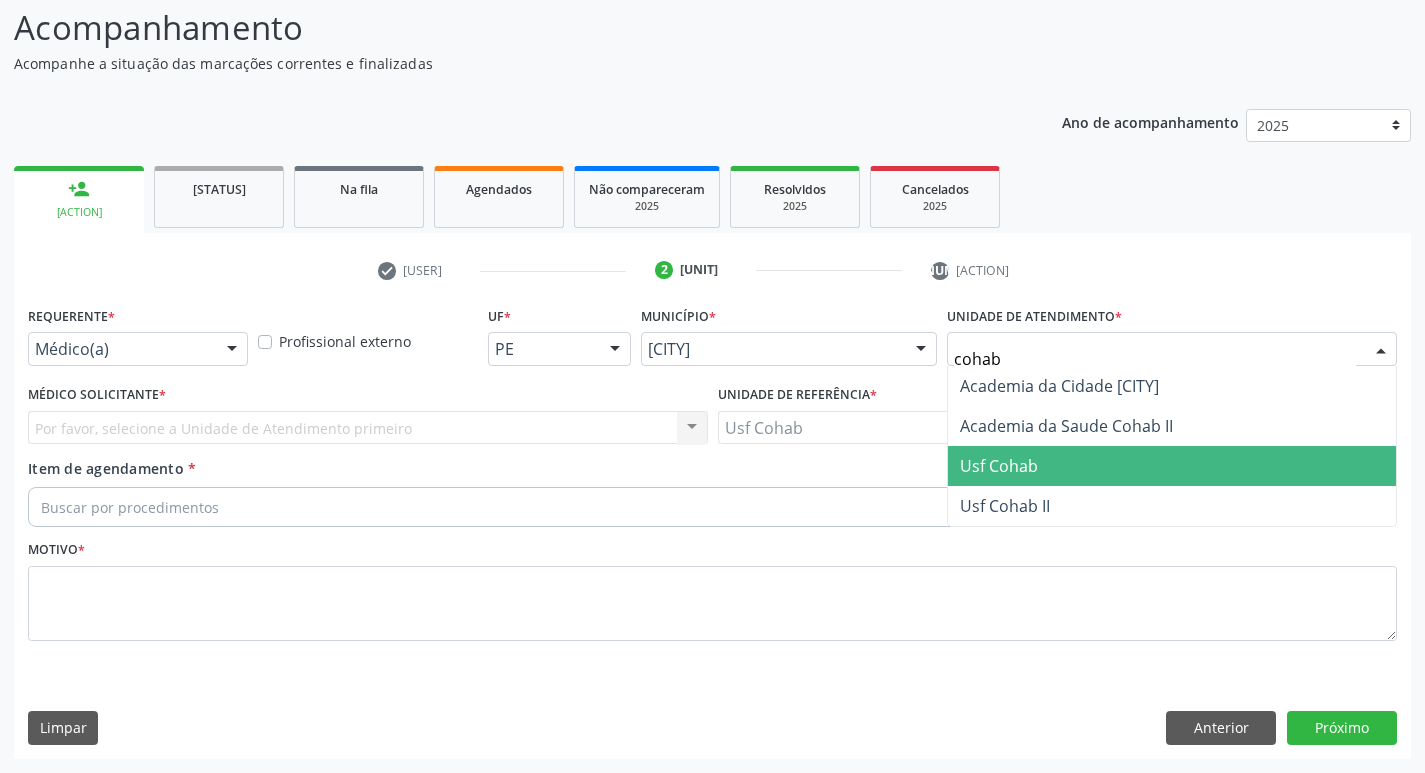 click on "Usf Cohab" at bounding box center [1172, 466] 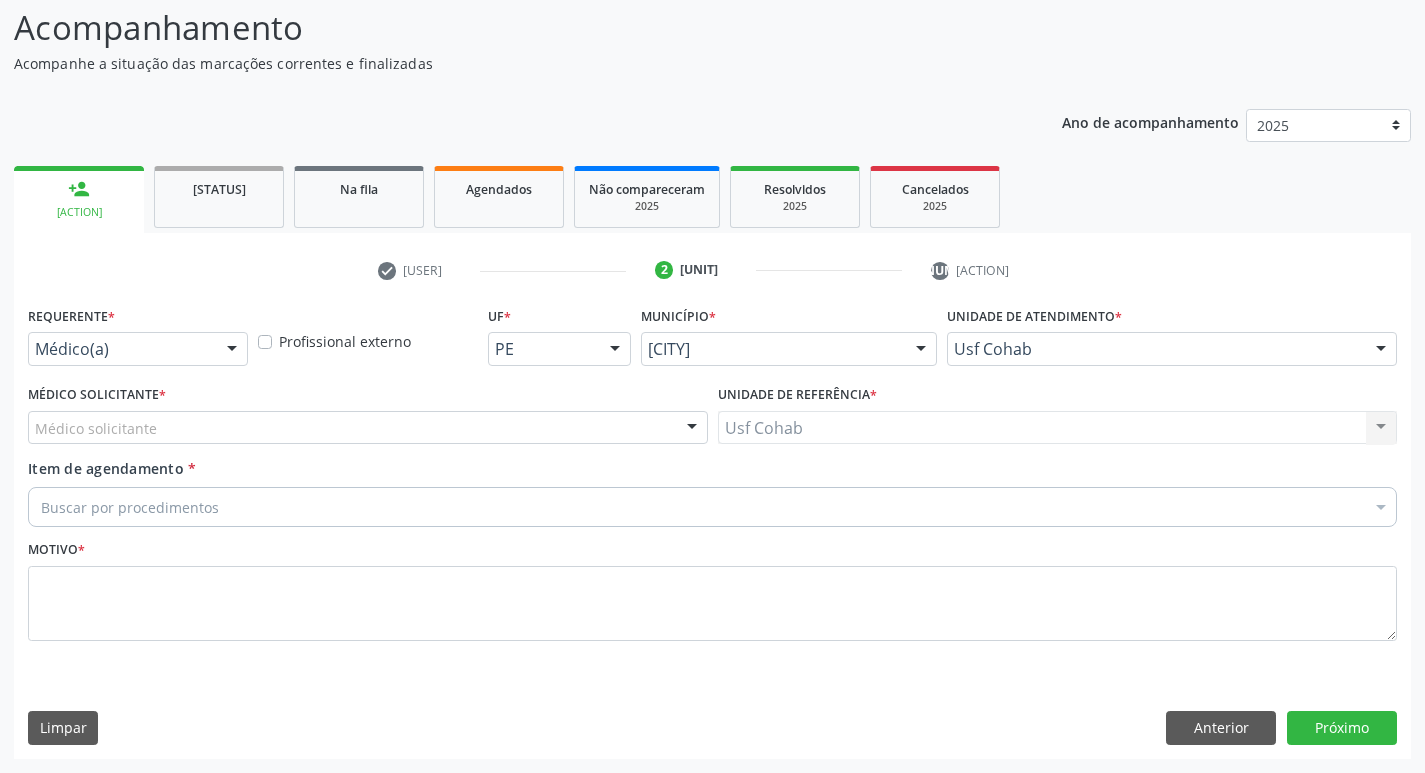 click on "[PERSON] solicitante" at bounding box center (368, 428) 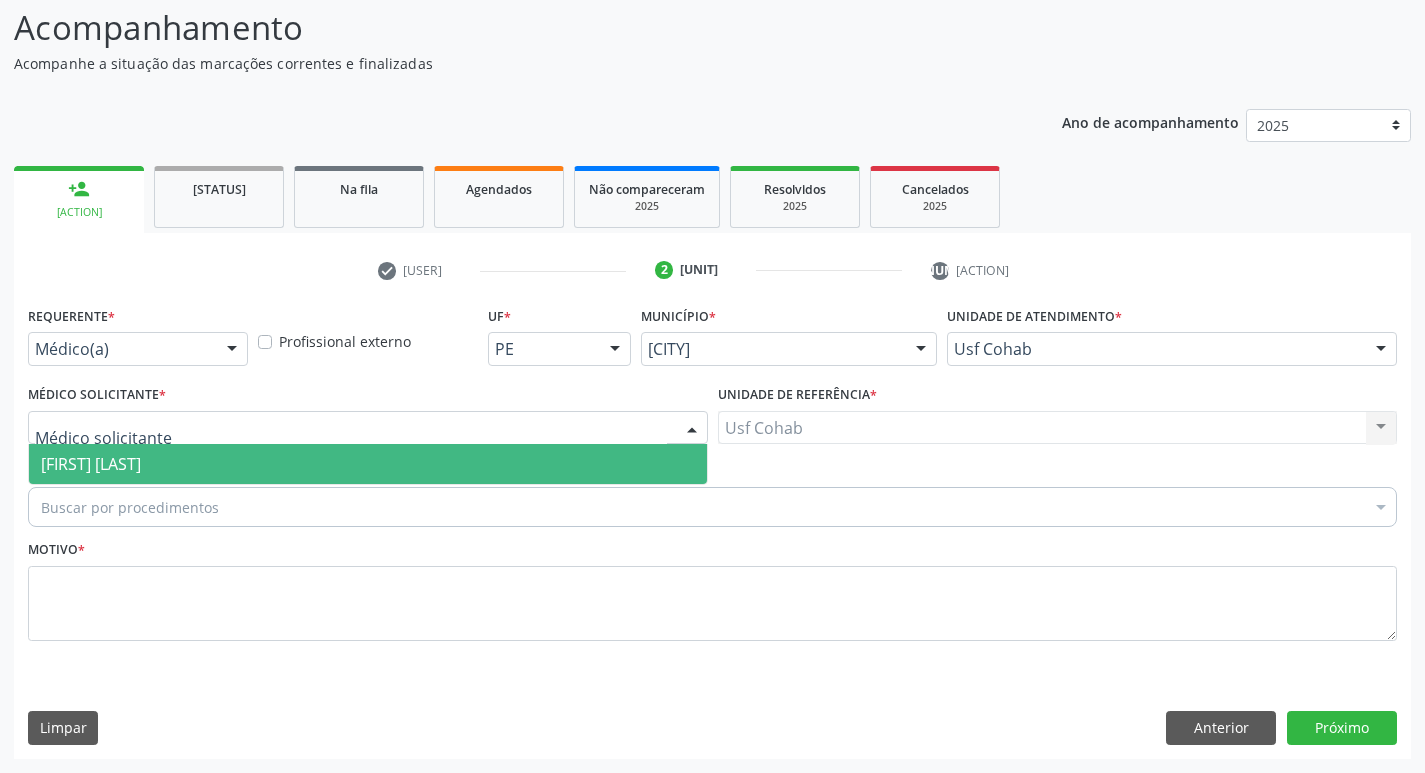 click on "••••••••• ••••• •••••" at bounding box center (368, 464) 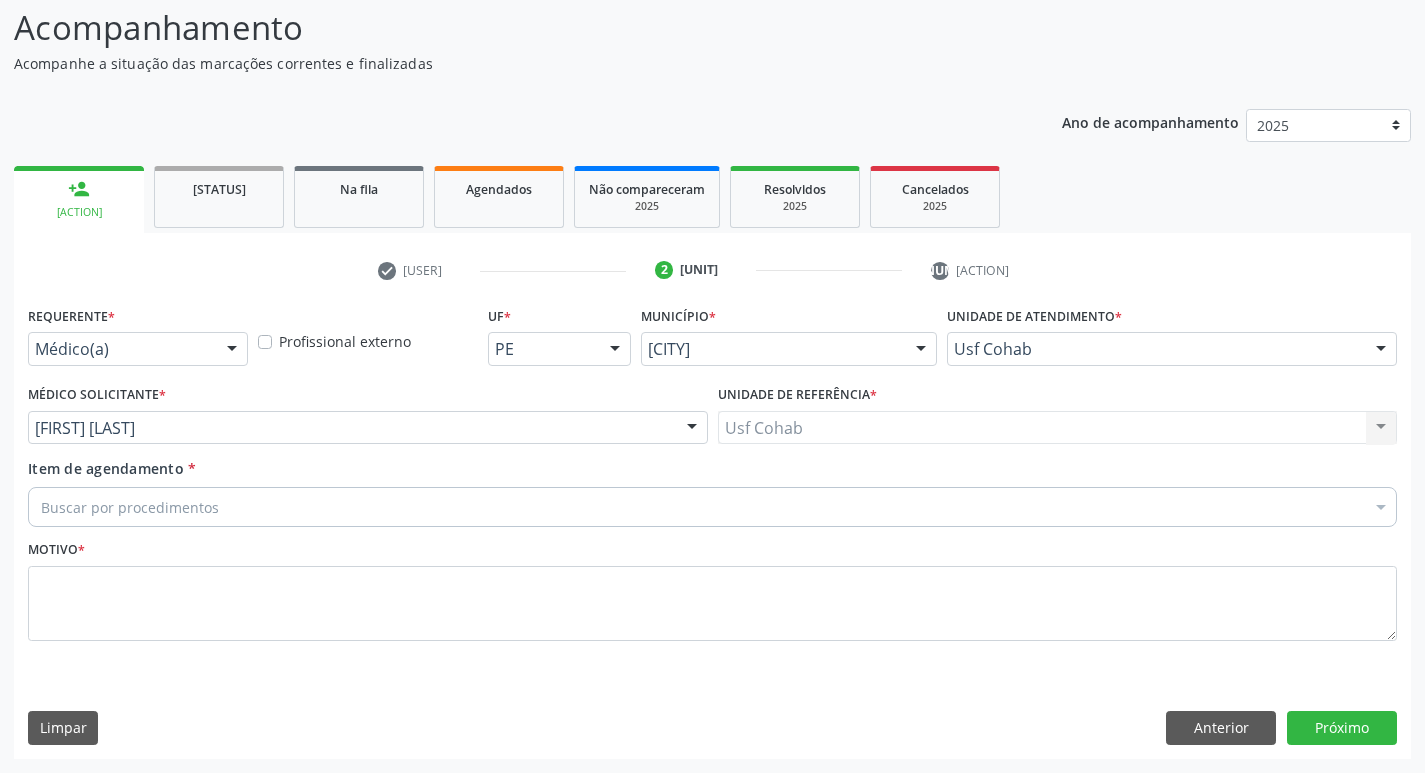 click on "Buscar por procedimentos" at bounding box center (712, 507) 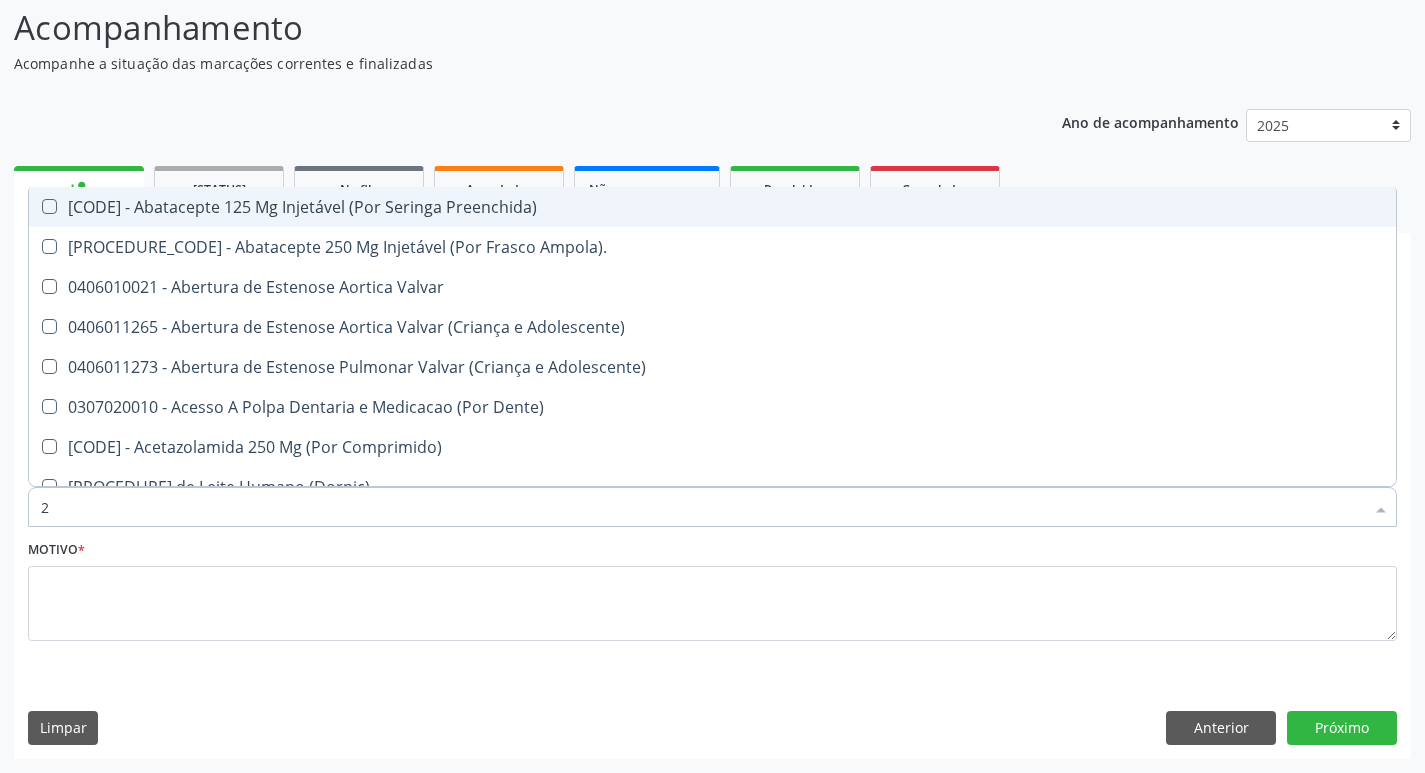 type on "••" 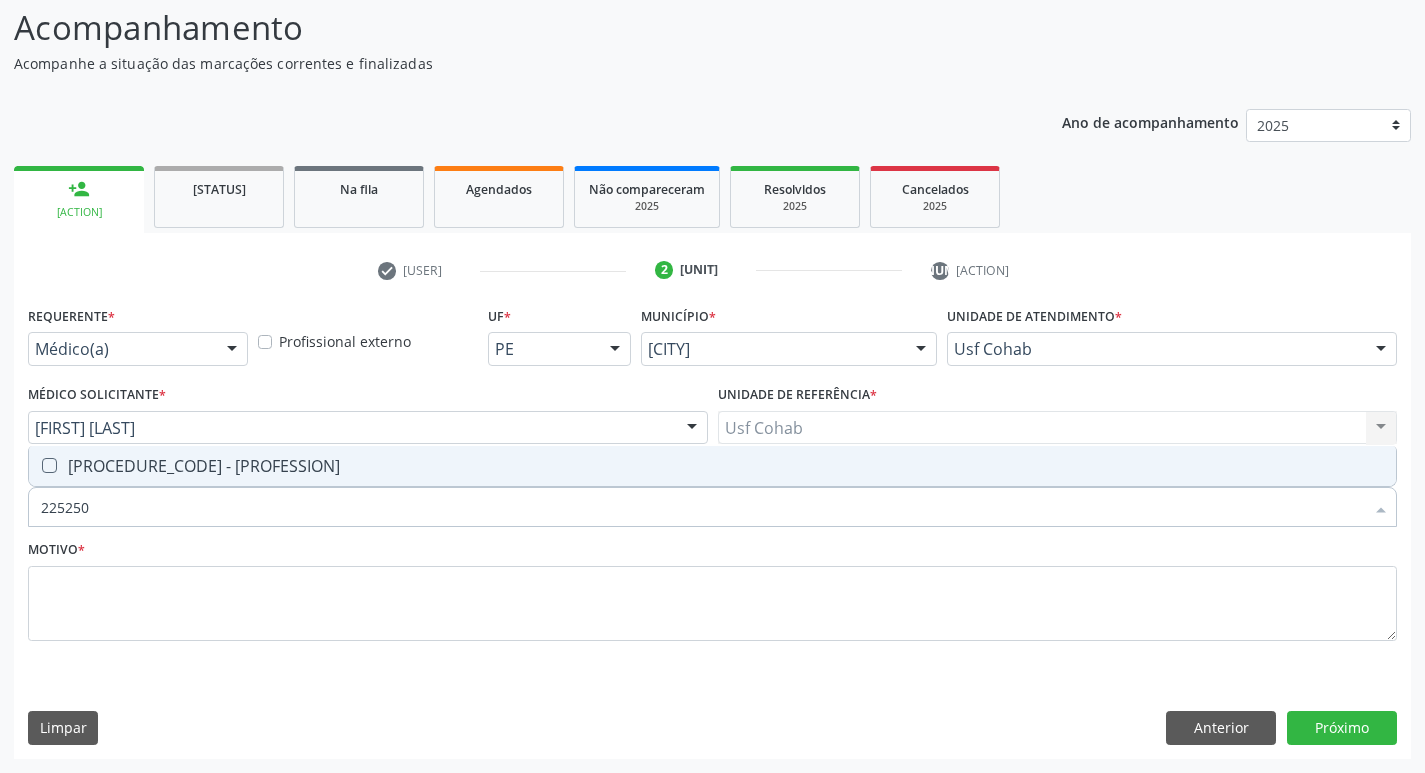 click on "0301010072-225250 - Médico Ginecologista e Obstetra" at bounding box center [712, 466] 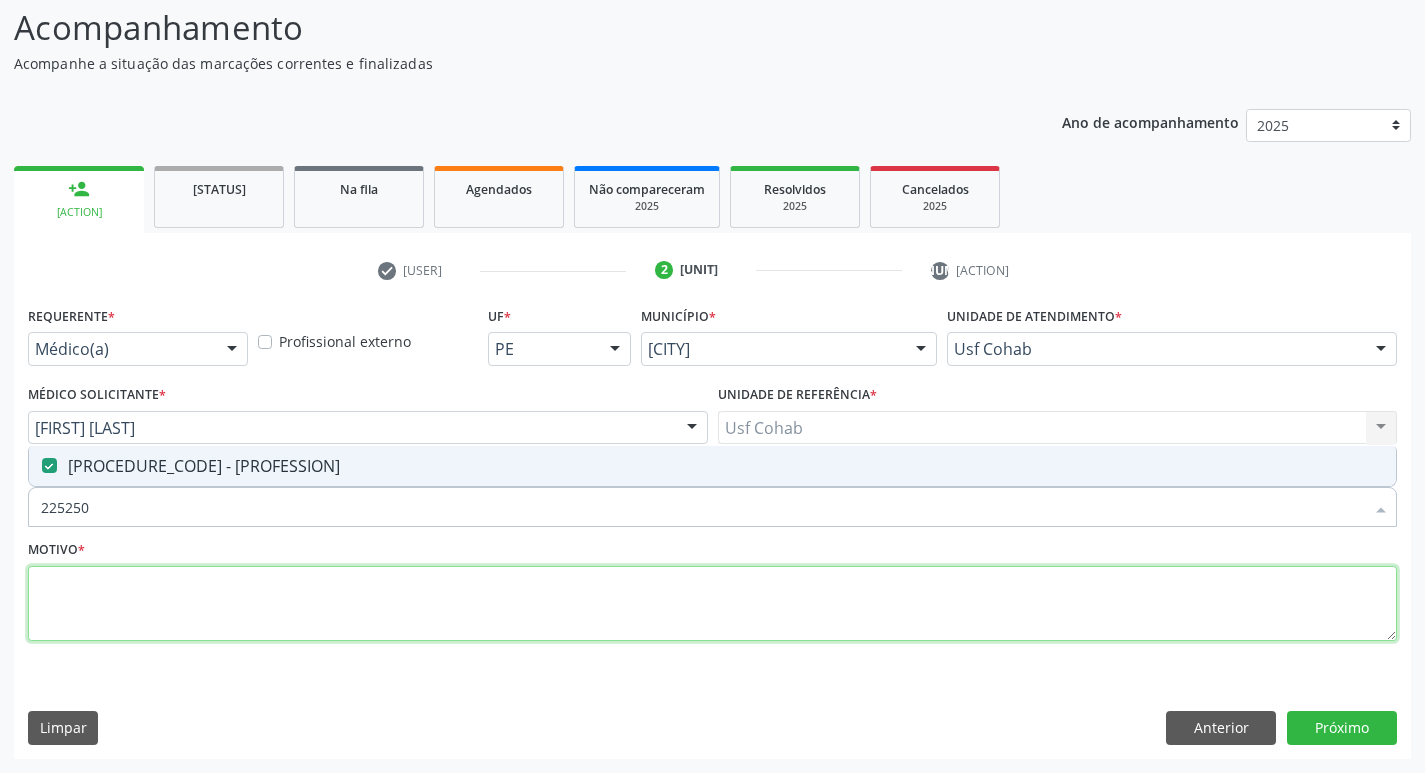 click at bounding box center (712, 604) 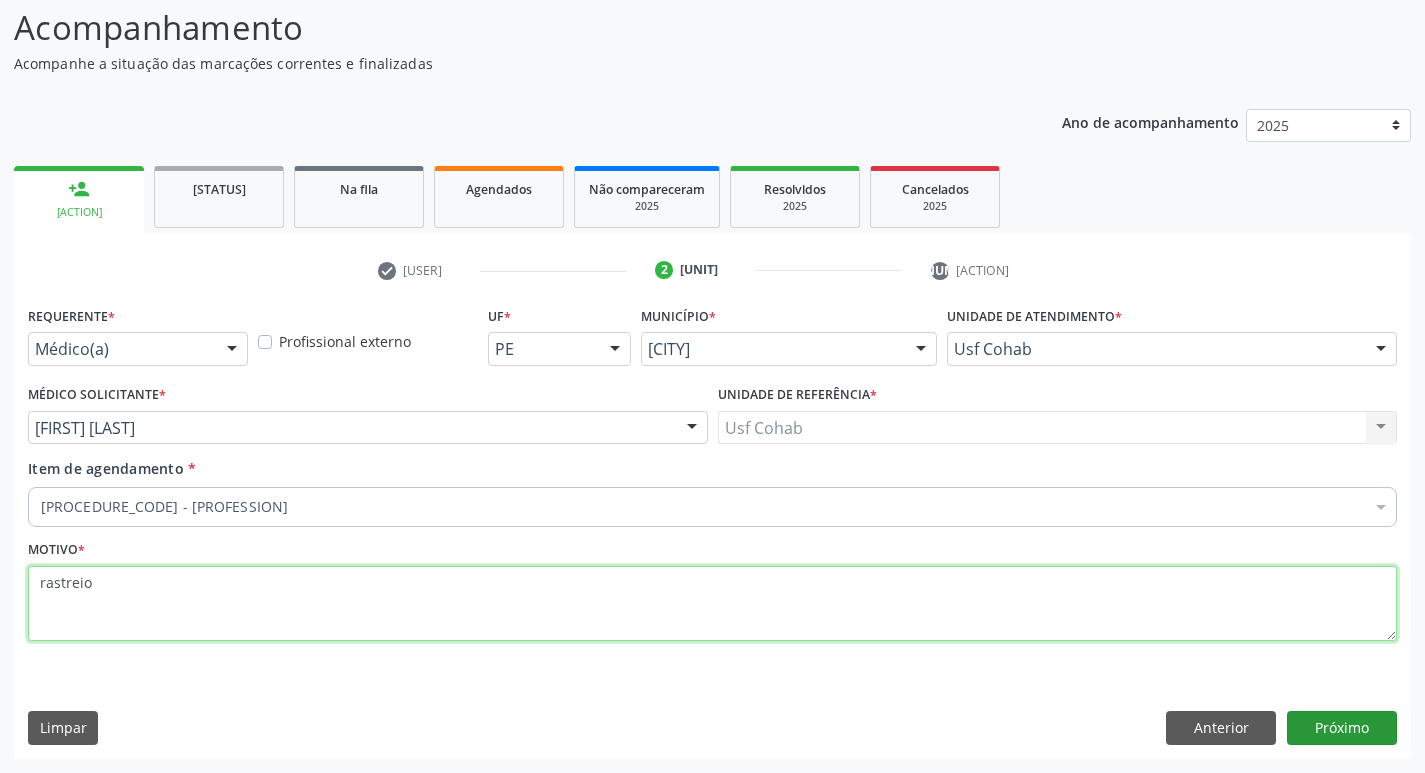 type on "rastreio" 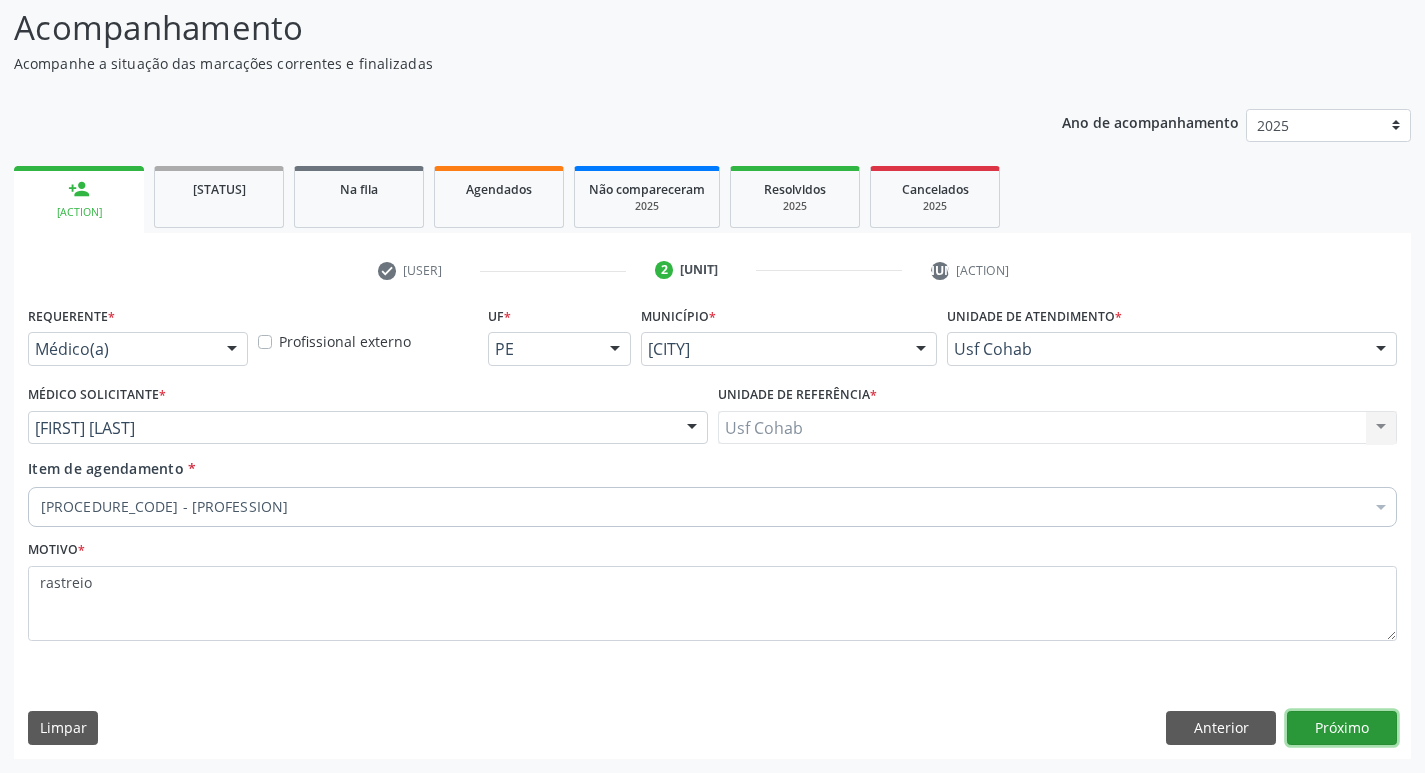 click on "Próximo" at bounding box center [1342, 728] 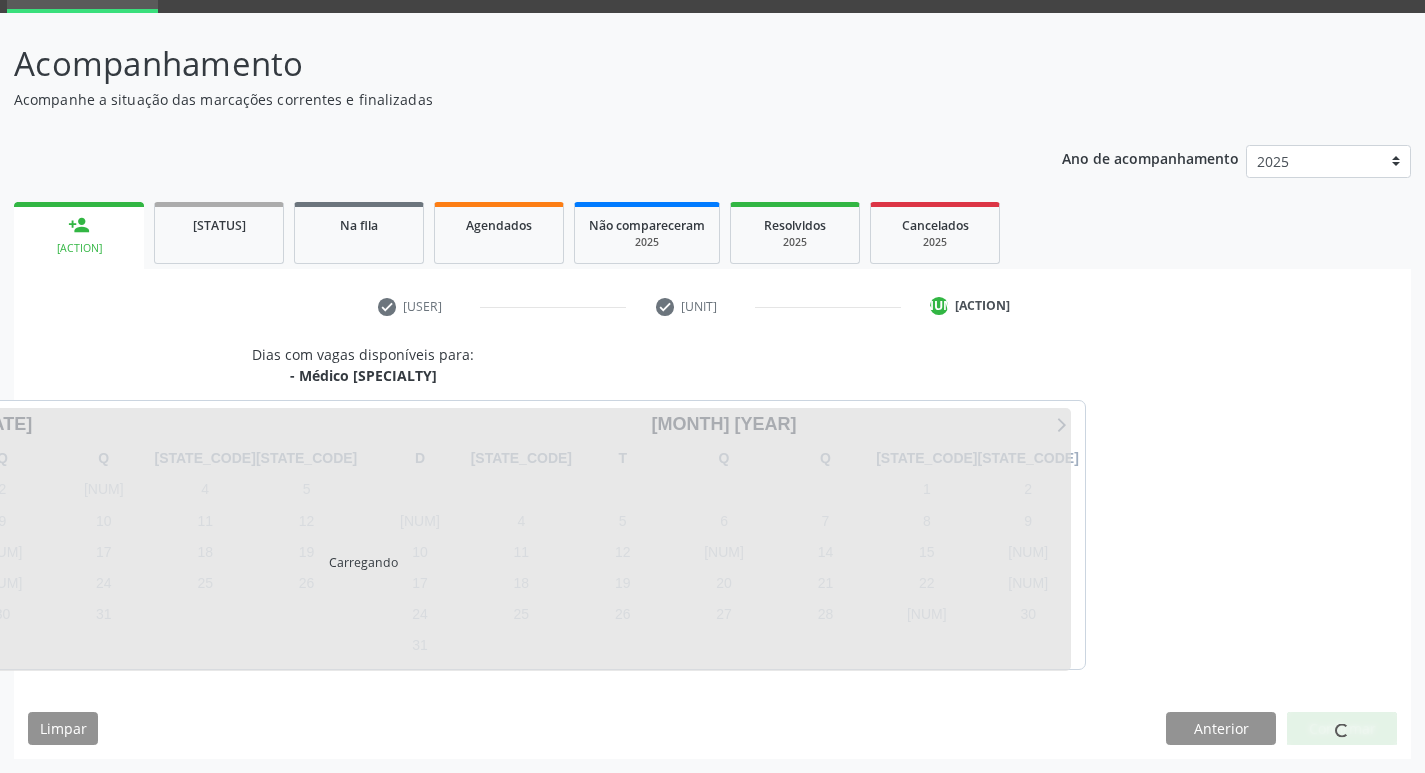 scroll, scrollTop: 97, scrollLeft: 0, axis: vertical 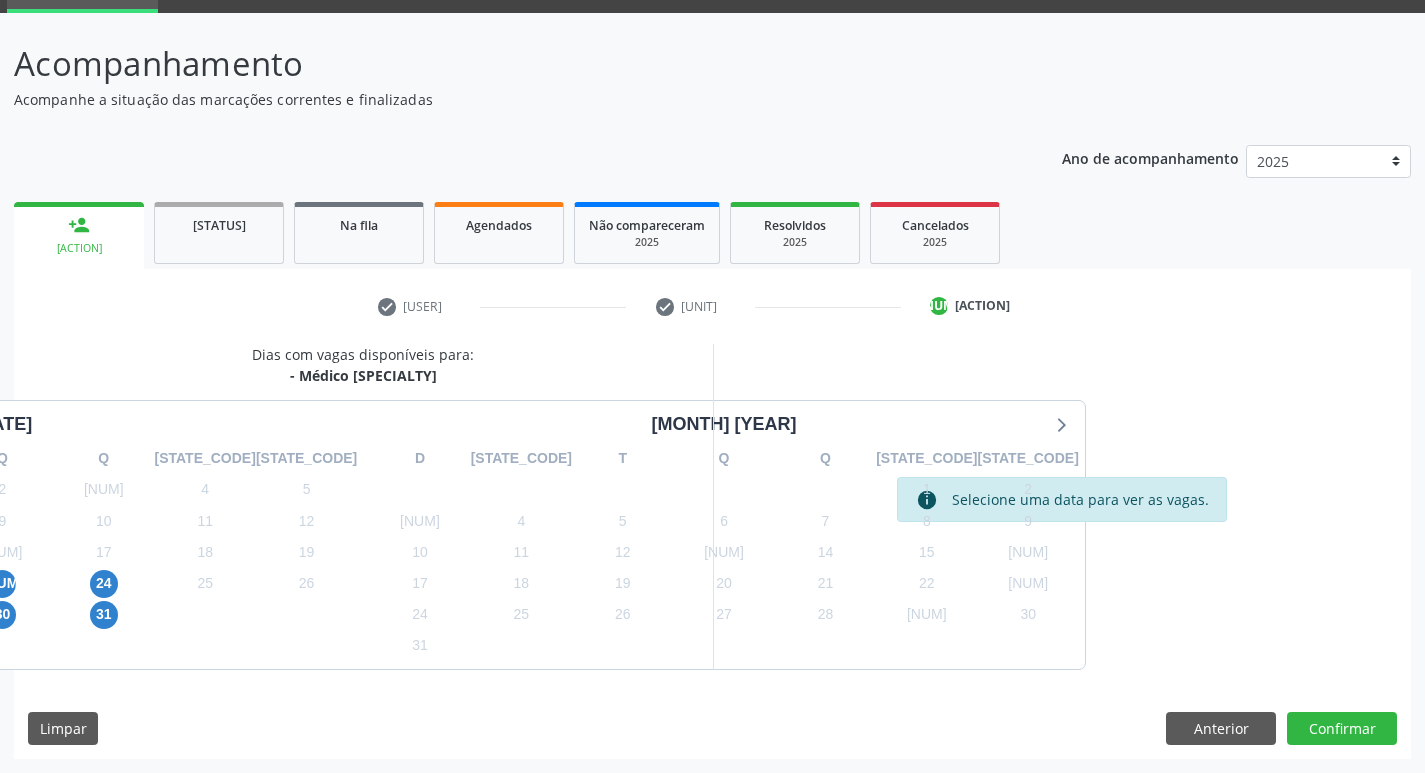 click on "••" at bounding box center (53, 584) 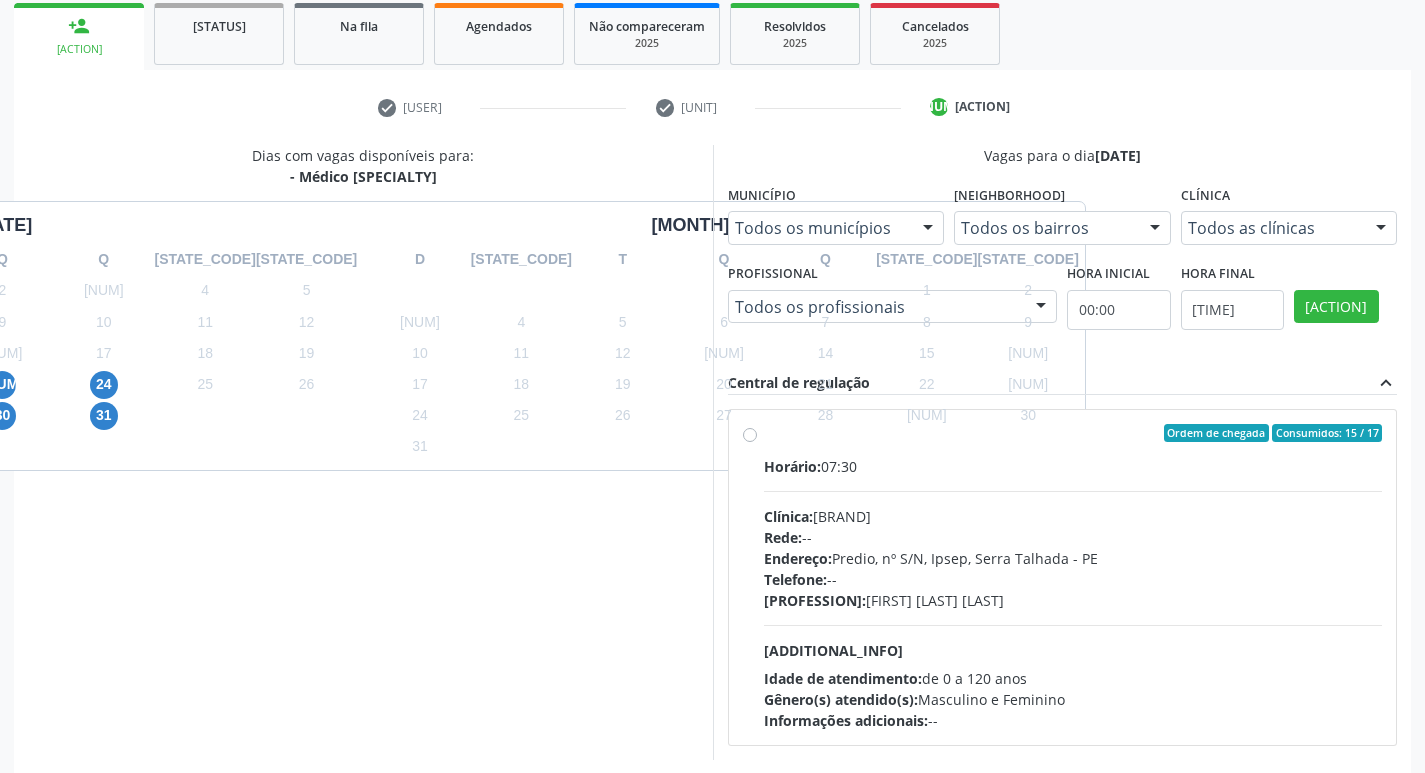 scroll, scrollTop: 297, scrollLeft: 0, axis: vertical 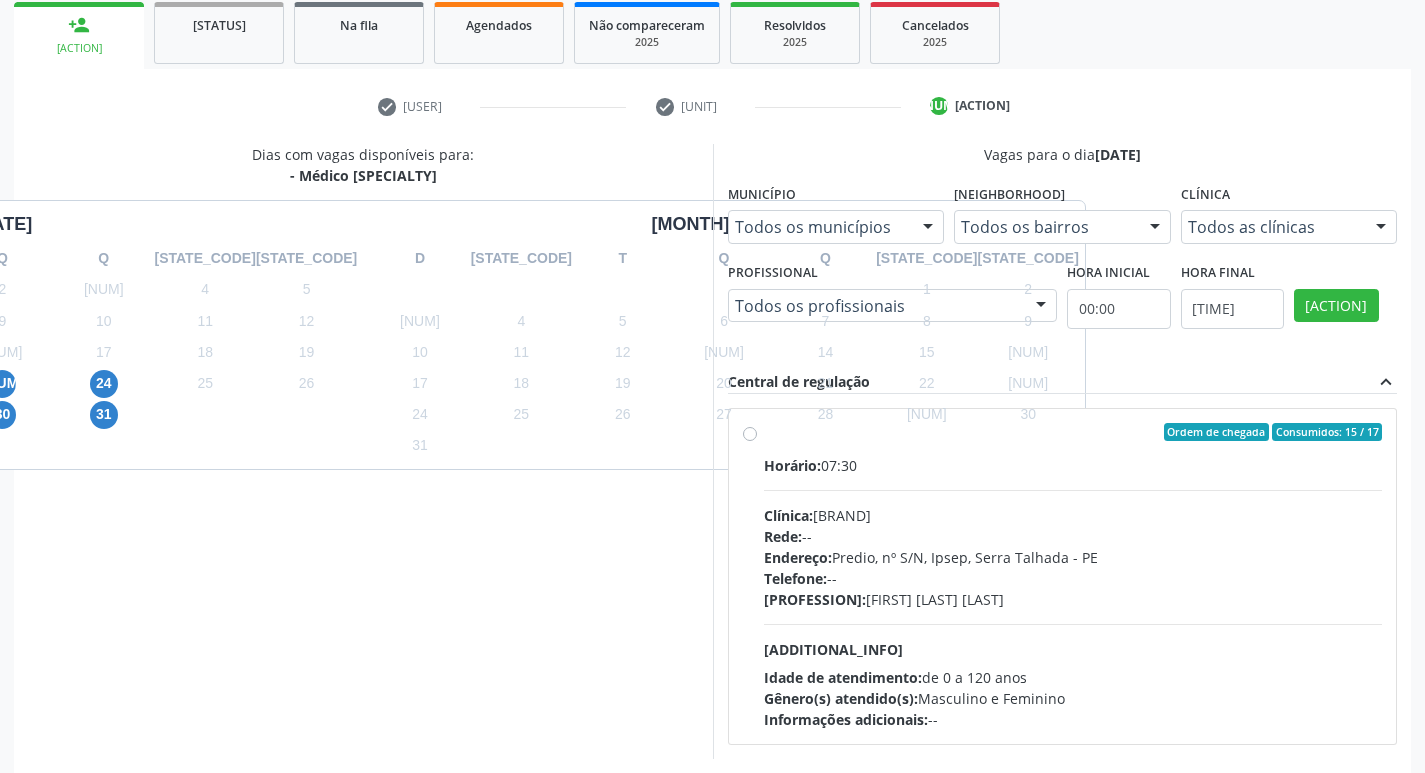 click on "Ordem de chegada
Consumidos: 15 / 17
Horário:   07:30
Clínica:  Policlinica Municipal
Rede:
--
Endereço:   Predio, nº S/N, Ipsep, Serra Talhada - PE
Telefone:   --
Profissional:
Joao Vitor Torres de Lima
Informações adicionais sobre o atendimento
Idade de atendimento:
de 0 a 120 anos
Gênero(s) atendido(s):
Masculino e Feminino
Informações adicionais:
--" at bounding box center [1063, 576] 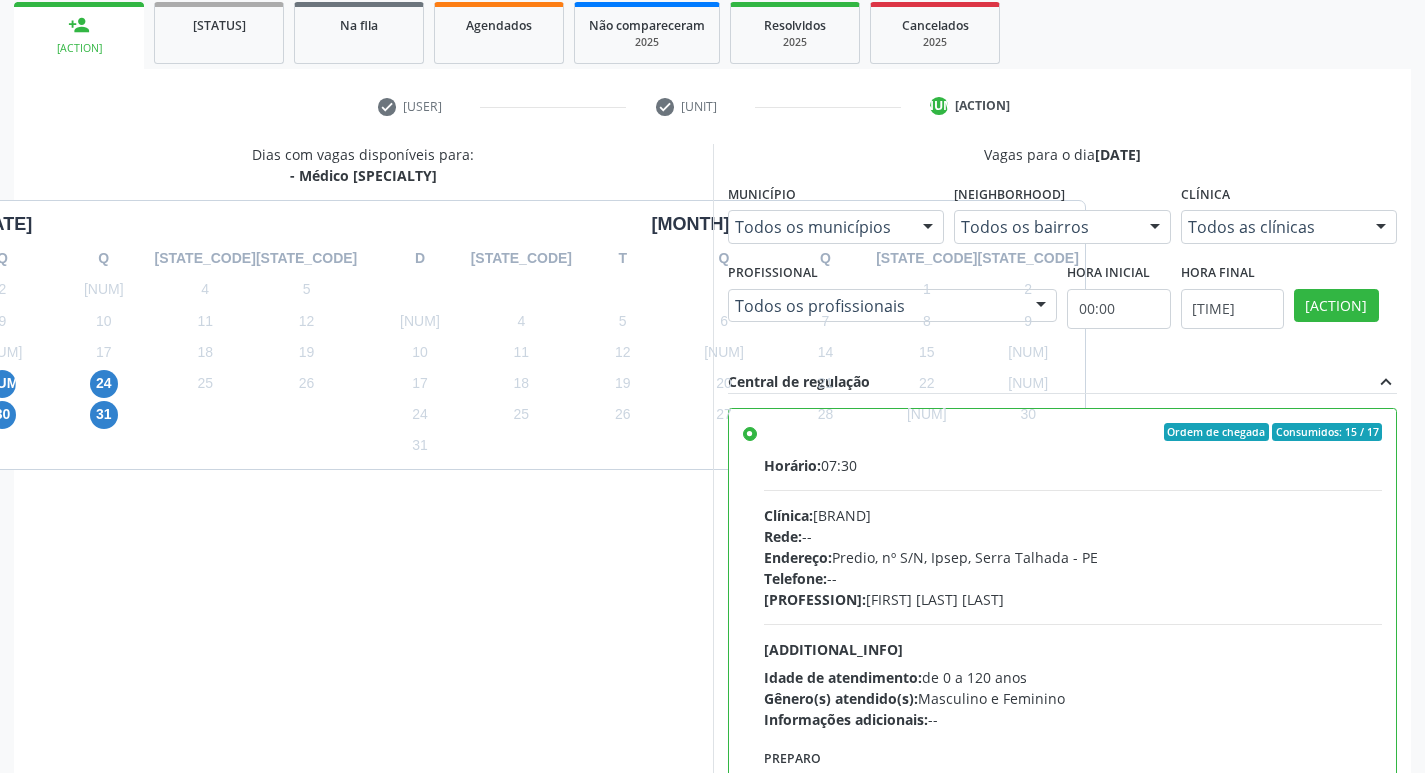 scroll, scrollTop: 99, scrollLeft: 0, axis: vertical 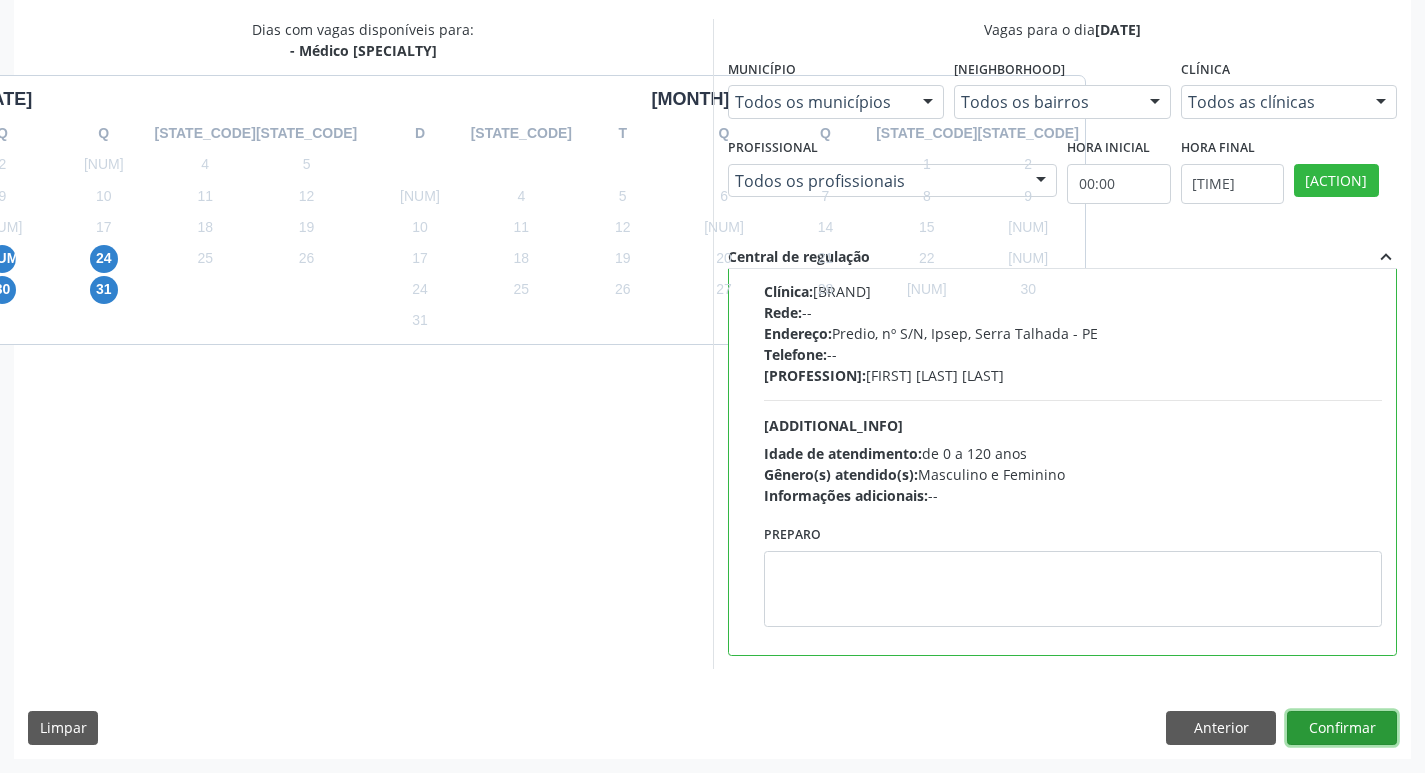 click on "•••••••••" at bounding box center [1342, 728] 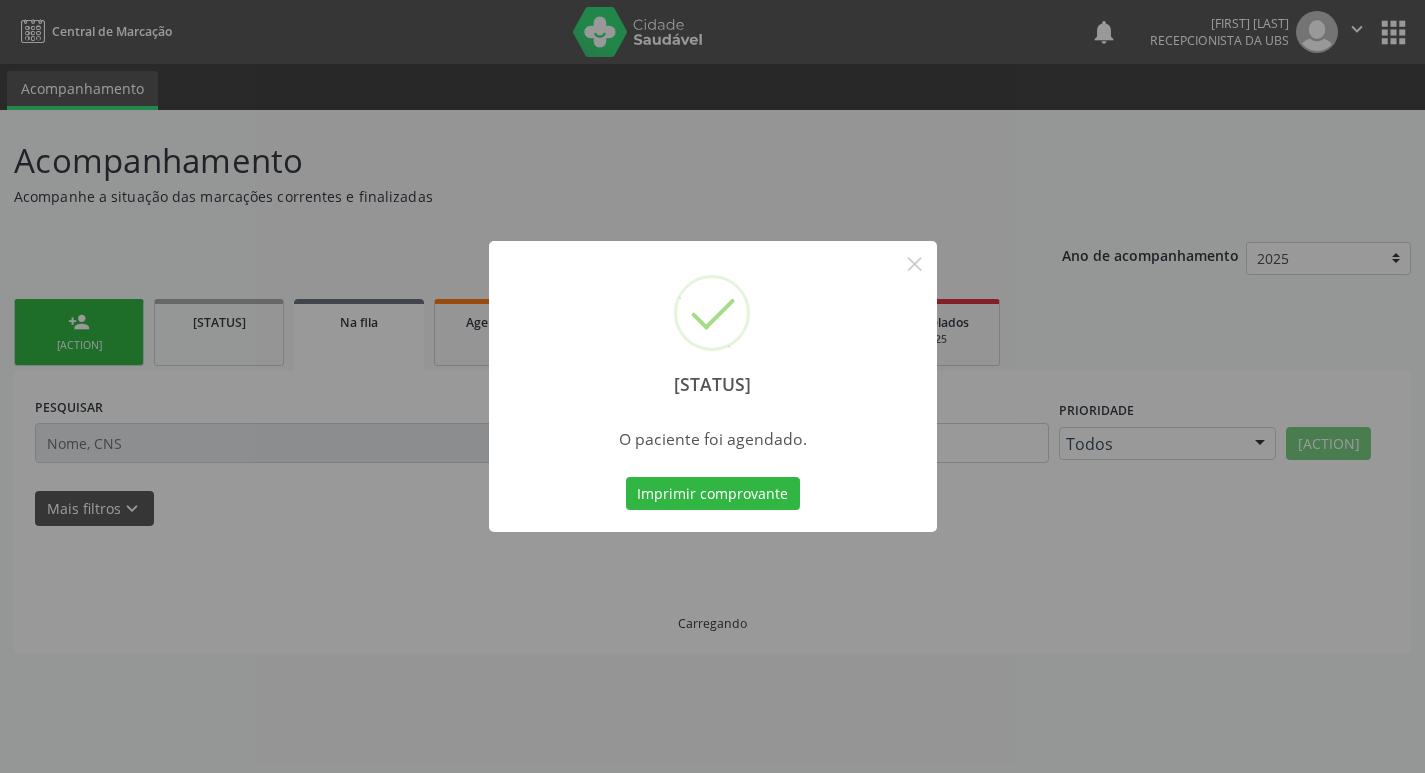 scroll, scrollTop: 0, scrollLeft: 0, axis: both 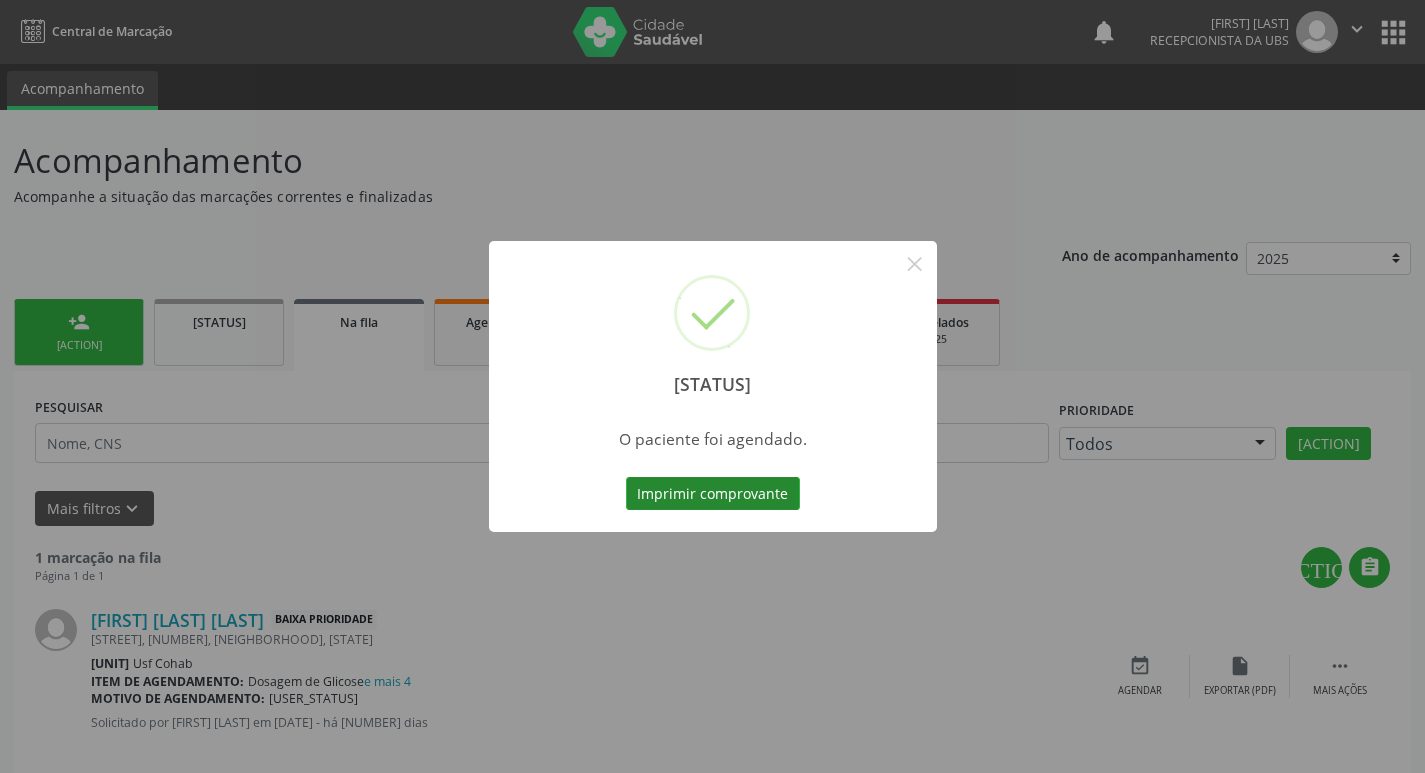 click on "Imprimir comprovante" at bounding box center (713, 494) 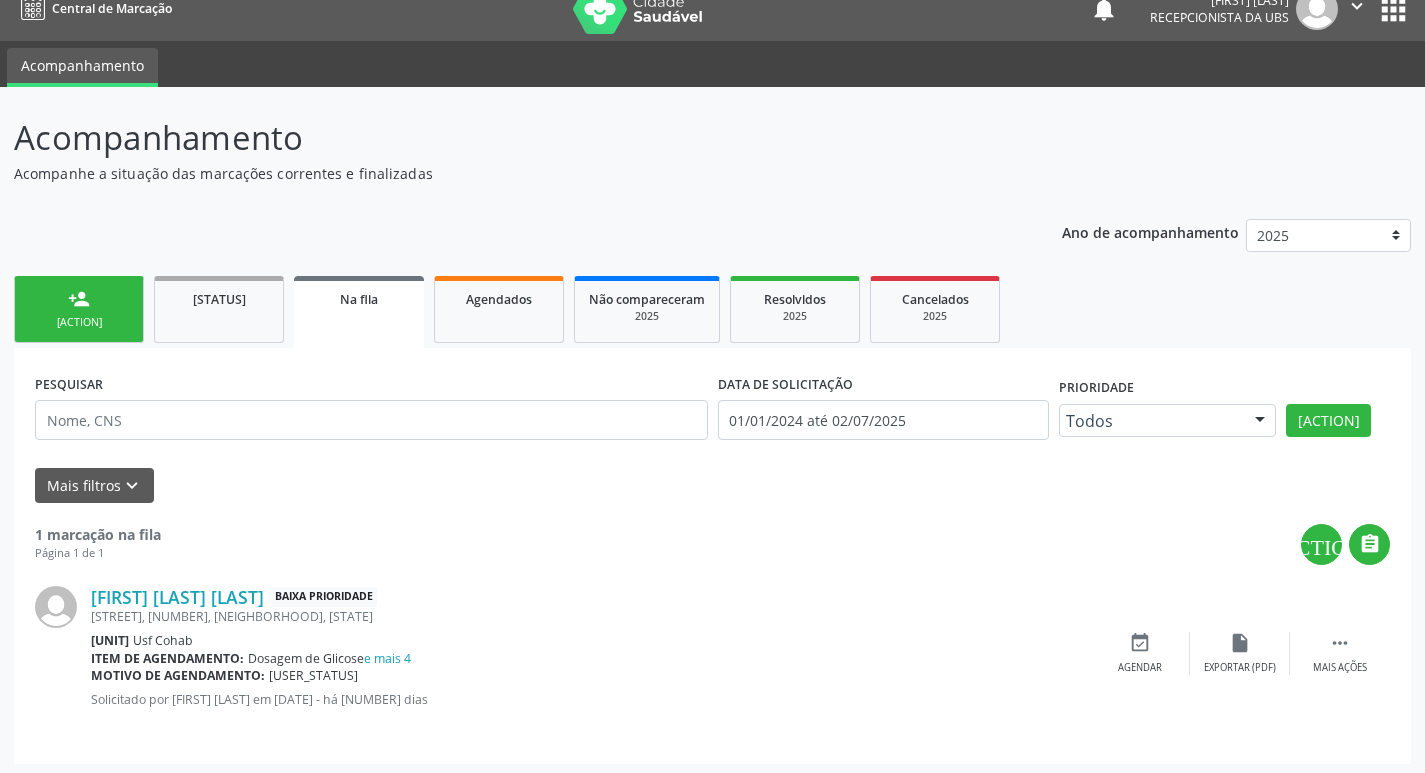 scroll, scrollTop: 28, scrollLeft: 0, axis: vertical 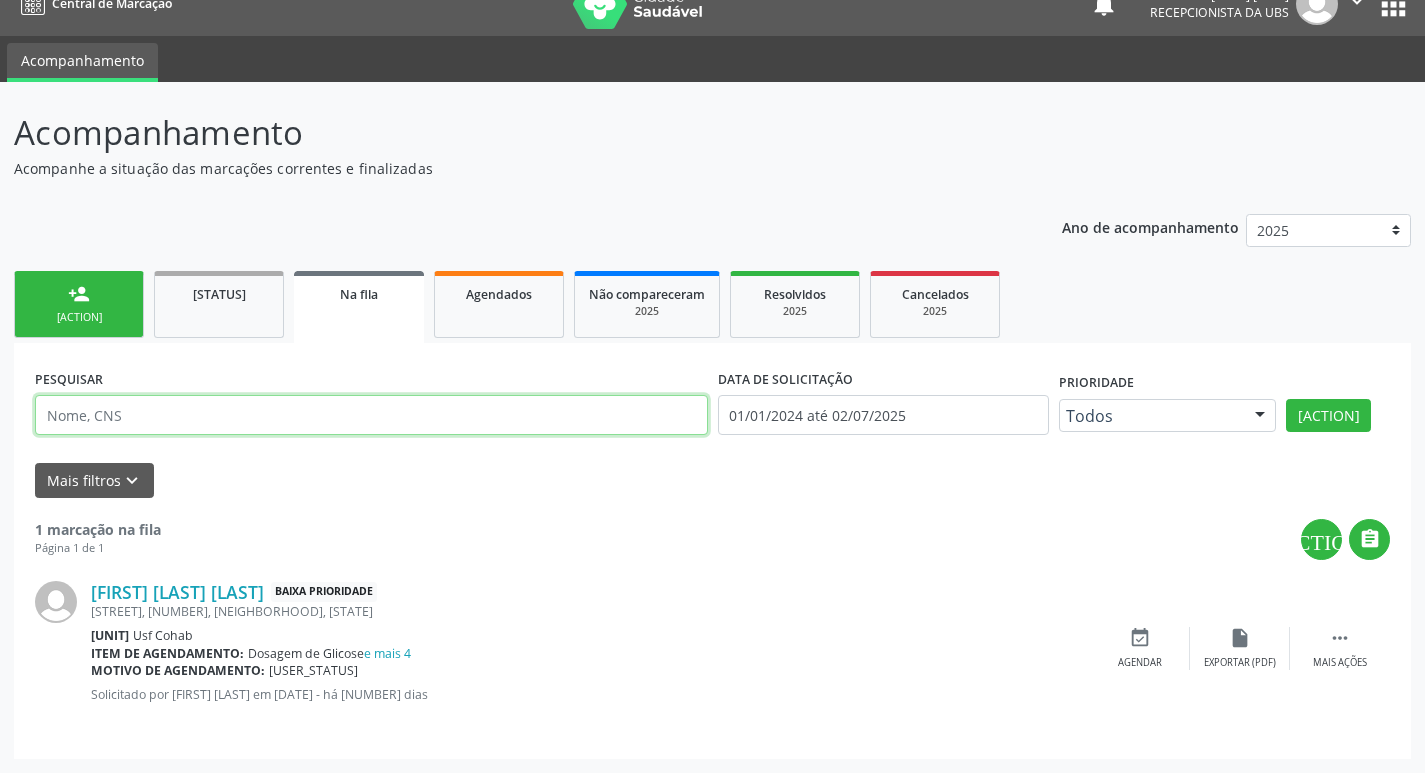 click at bounding box center (371, 415) 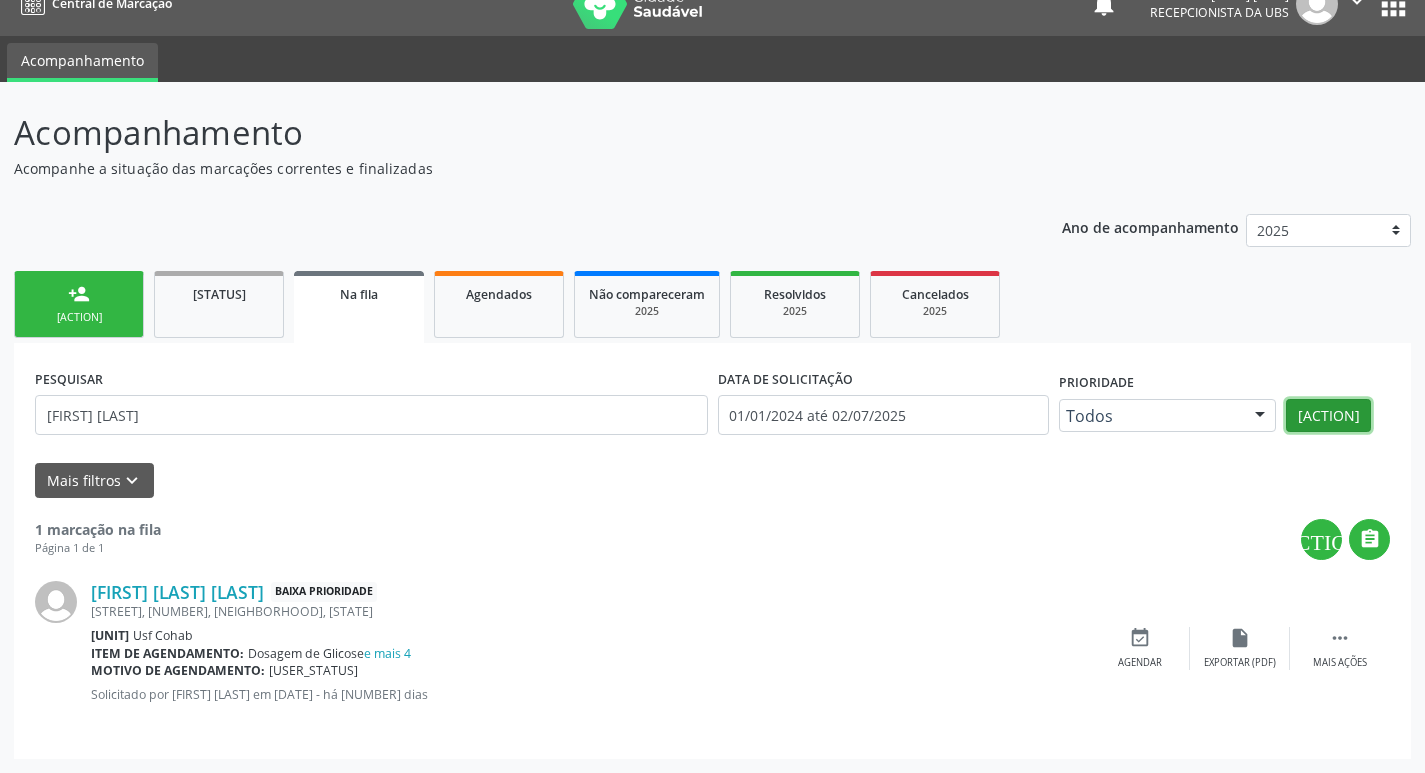 click on "Filtrar" at bounding box center (1317, 416) 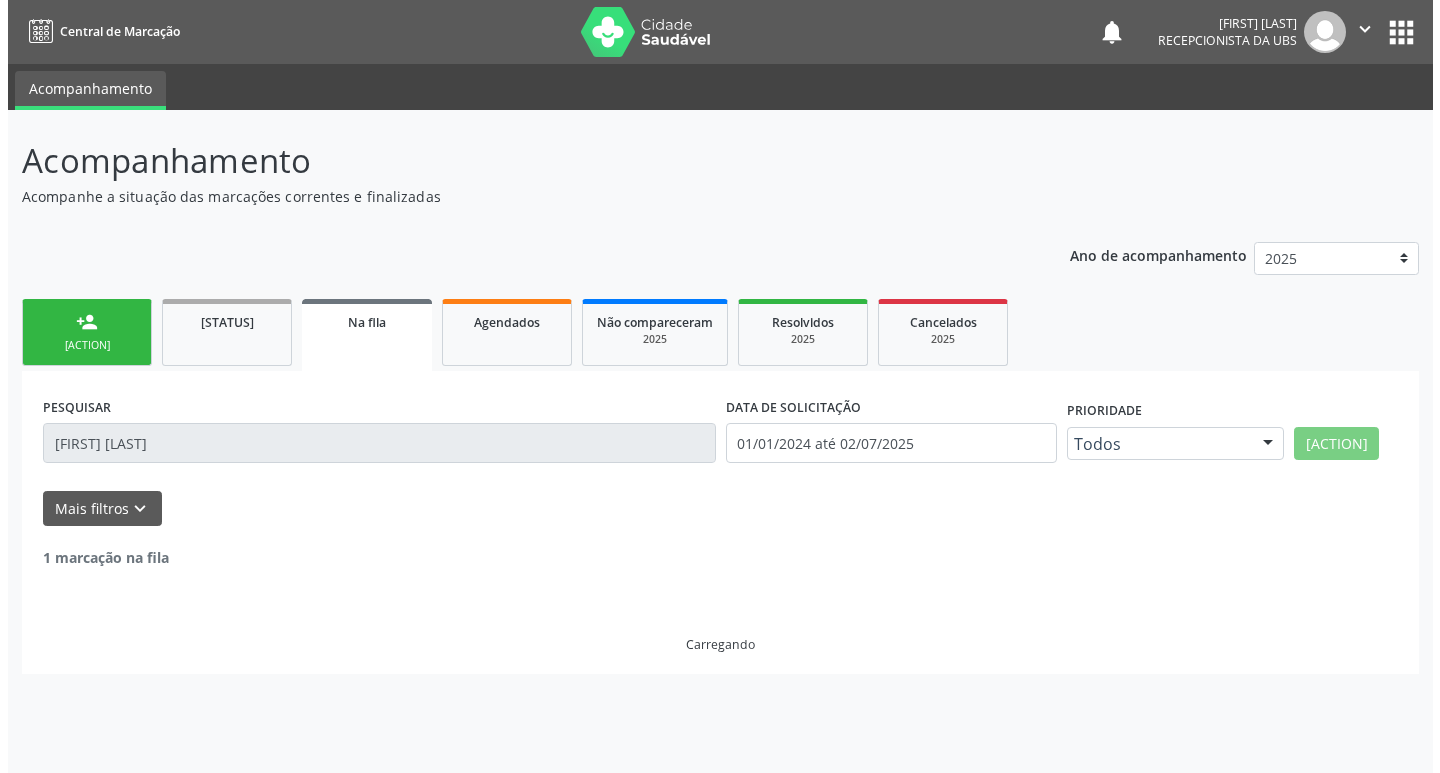 scroll, scrollTop: 0, scrollLeft: 0, axis: both 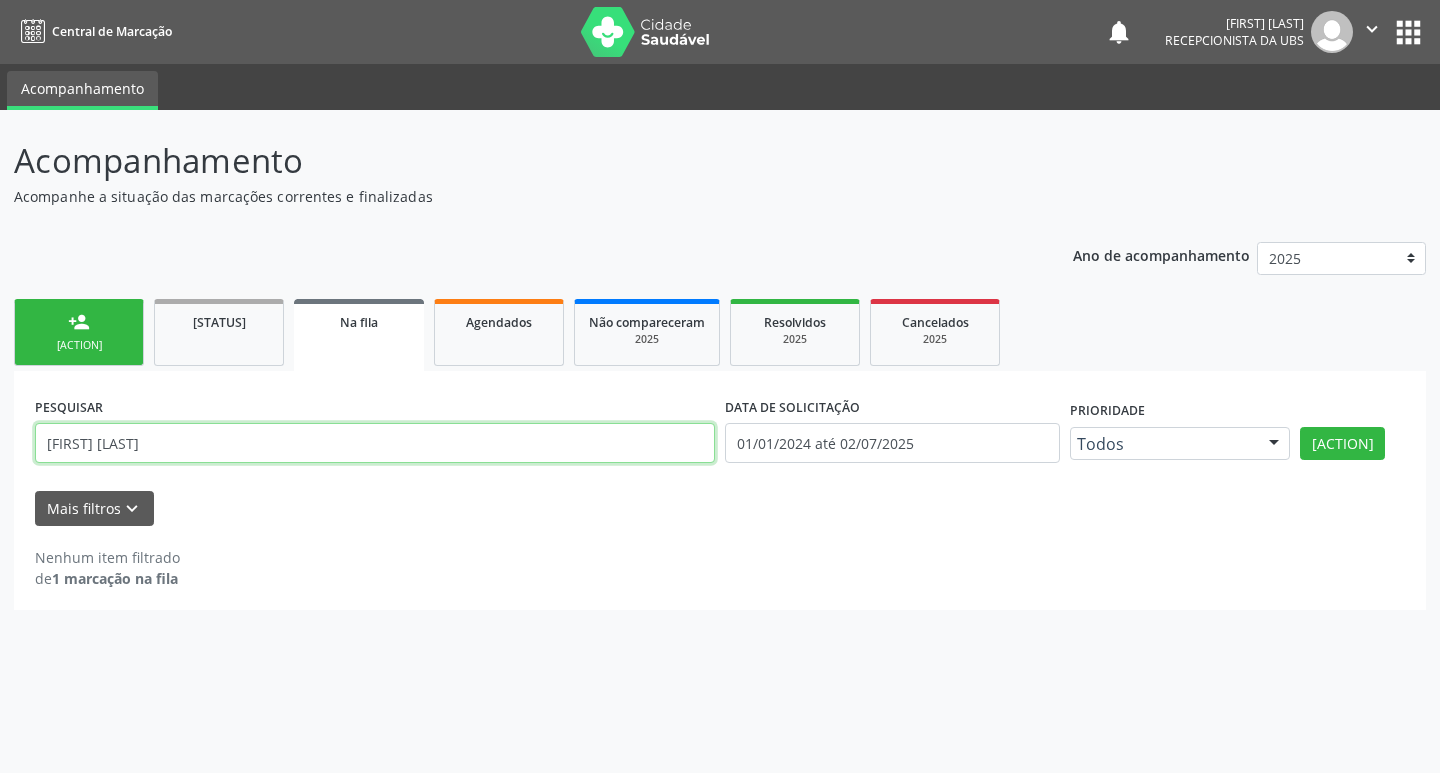 click on "[FIRST] [LAST]" at bounding box center (375, 443) 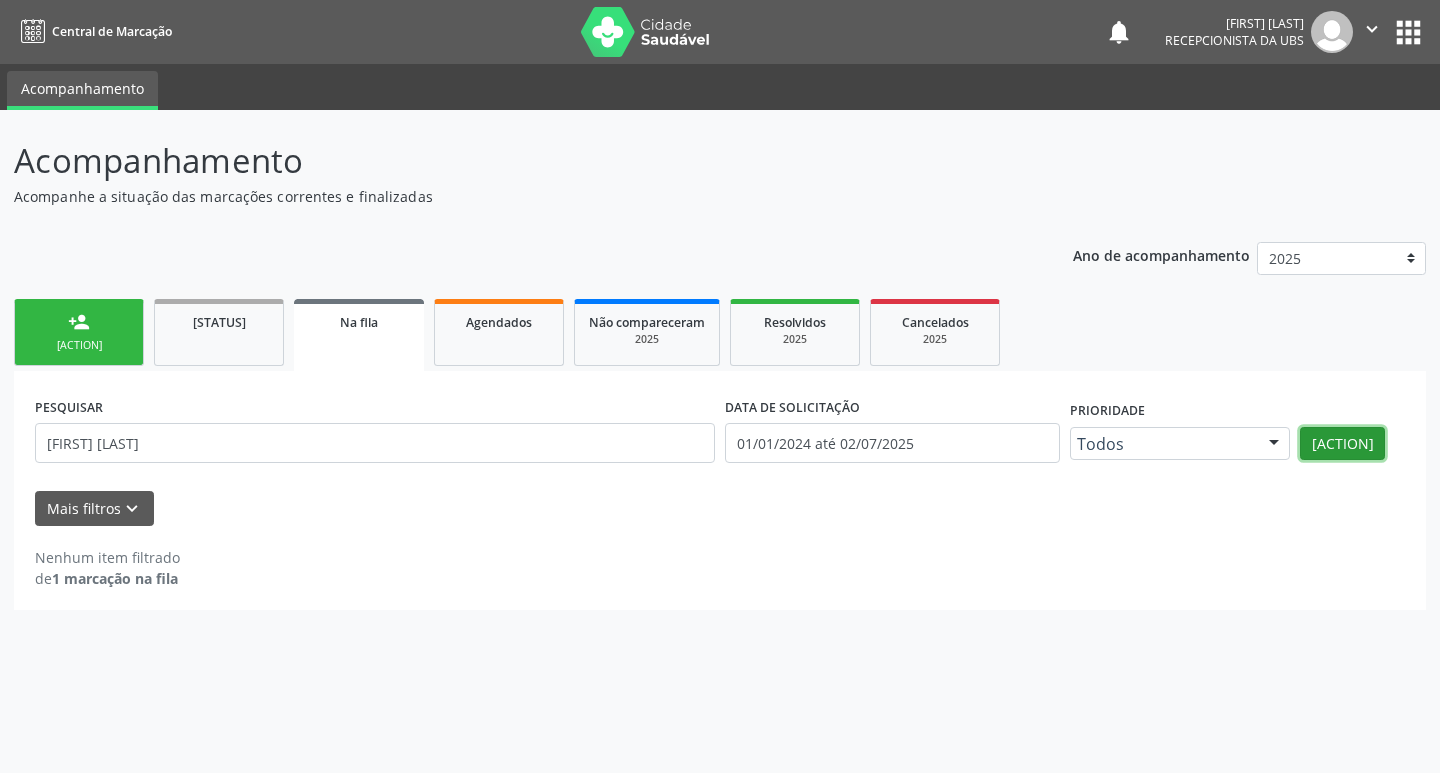 click on "Filtrar" at bounding box center (1331, 444) 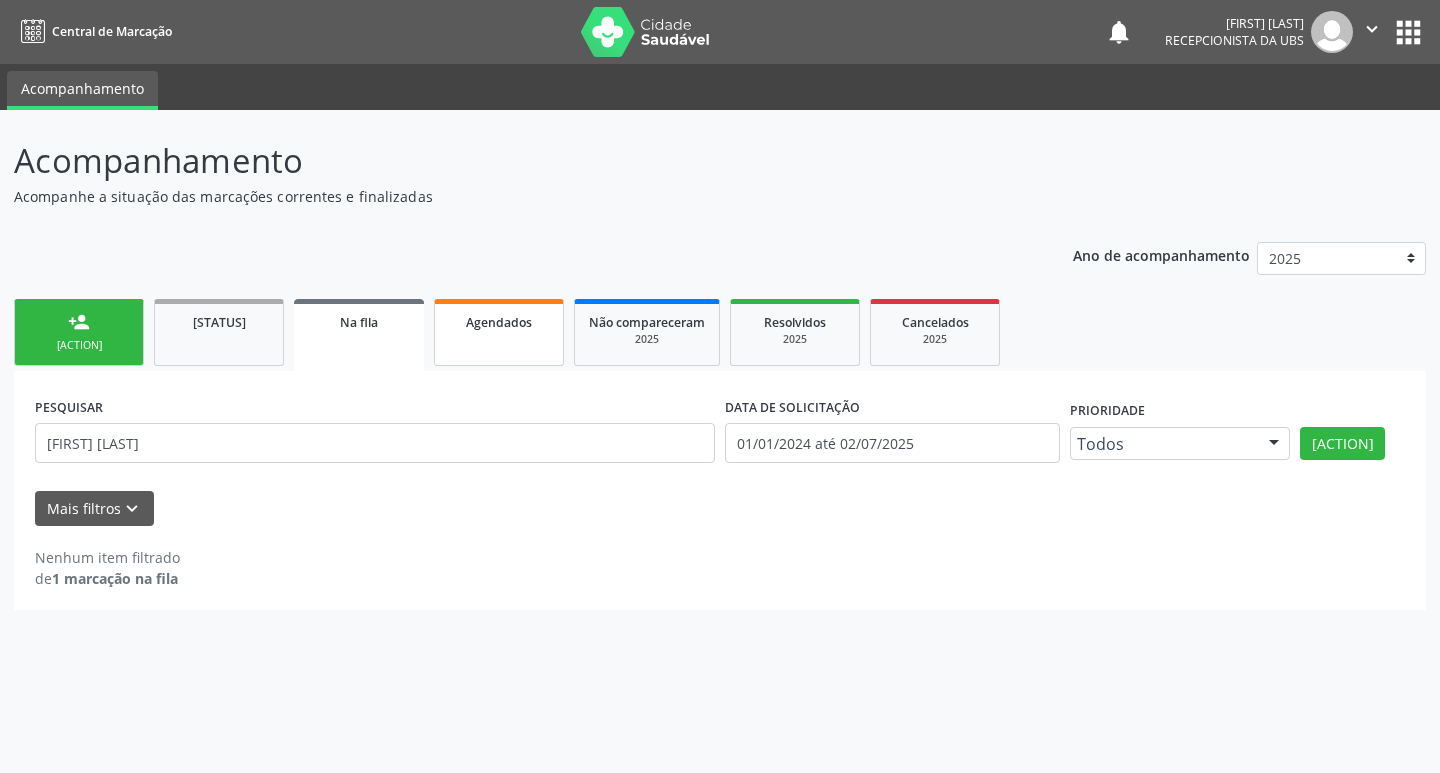 click on "[TEXT]" at bounding box center [499, 332] 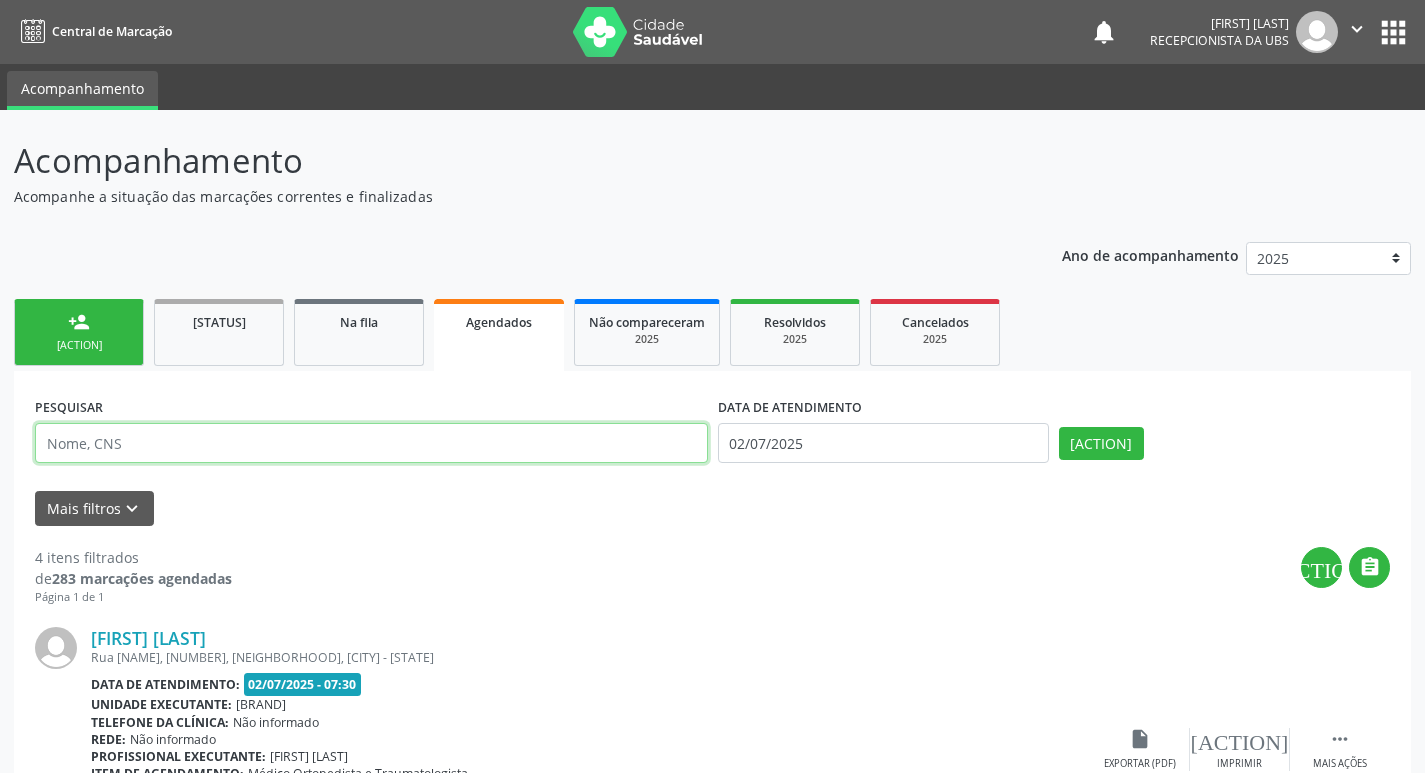 click at bounding box center (371, 443) 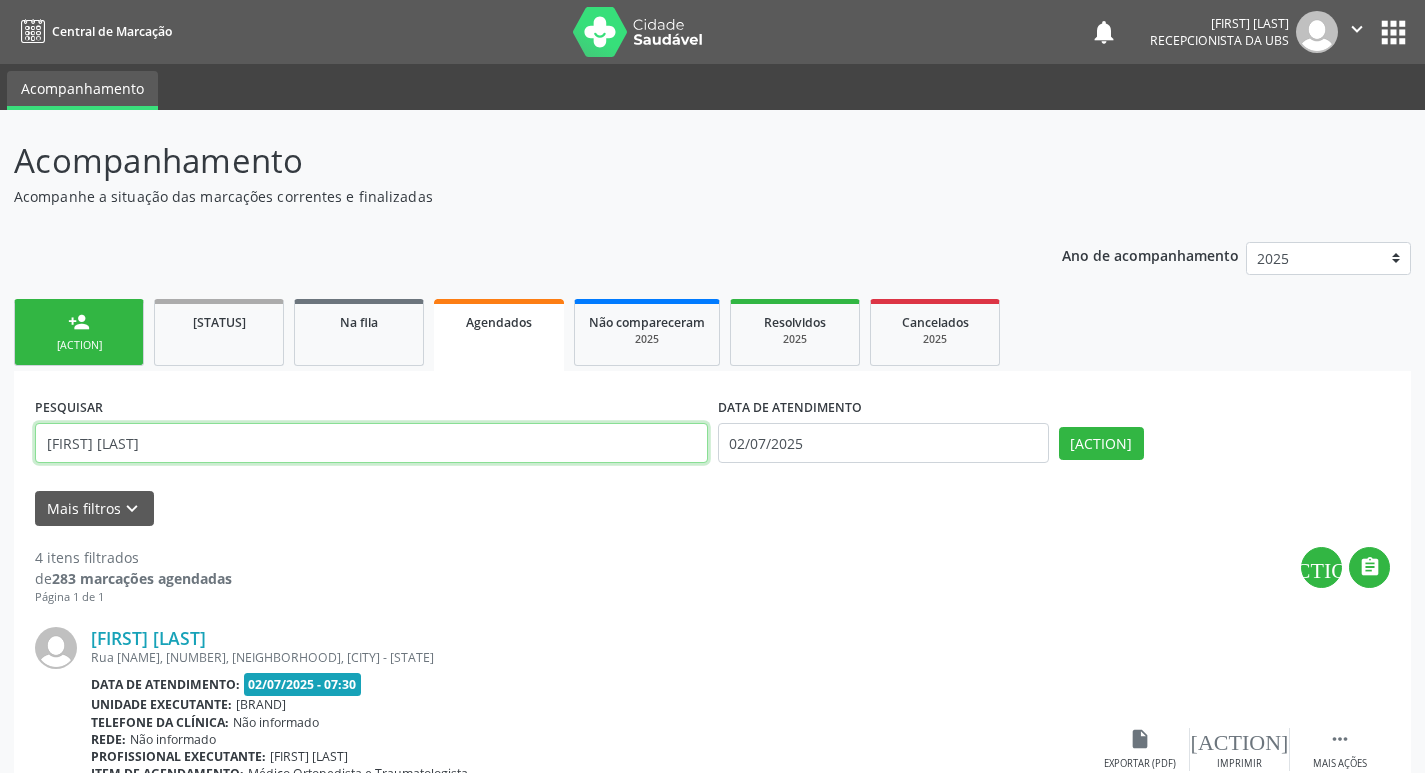 click on "Filtrar" at bounding box center (1090, 444) 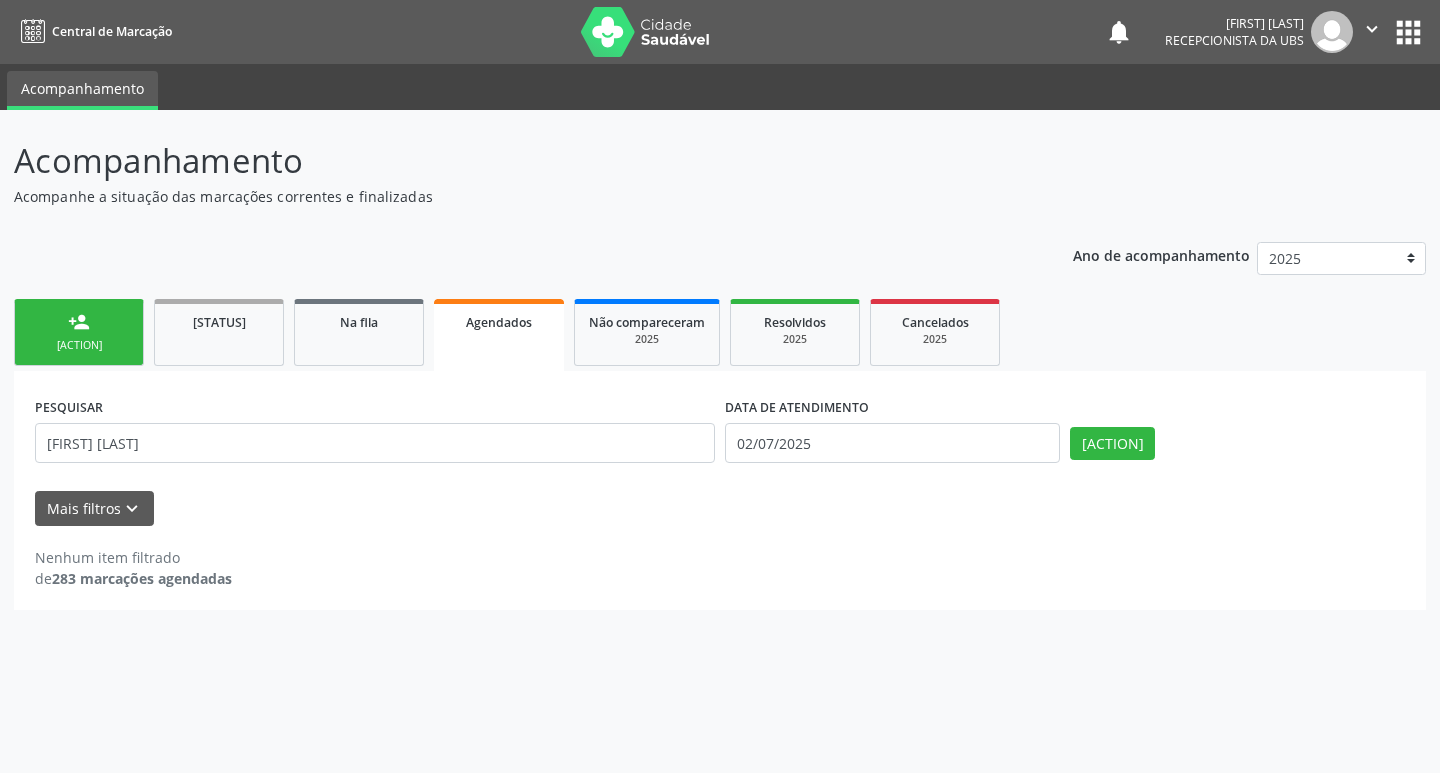 click on "PESQUISAR
maria monica" at bounding box center (375, 434) 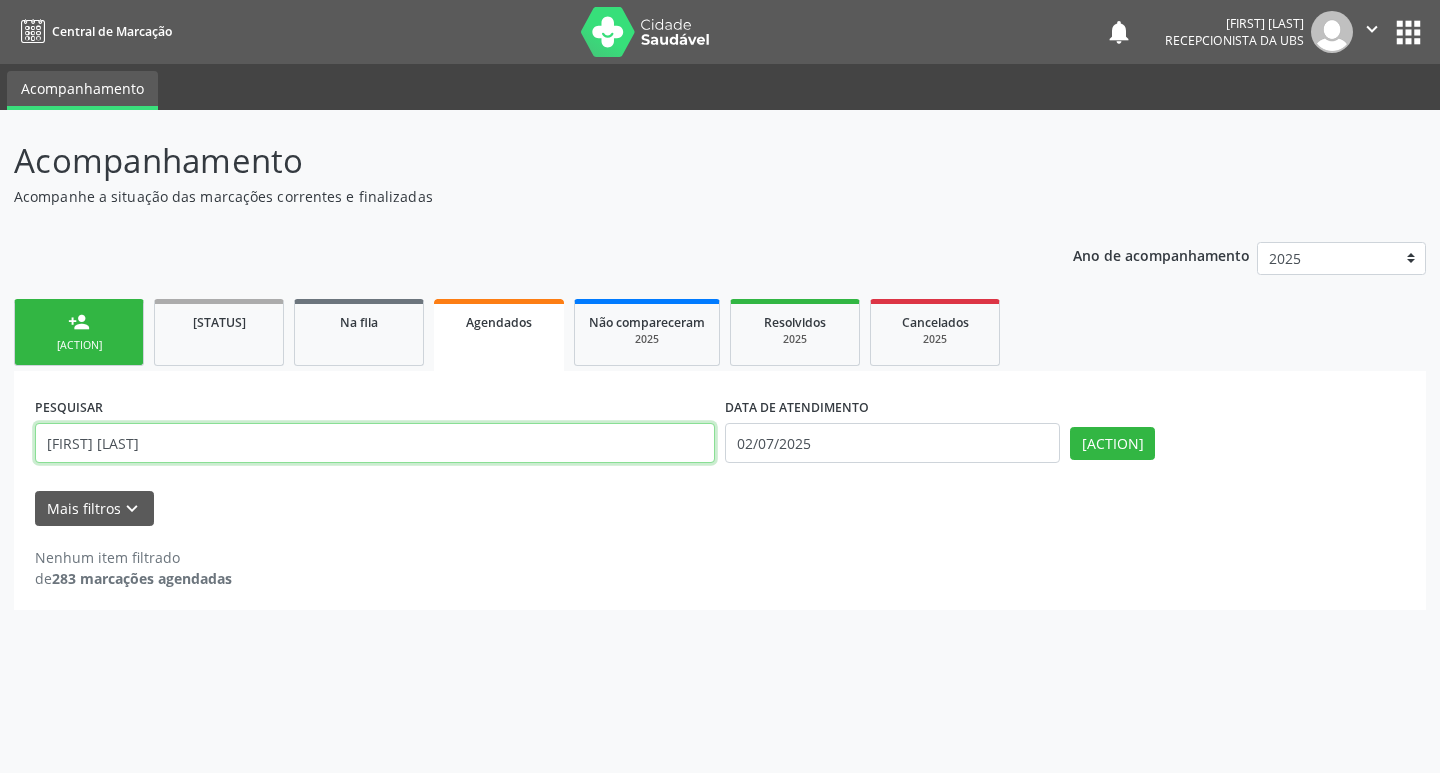 click on "[FIRST] [LAST]" at bounding box center (375, 443) 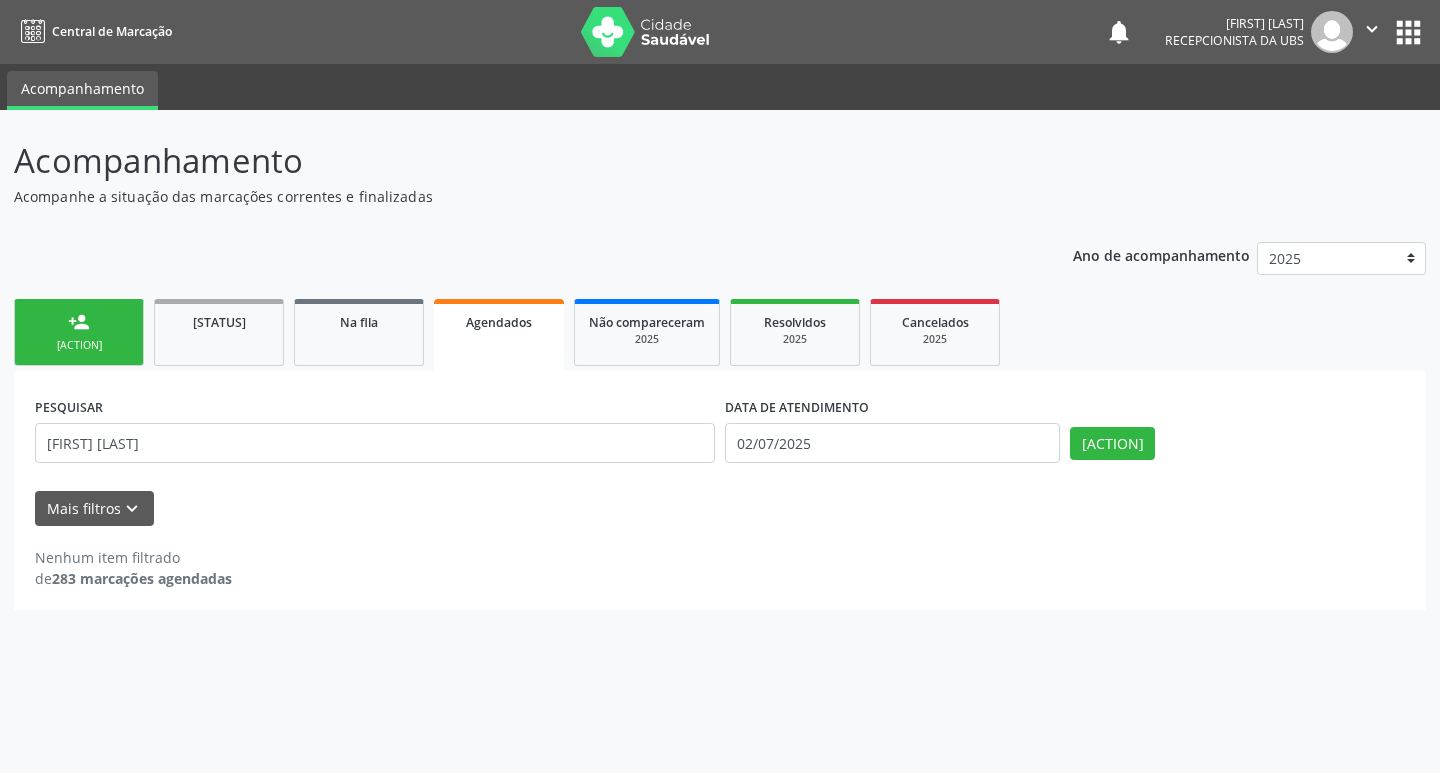 click on "[TEXT]" at bounding box center [499, 335] 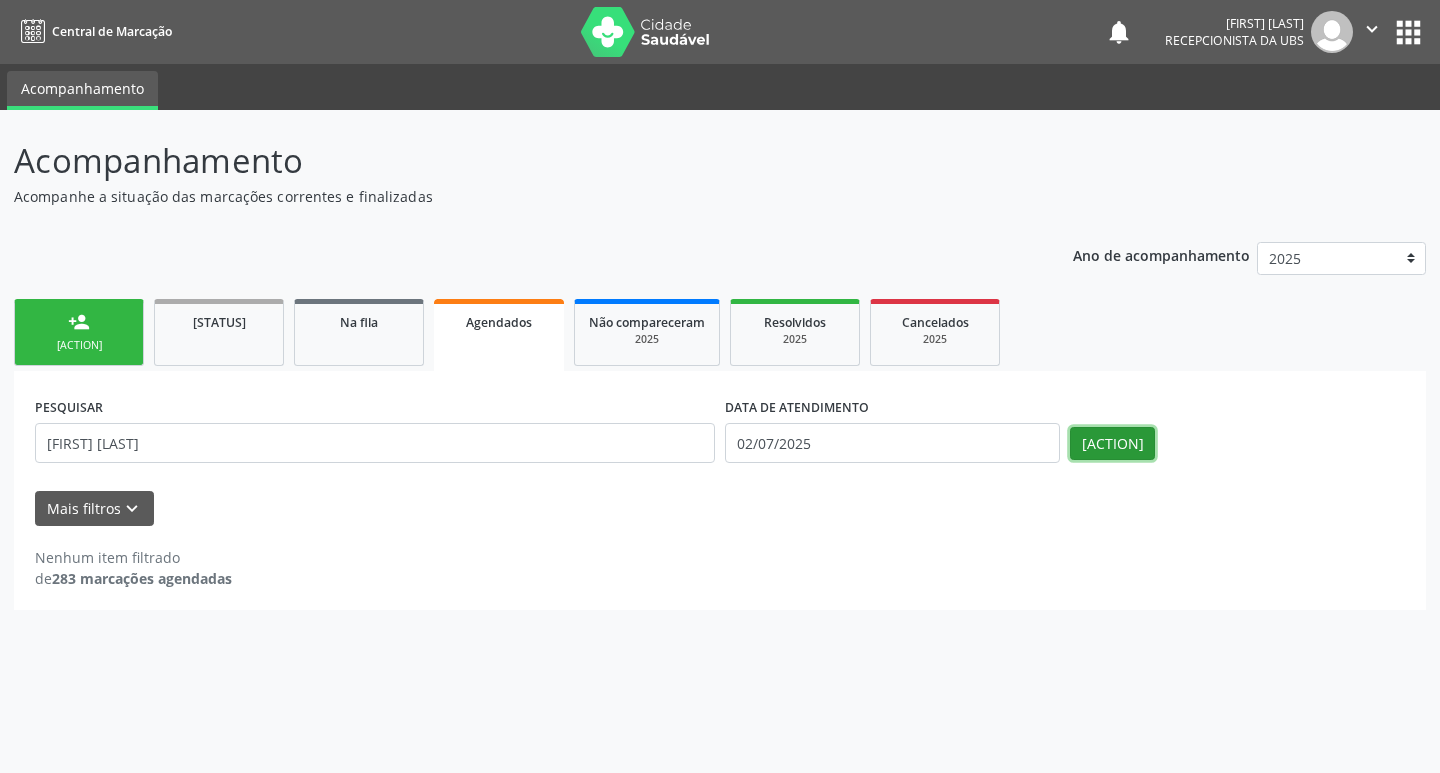 click on "Filtrar" at bounding box center (1101, 444) 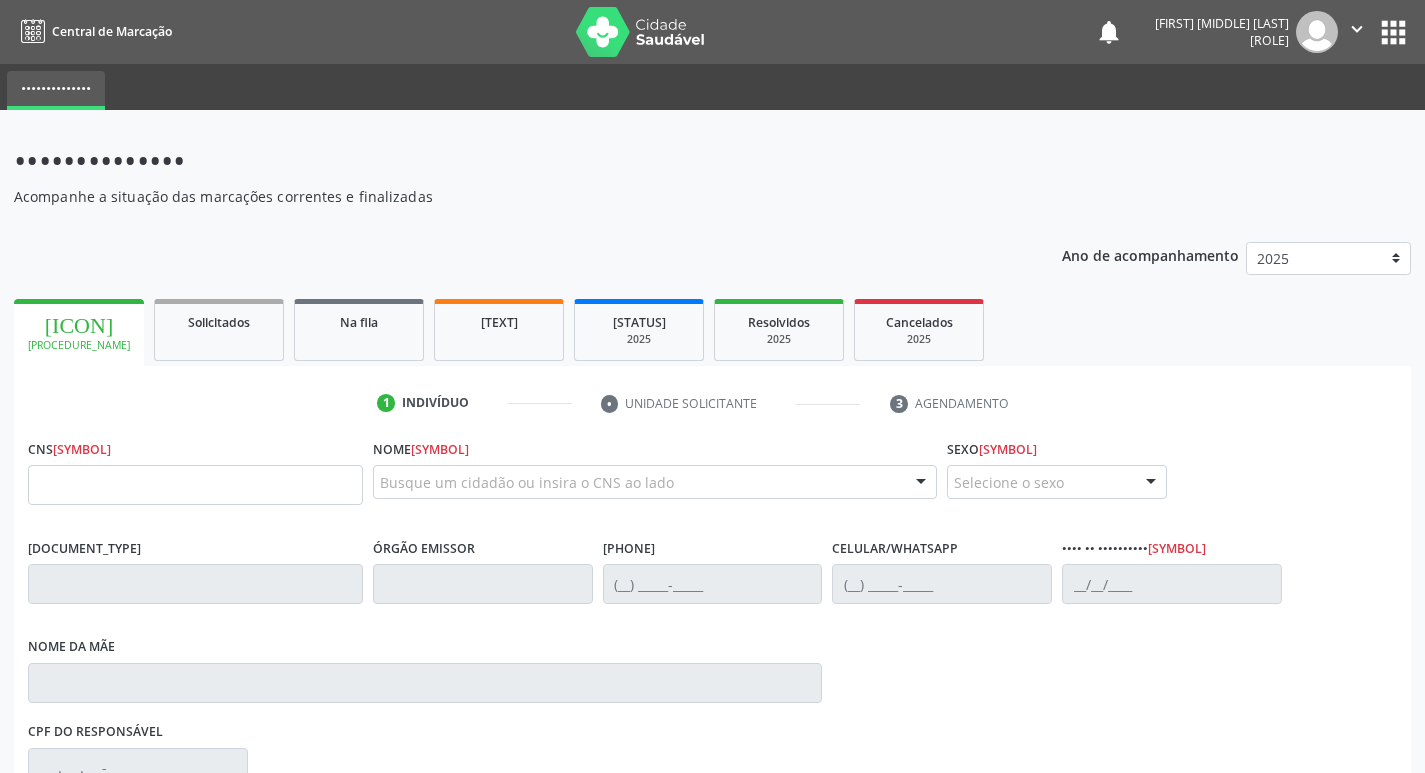 scroll, scrollTop: 0, scrollLeft: 0, axis: both 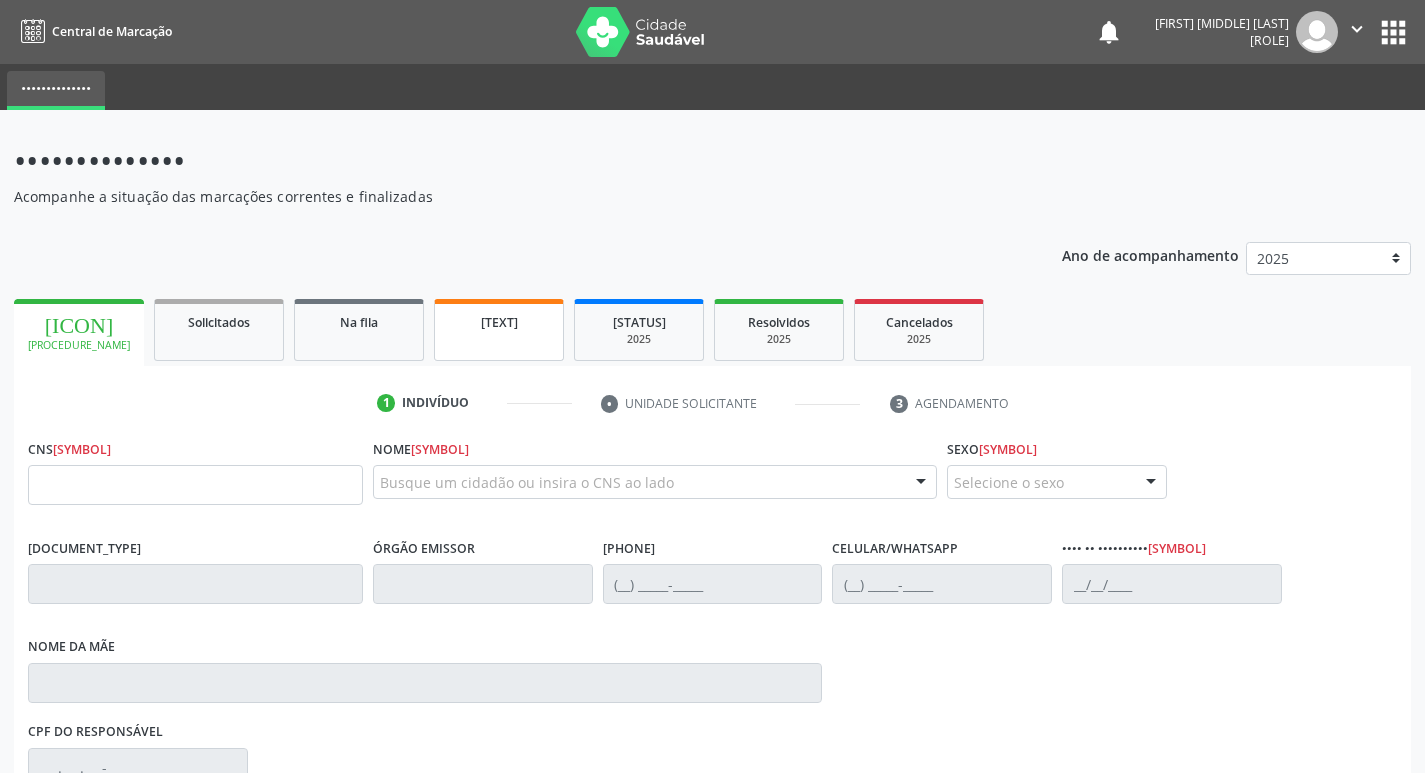 click on "[TEXT]" at bounding box center (499, 322) 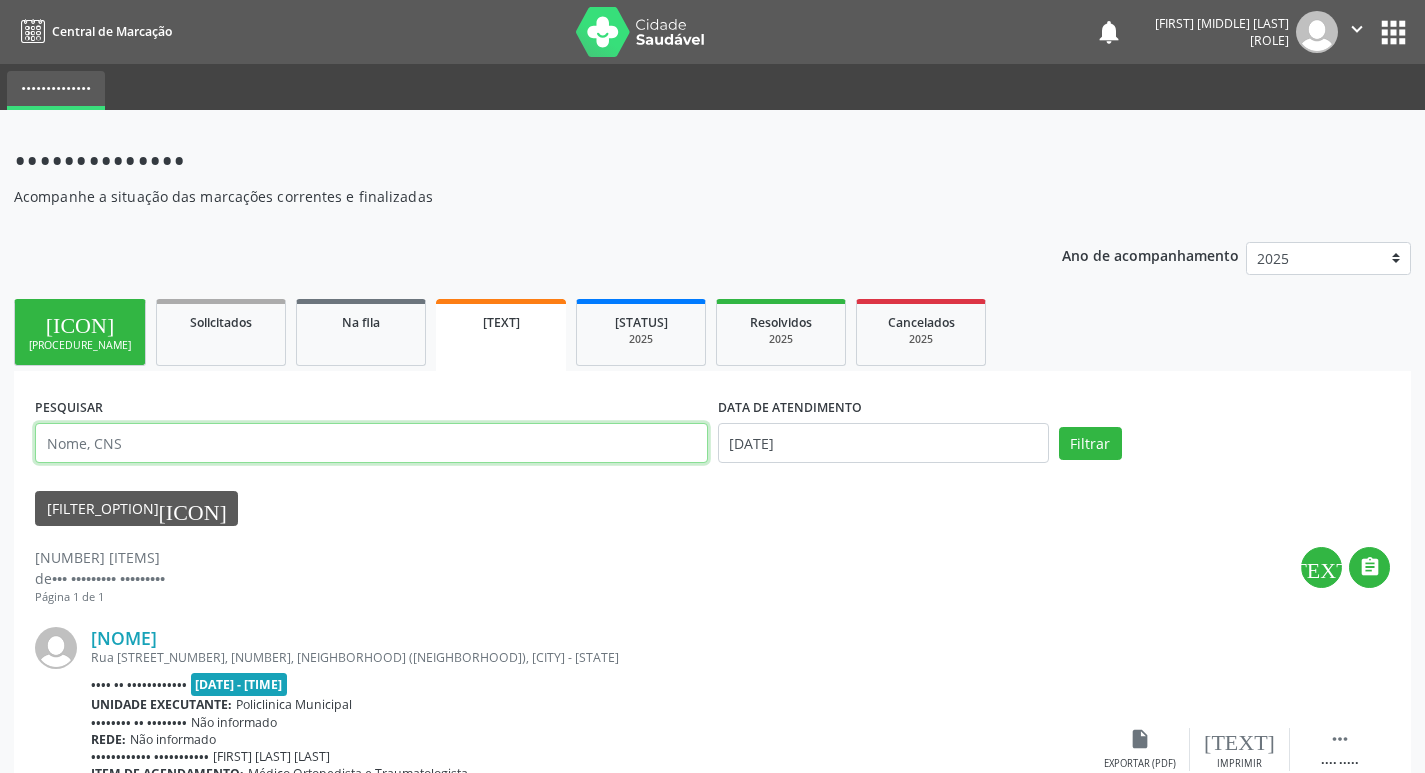 click at bounding box center [371, 443] 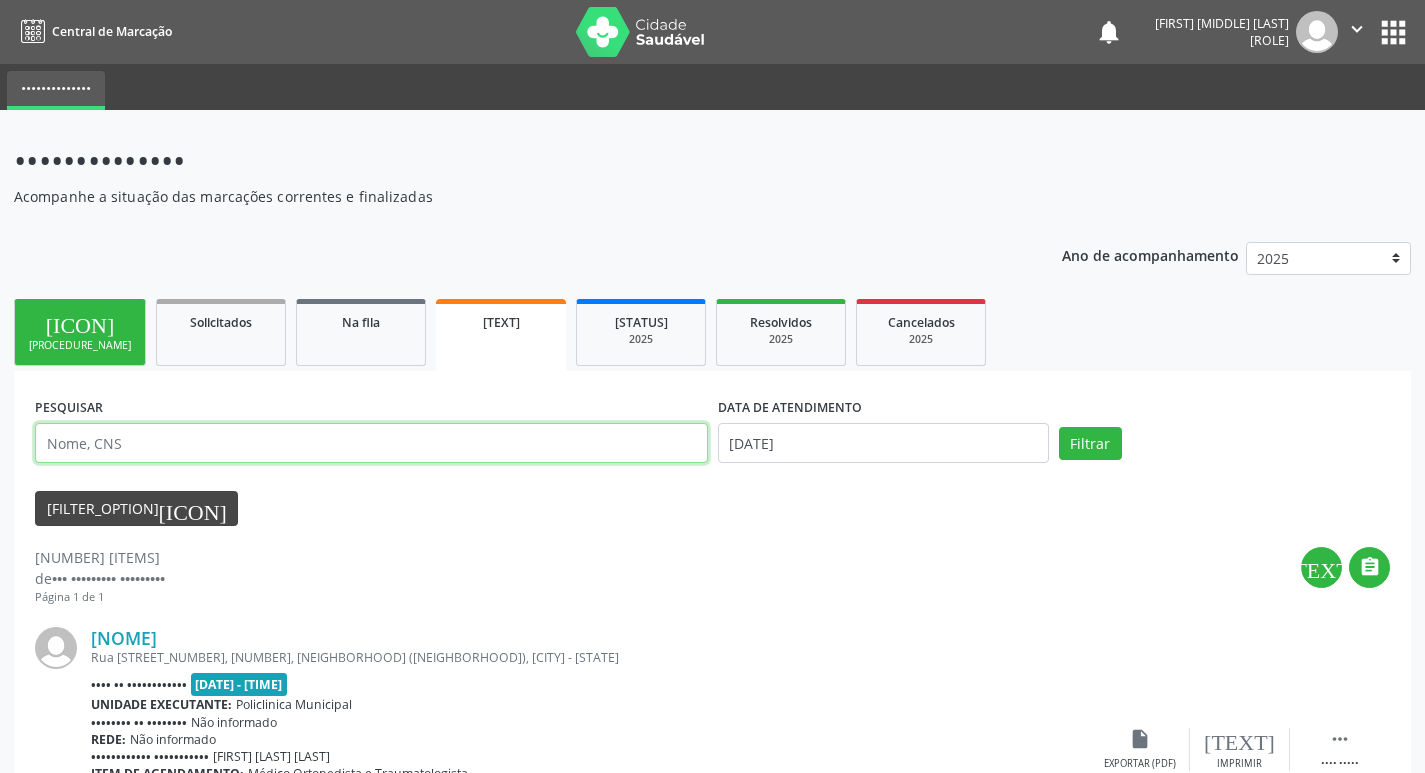 type on "[FIRST] [LAST]" 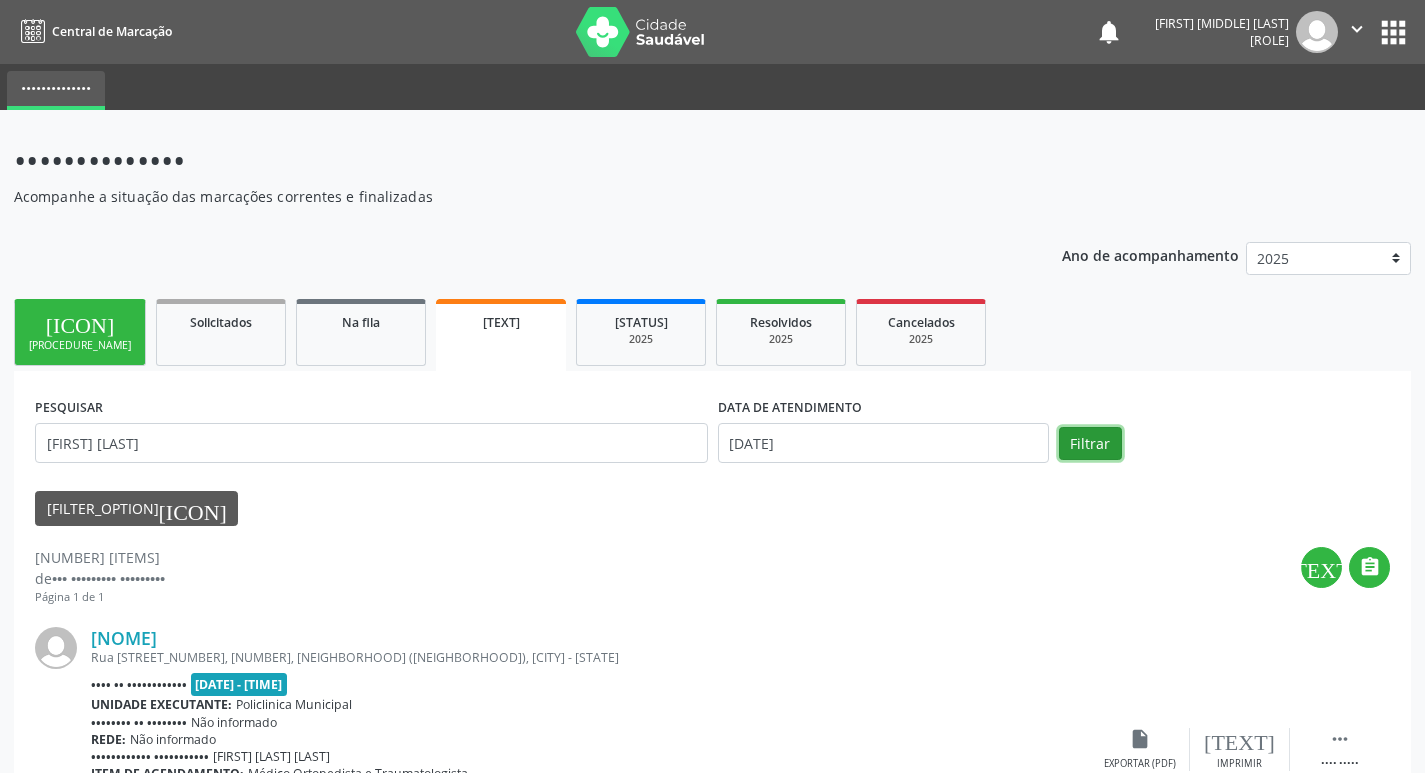 click on "Filtrar" at bounding box center [1090, 444] 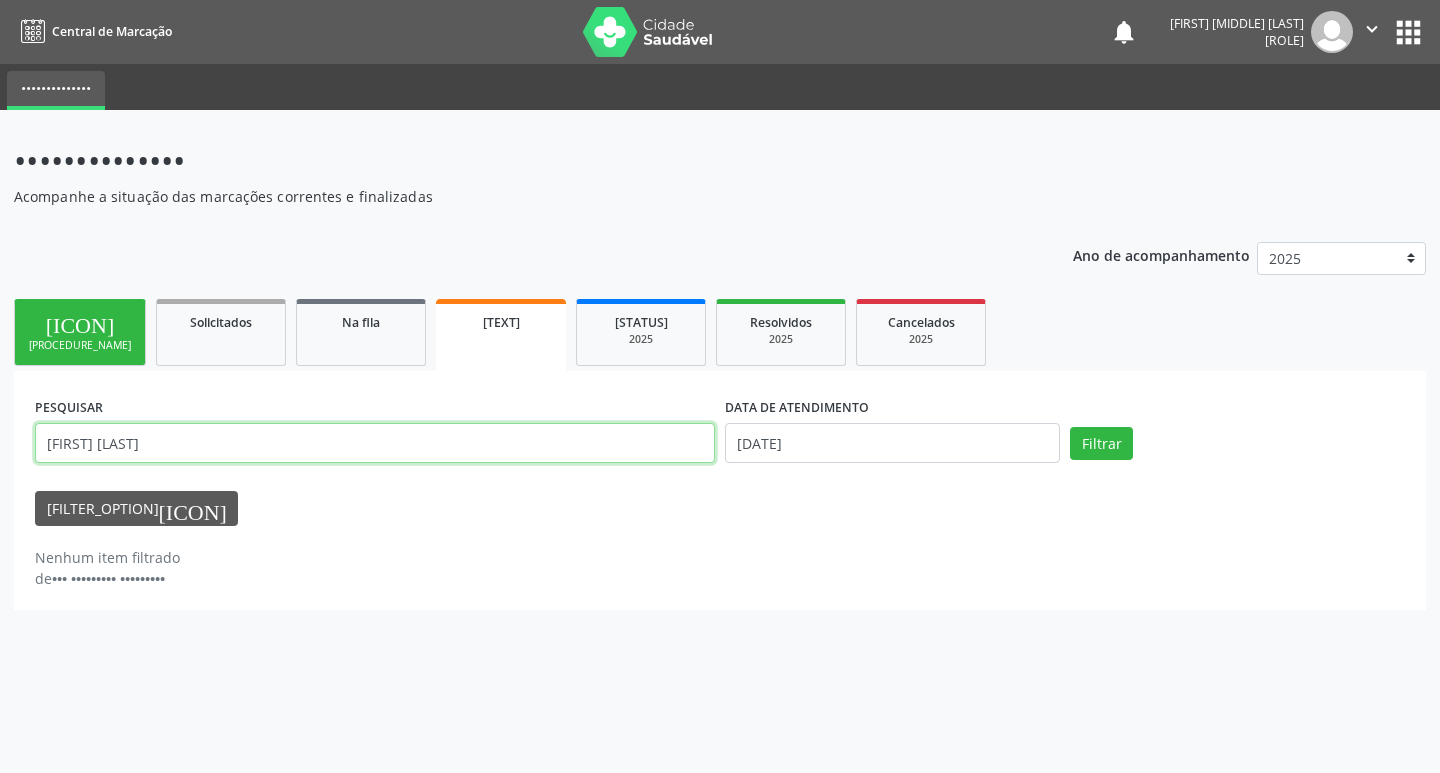 click on "[FIRST] [LAST]" at bounding box center [375, 443] 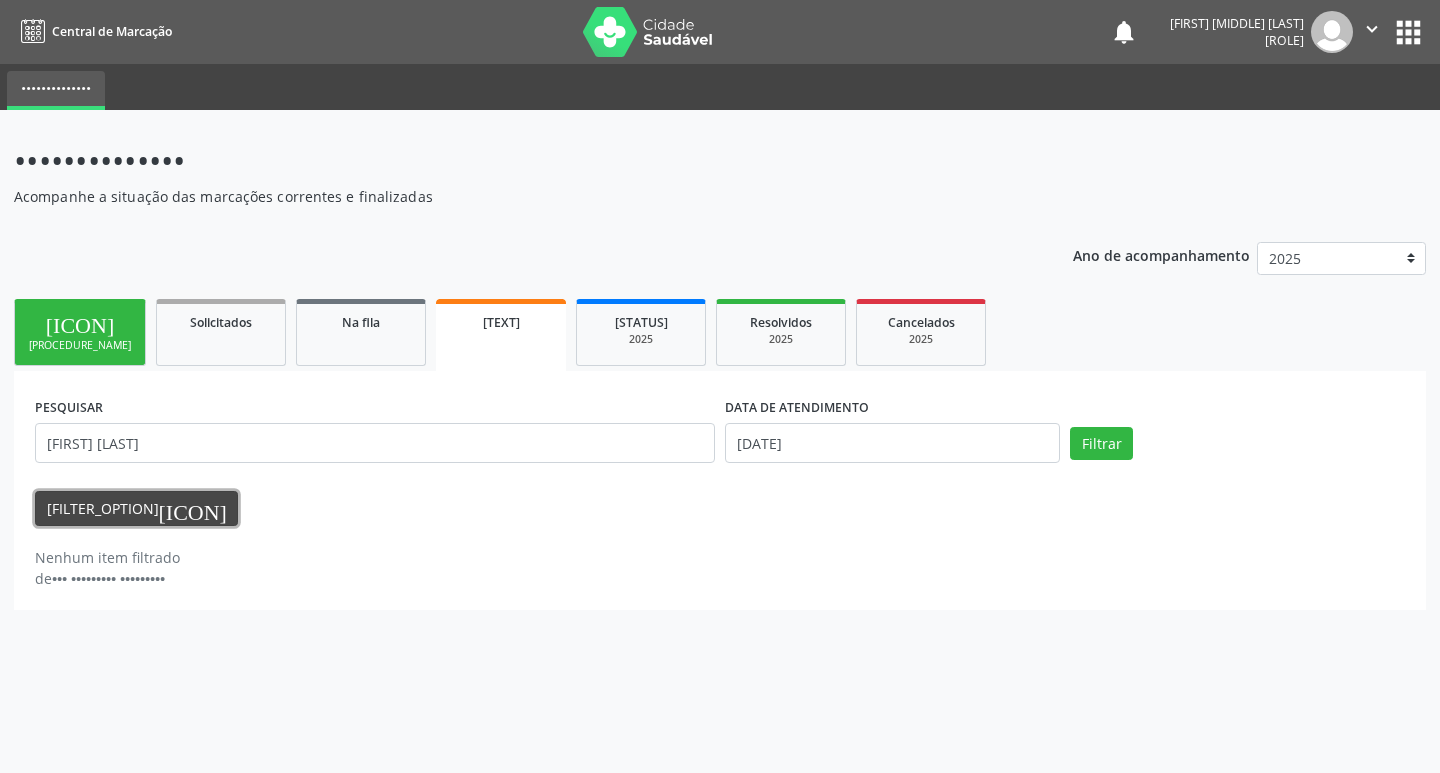 click on "[ICON]" at bounding box center [193, 509] 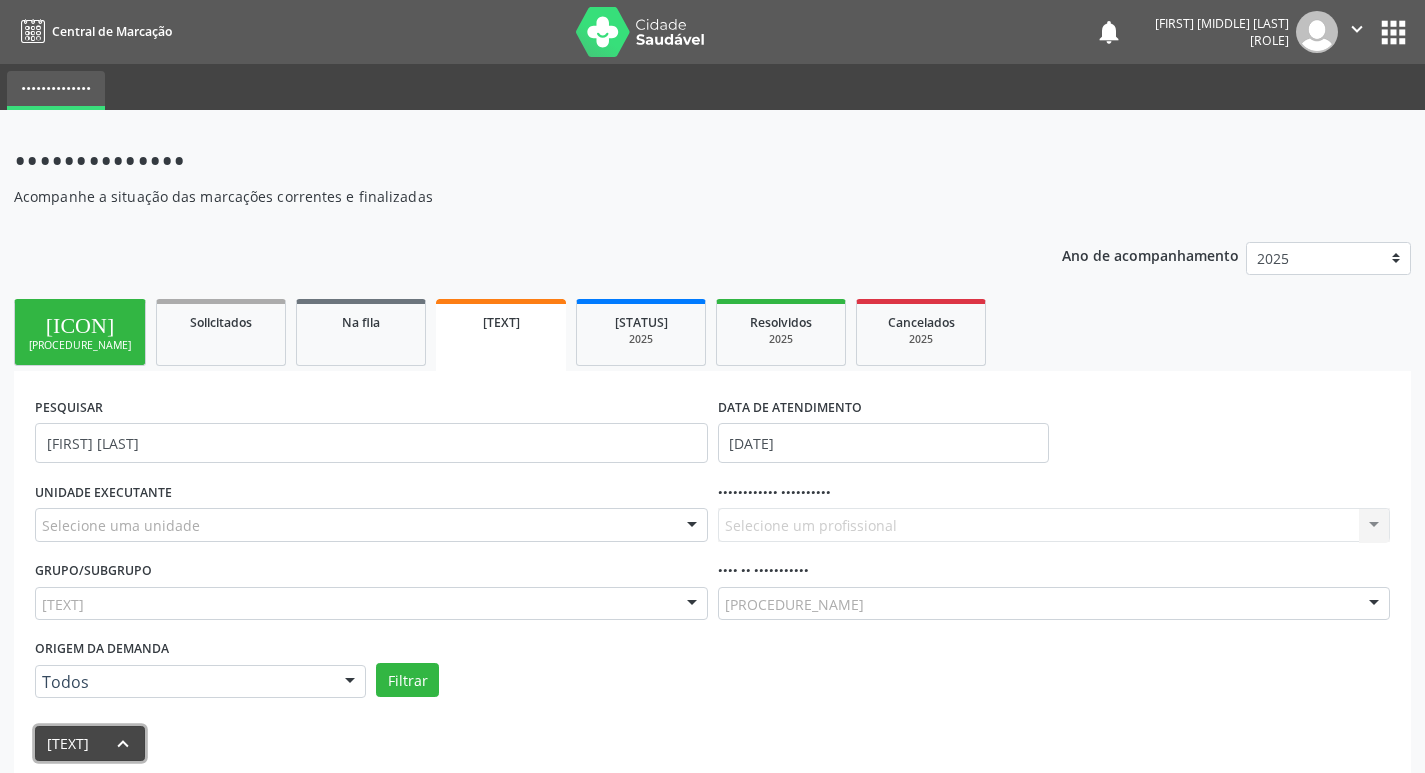scroll, scrollTop: 86, scrollLeft: 0, axis: vertical 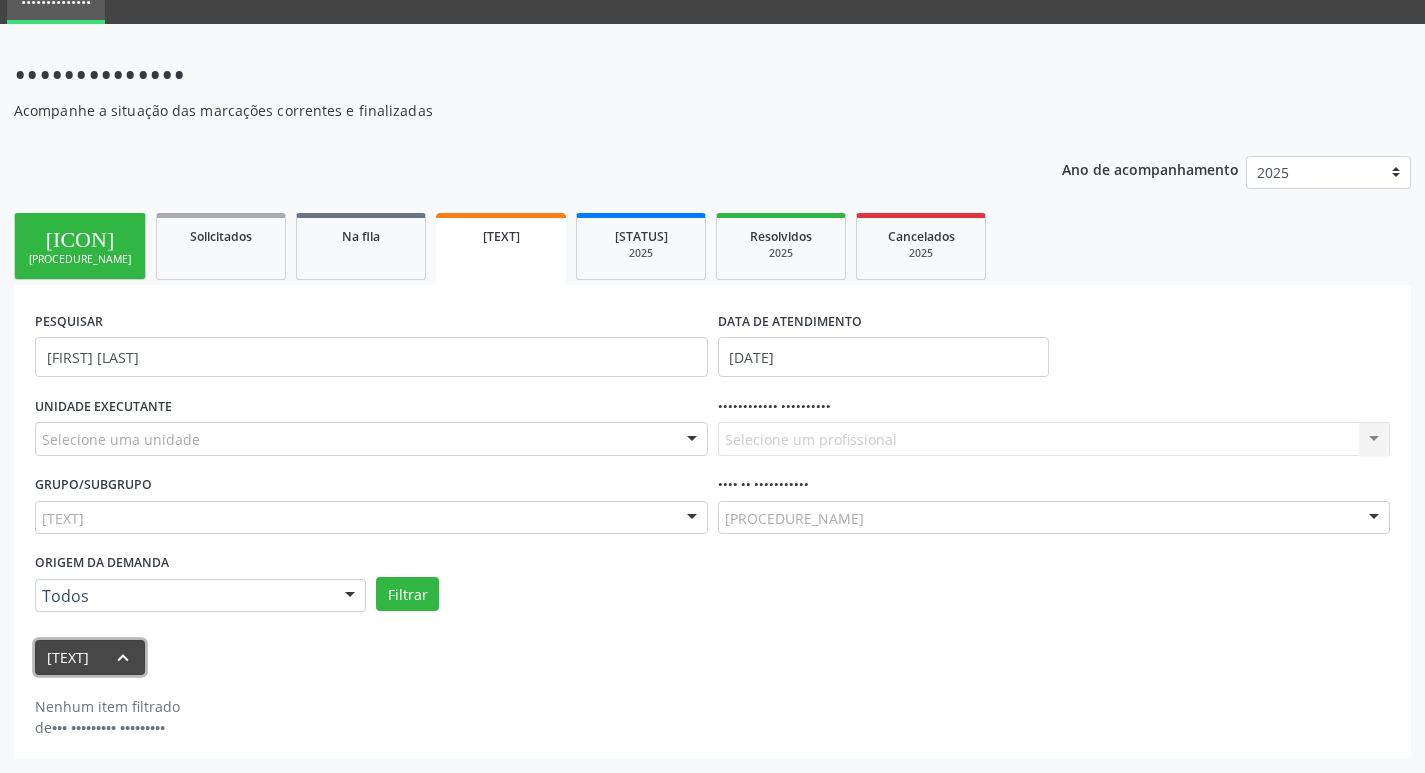 click on "keyboard_arrow_up" at bounding box center [123, 658] 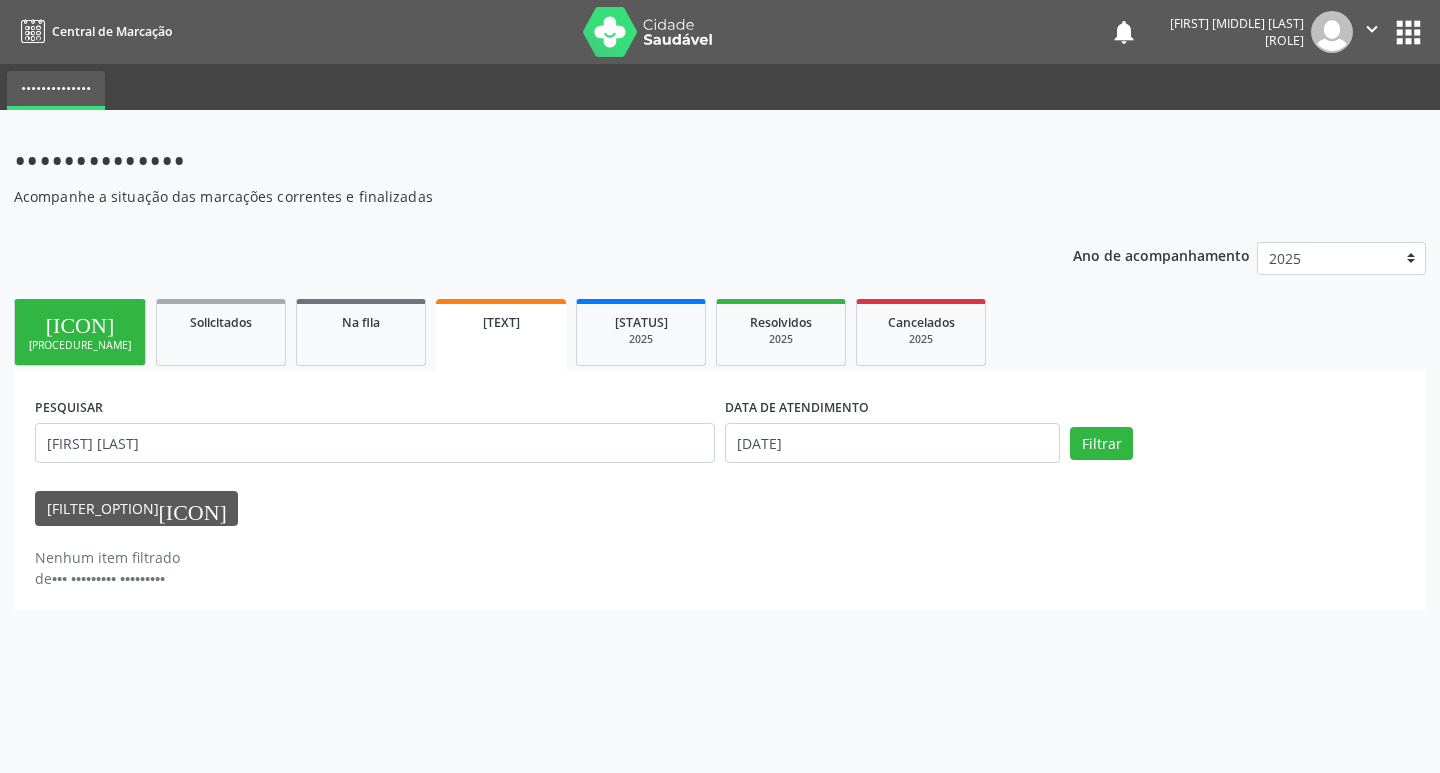 click on "person_add
Nova marcação" at bounding box center (80, 332) 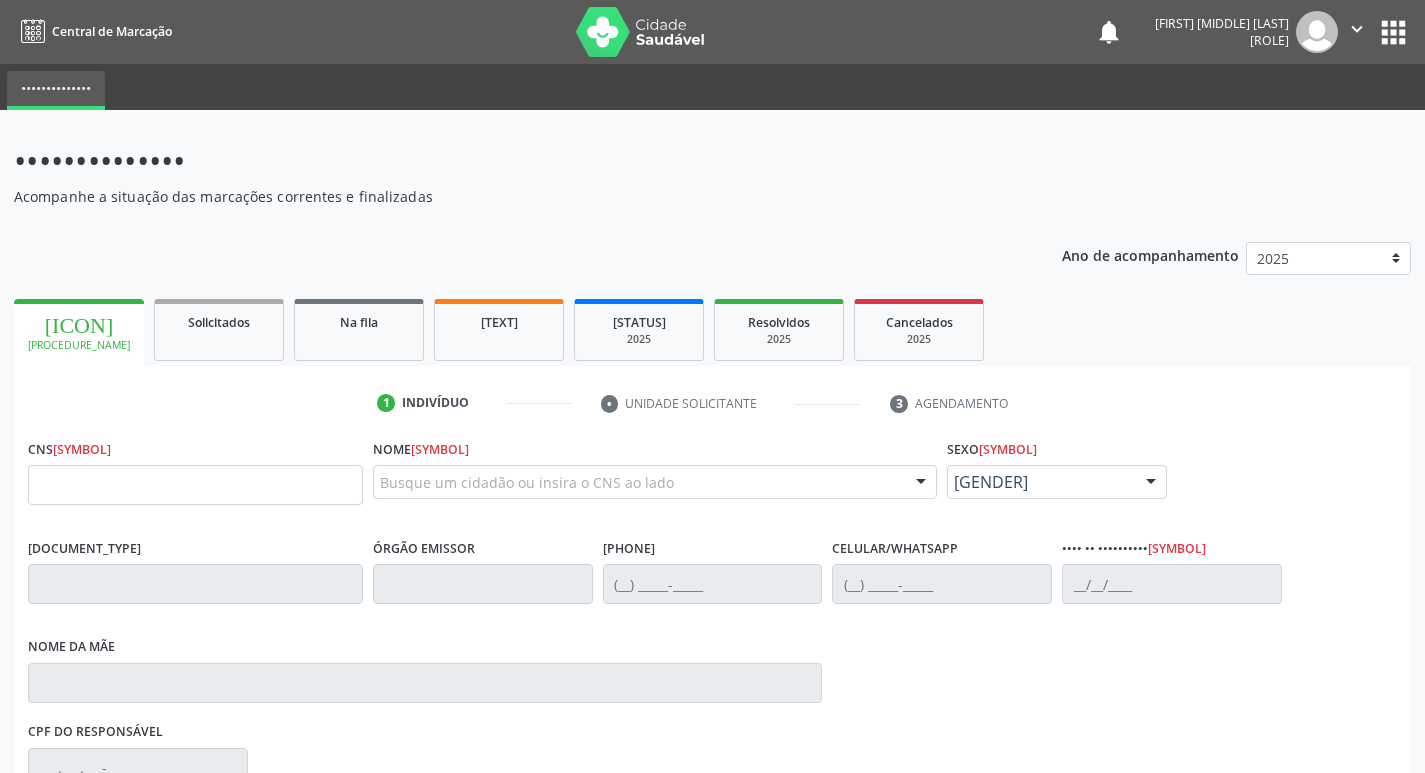 click on "person_add
Nova marcação" at bounding box center (79, 332) 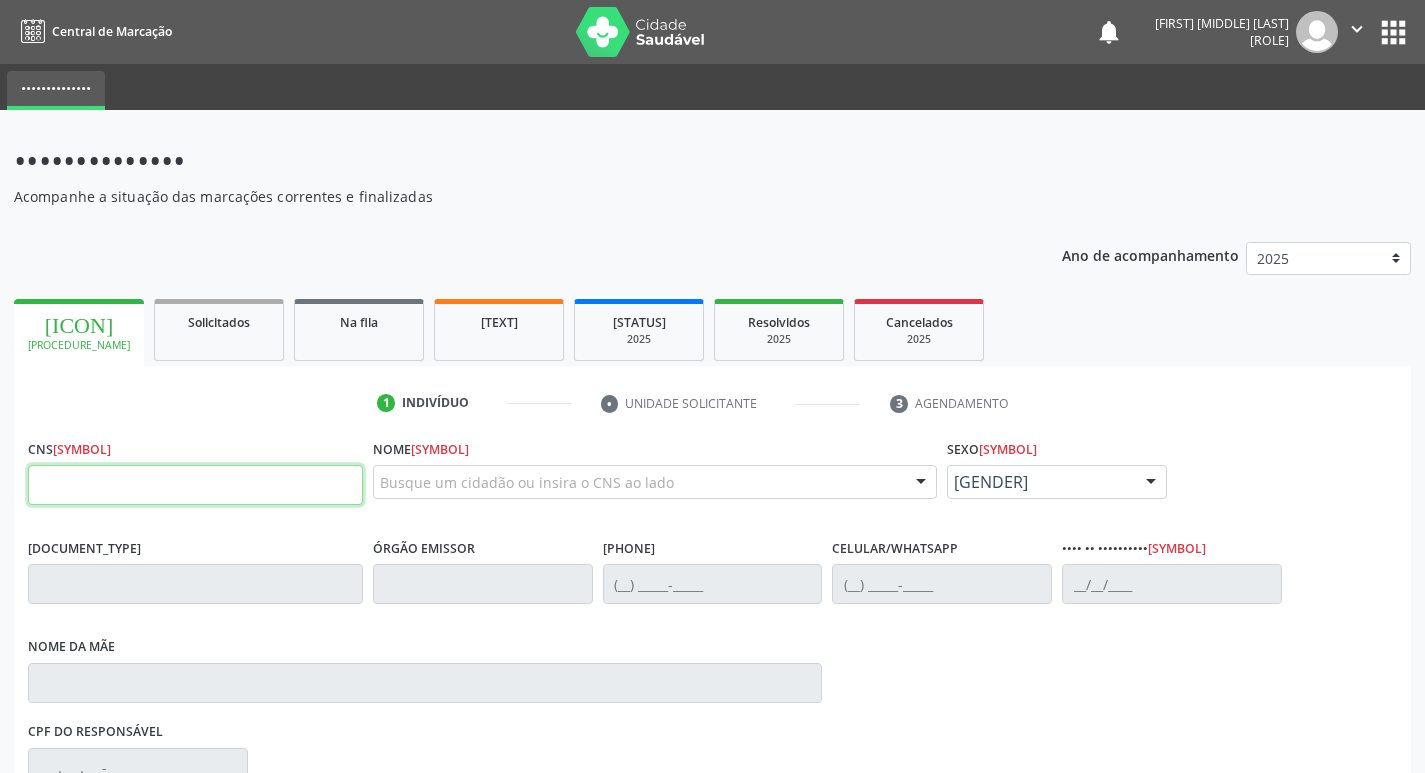 click at bounding box center [195, 485] 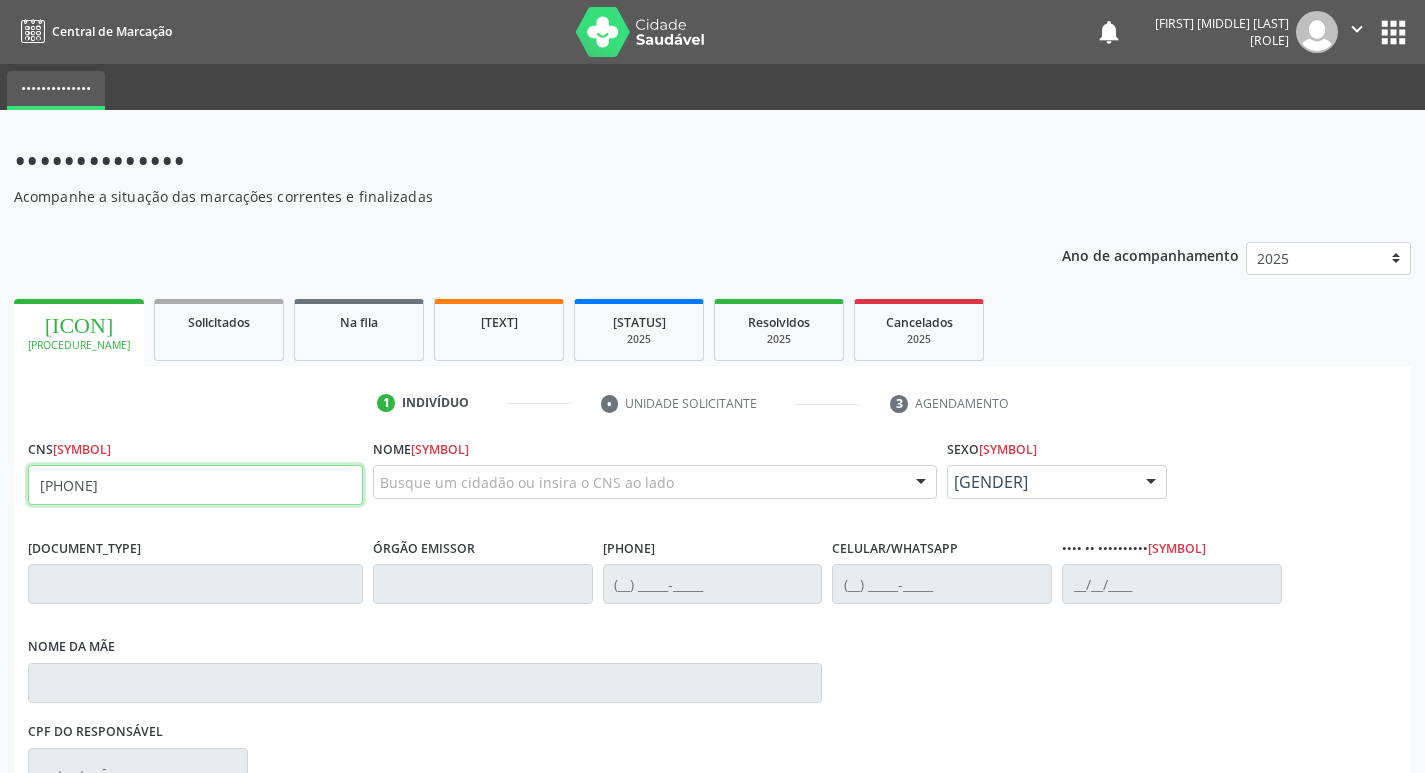type on "[PHONE]" 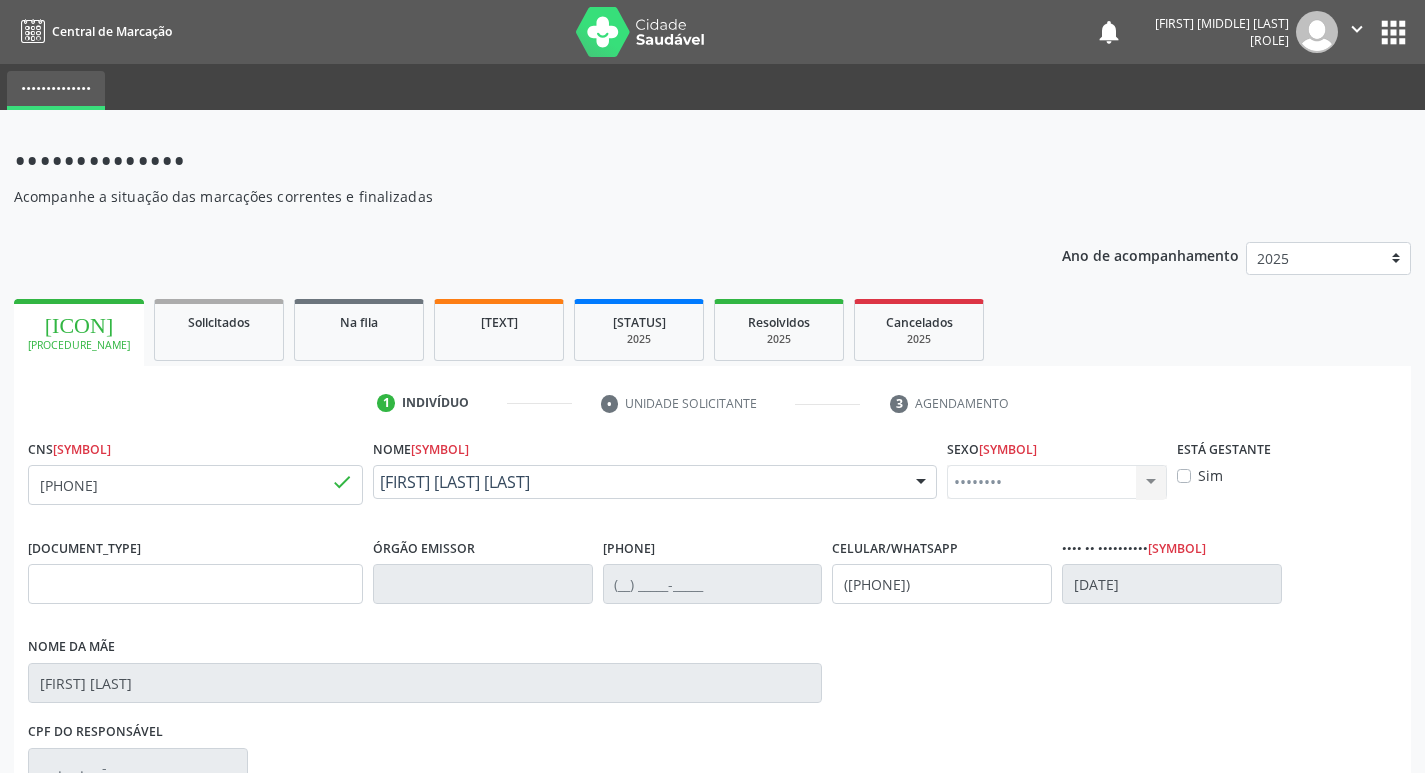 click on "•
•••••••••
•
••••••• •••••••••••
•
•••••••••••" at bounding box center (712, 403) 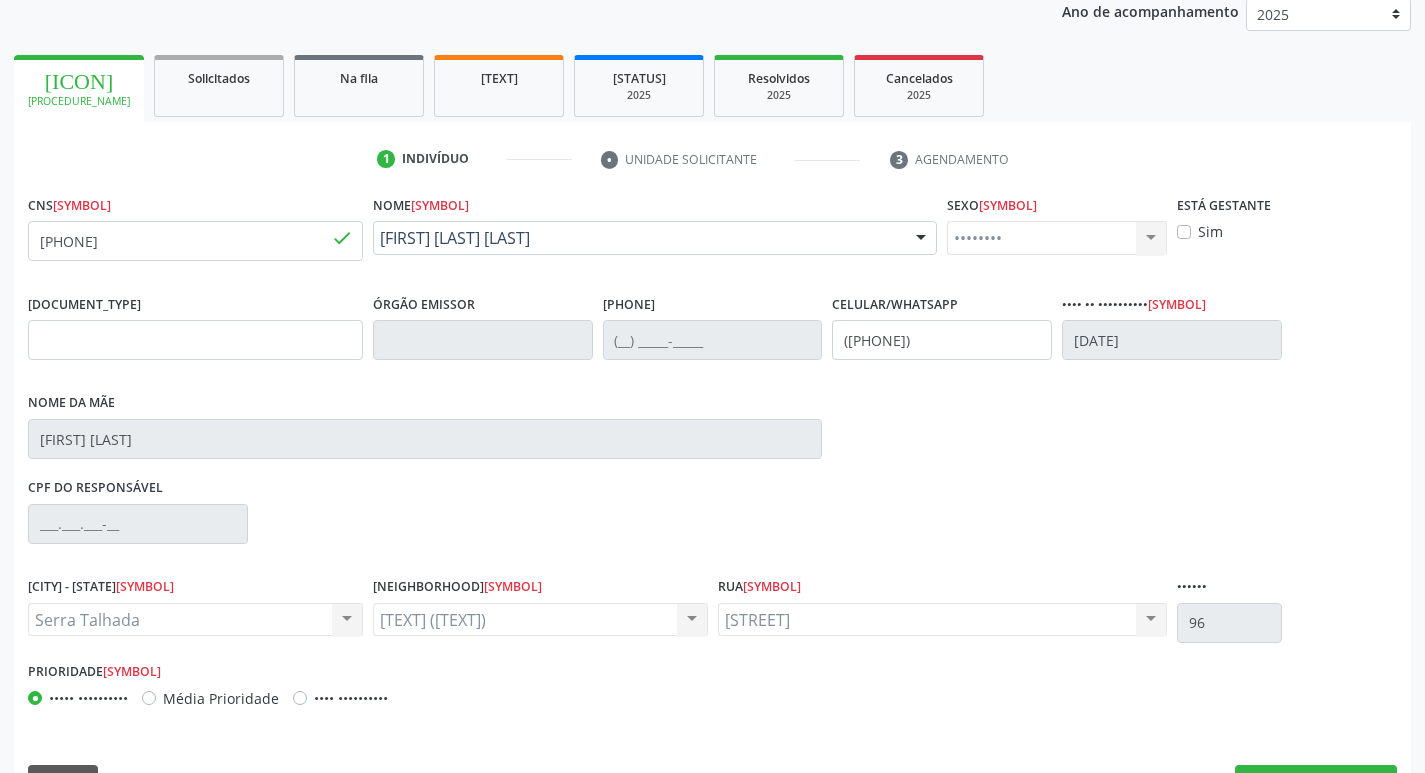scroll, scrollTop: 297, scrollLeft: 0, axis: vertical 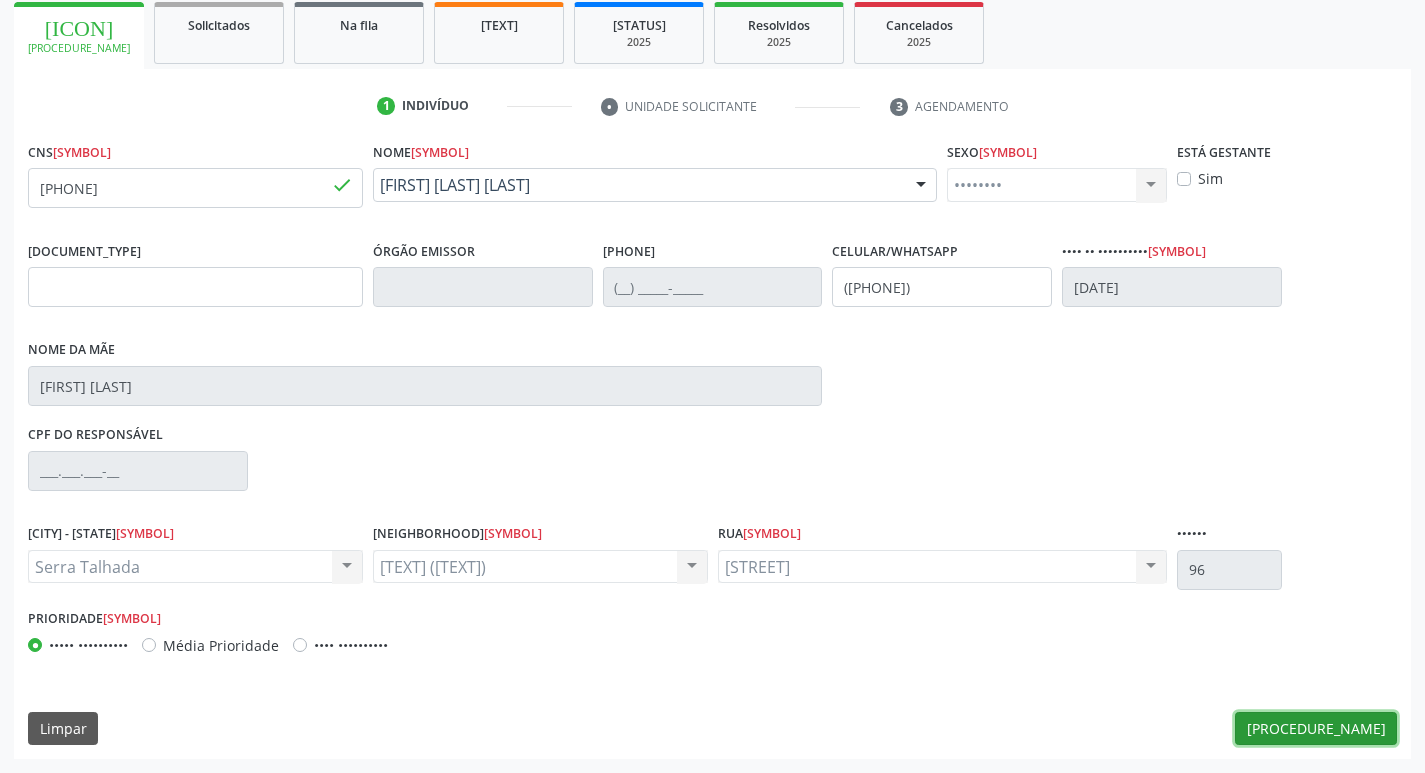 click on "[PROCEDURE_NAME]" at bounding box center (1316, 729) 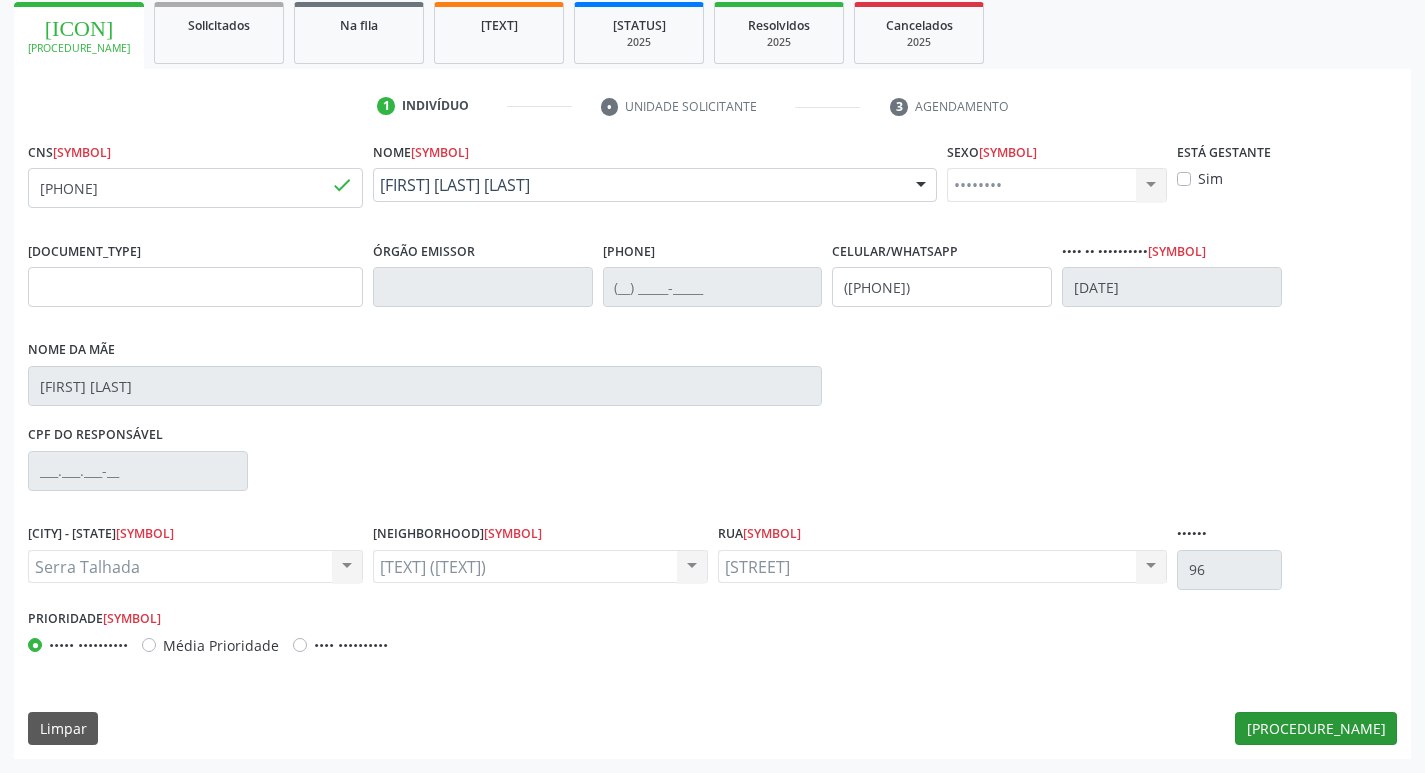 scroll, scrollTop: 133, scrollLeft: 0, axis: vertical 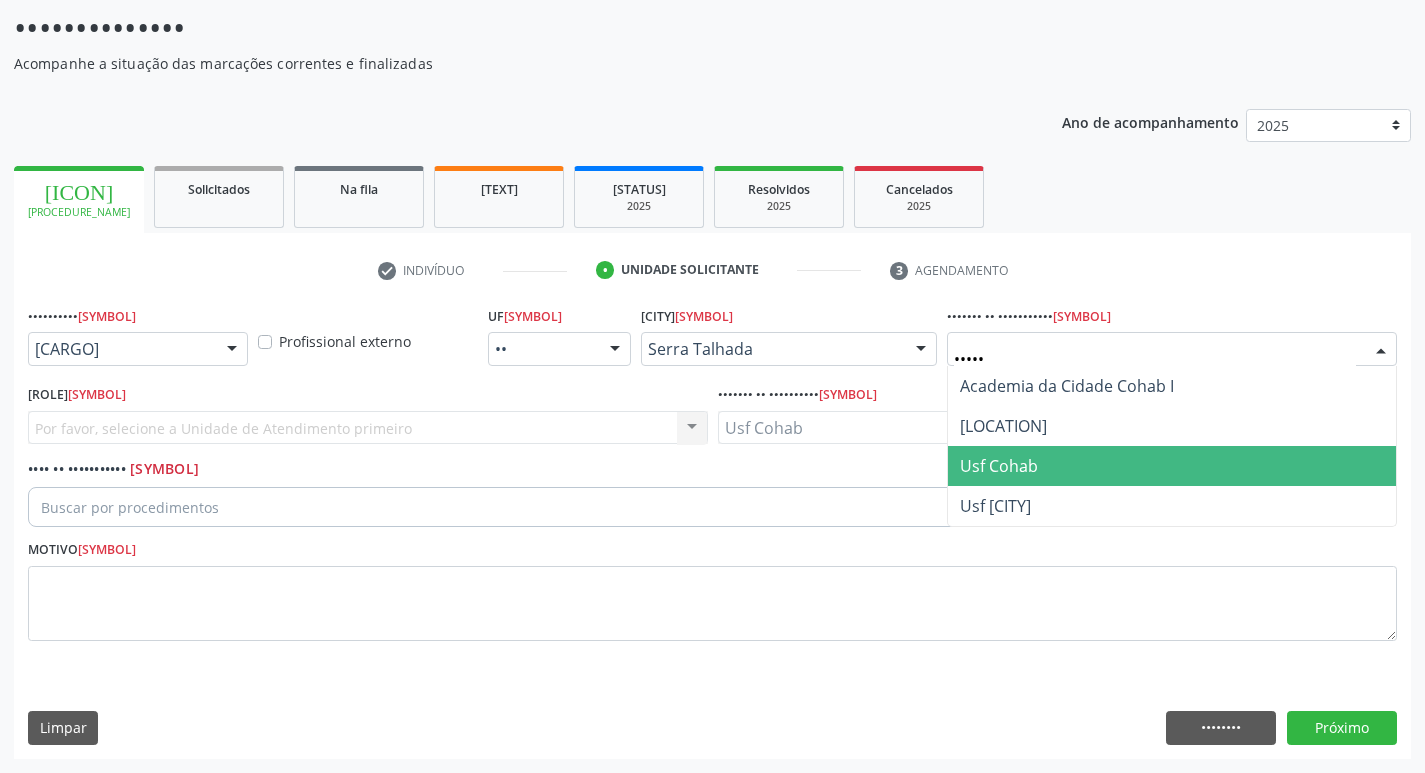 click on "Usf Cohab" at bounding box center [1172, 466] 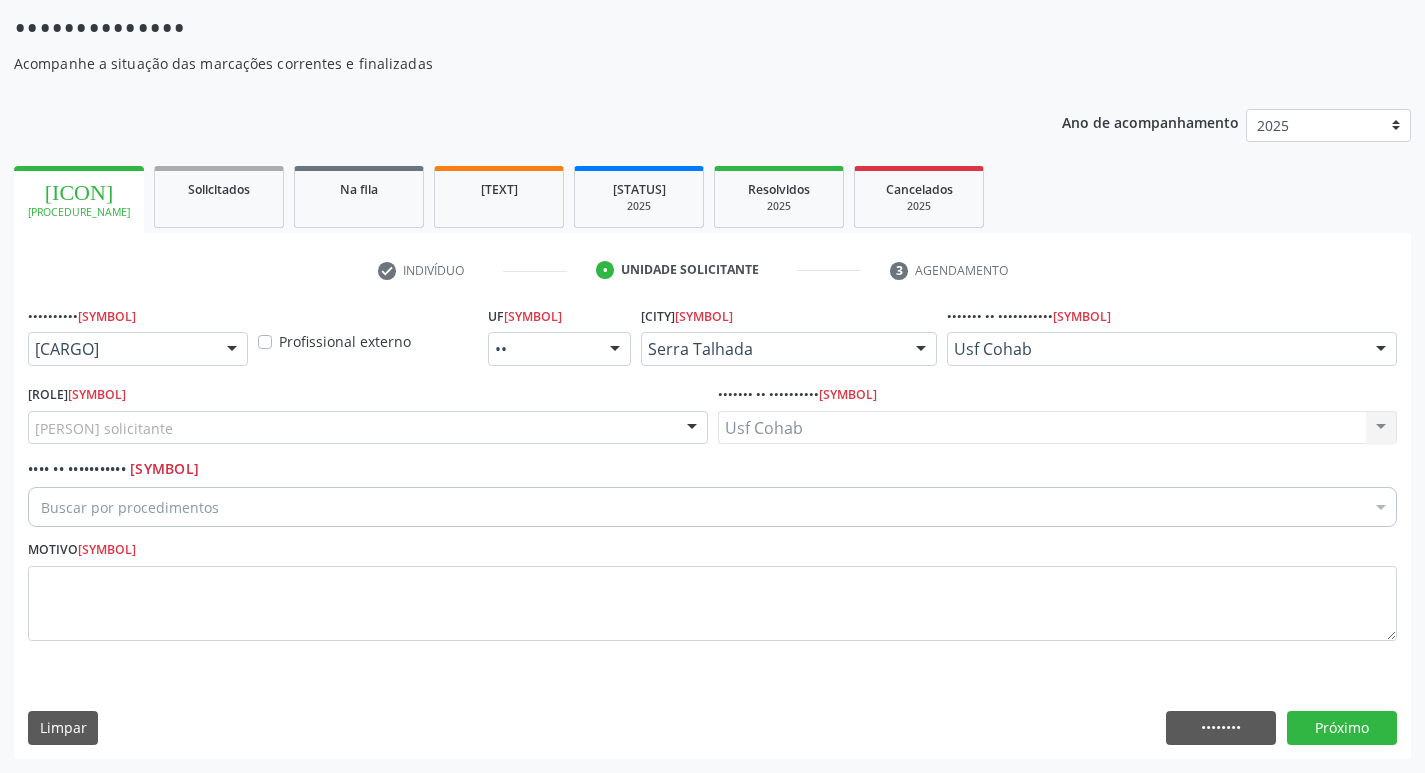 click on "[PERSON] solicitante" at bounding box center [368, 428] 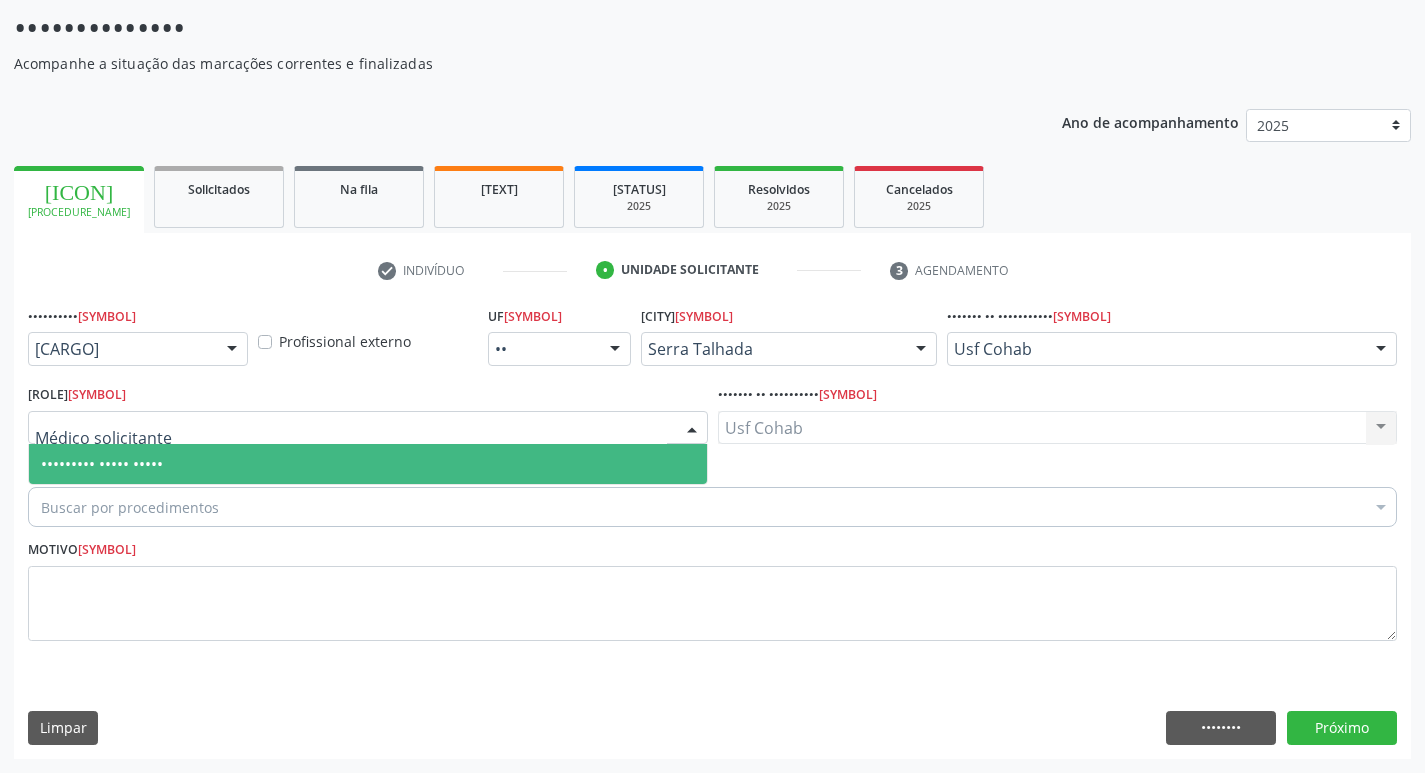 click on "••••••••• ••••• •••••" at bounding box center [368, 464] 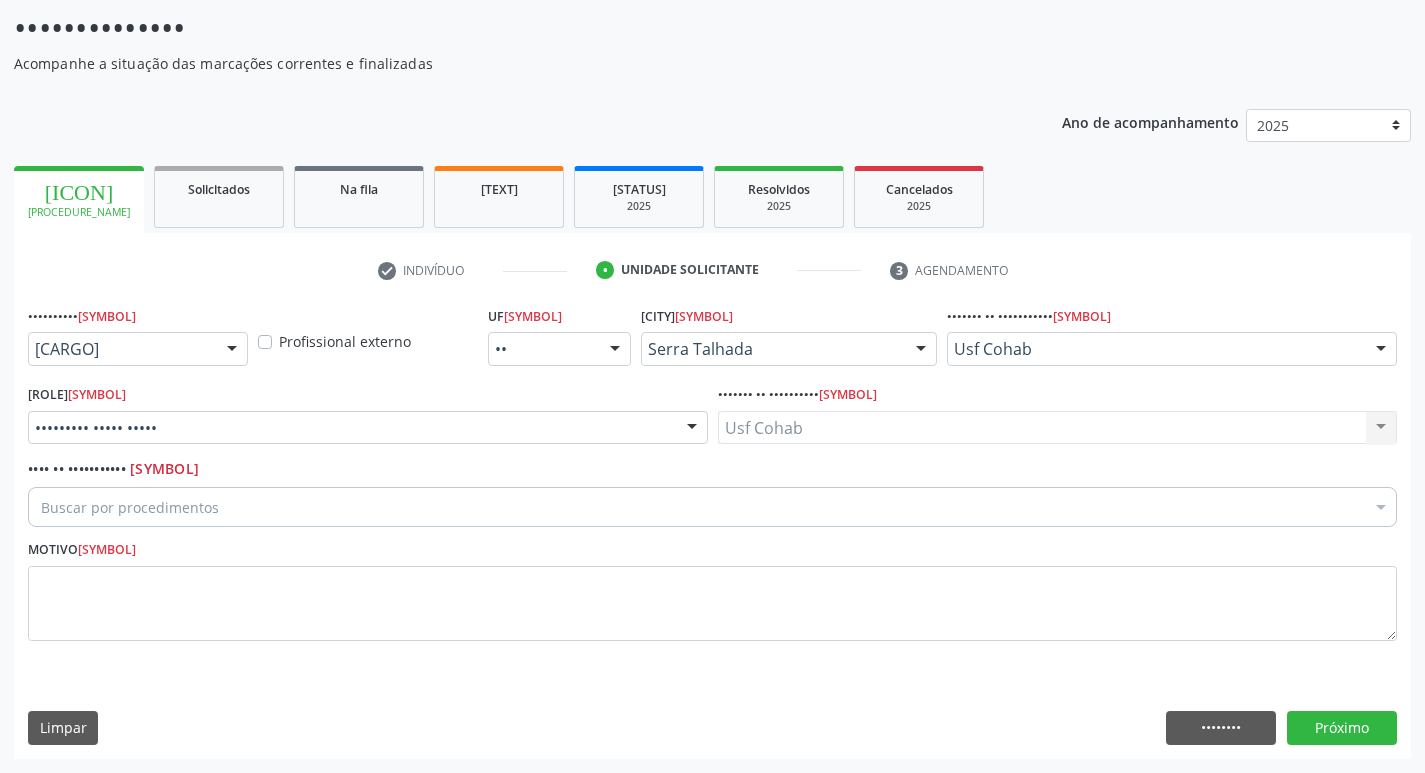 click on "Buscar por procedimentos" at bounding box center (712, 507) 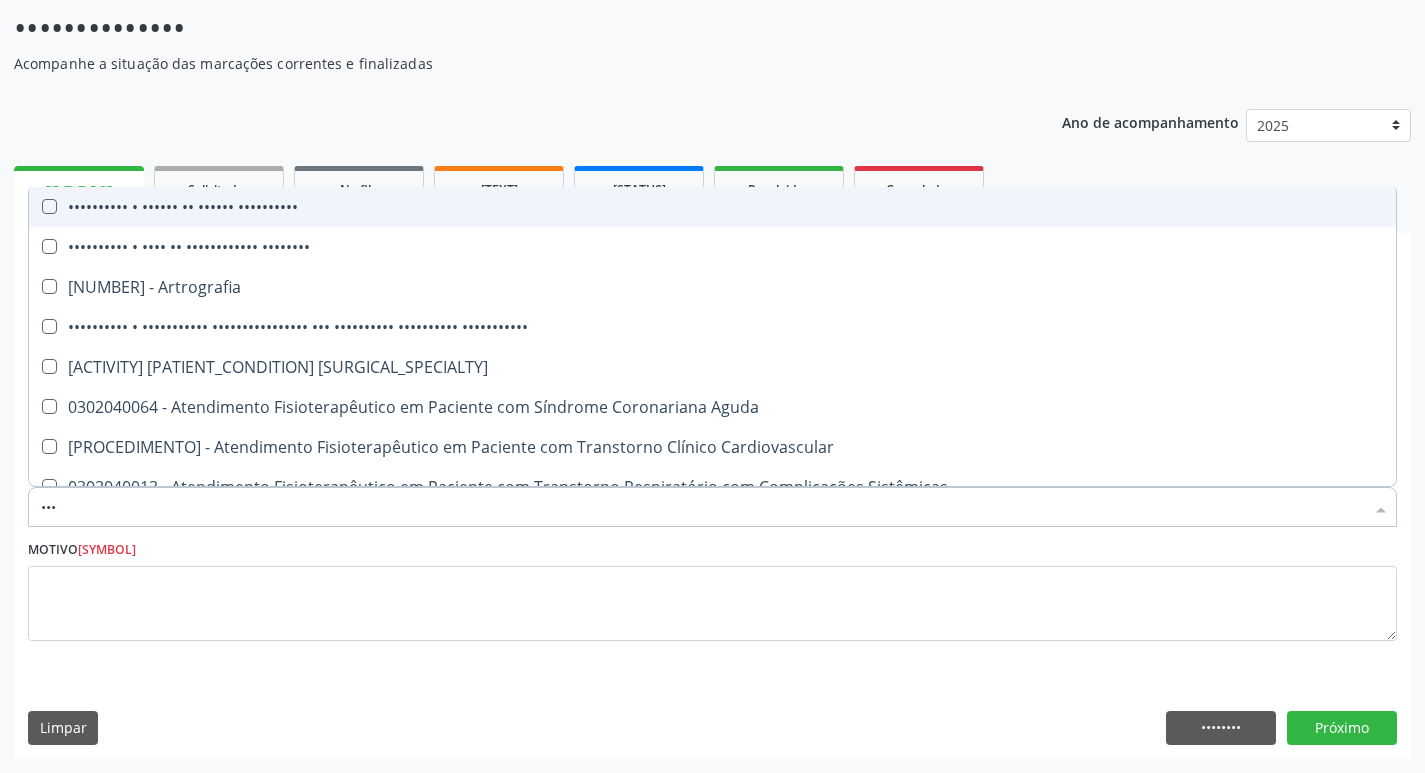 type on "0204" 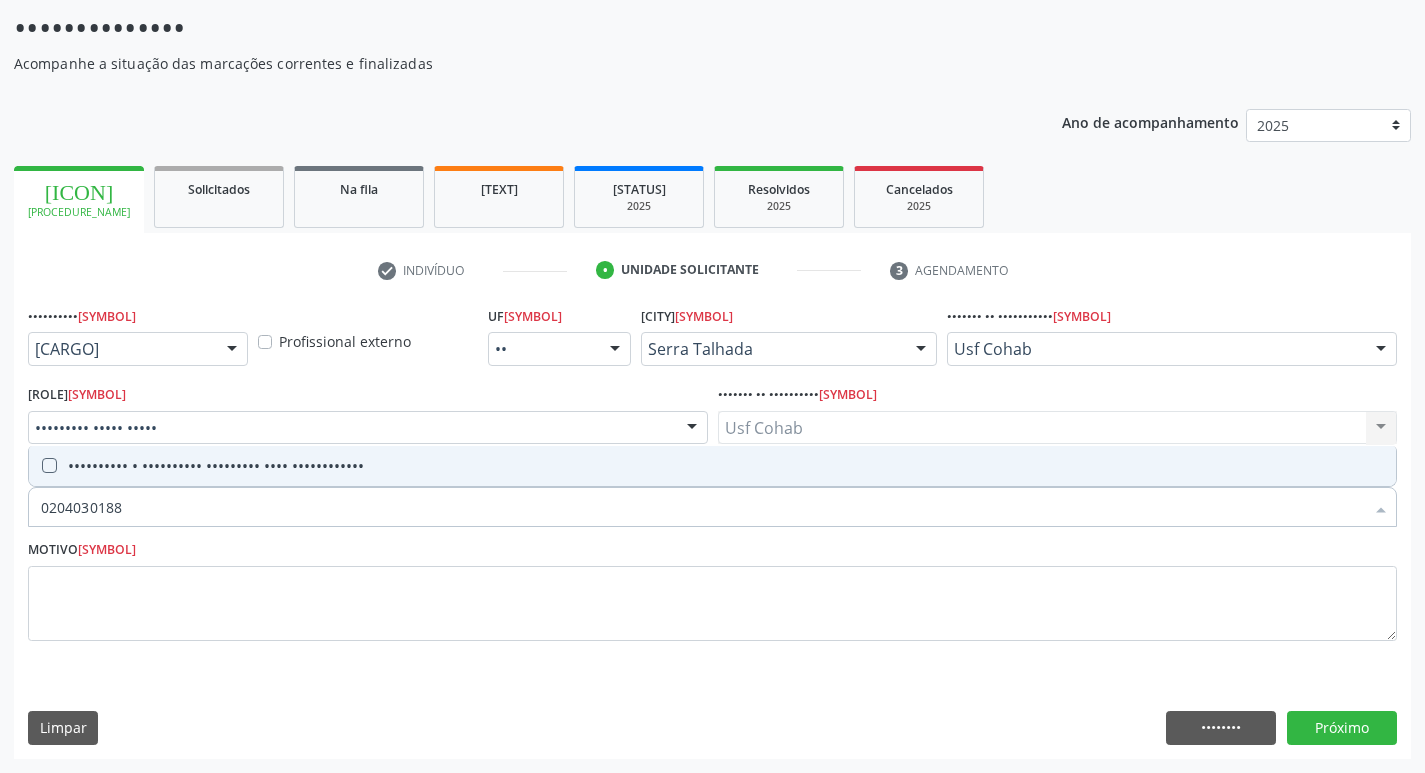 click on "•••••••••• • •••••••••• ••••••••• •••• ••••••••••••" at bounding box center (712, 466) 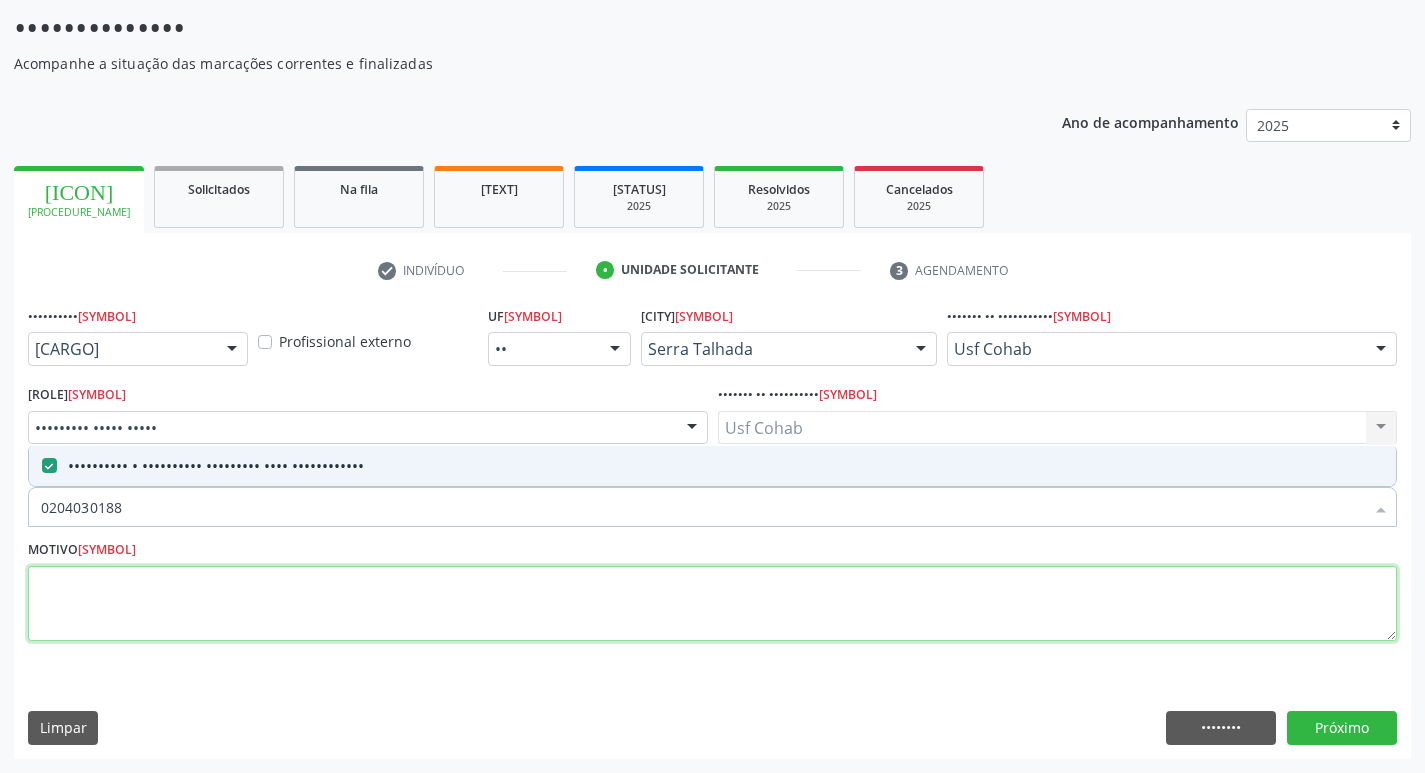 click at bounding box center [712, 604] 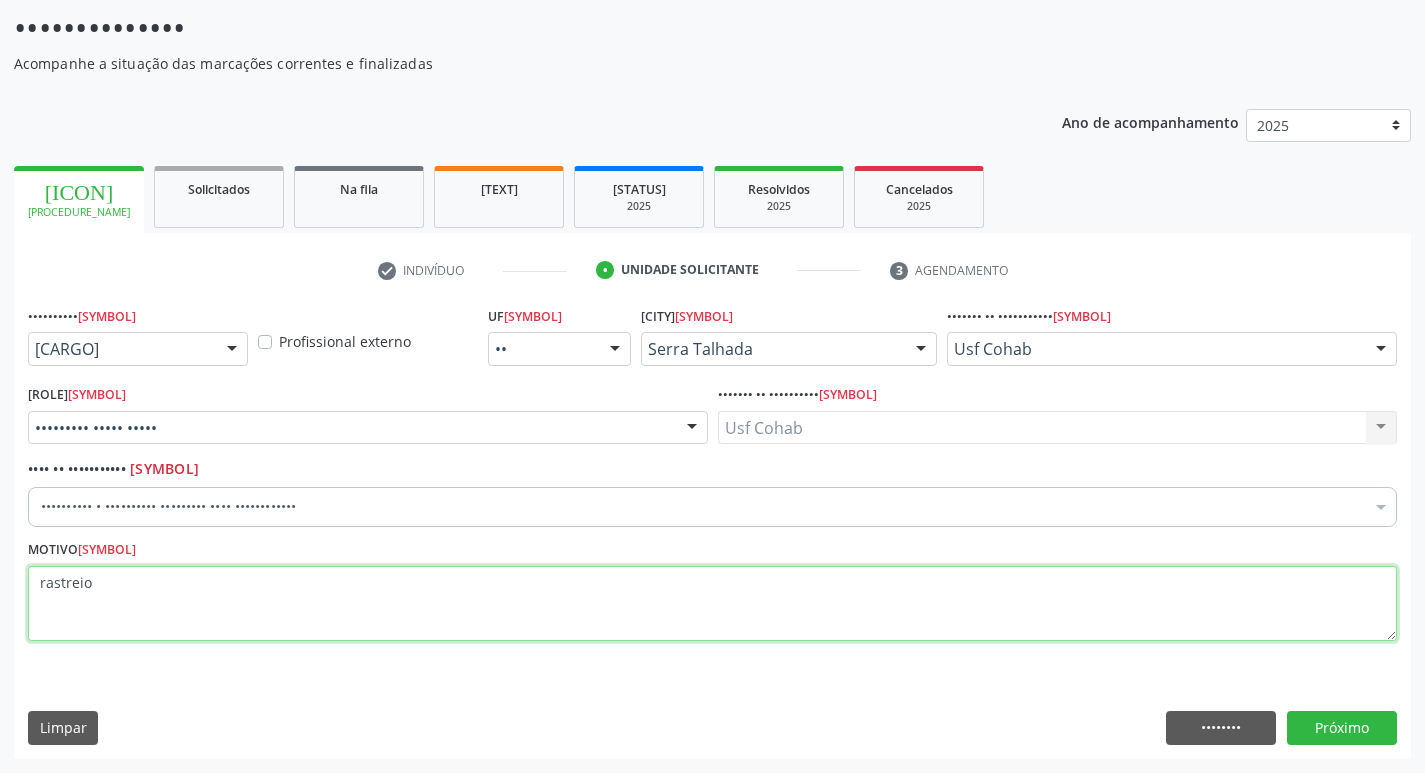 type on "rastreio" 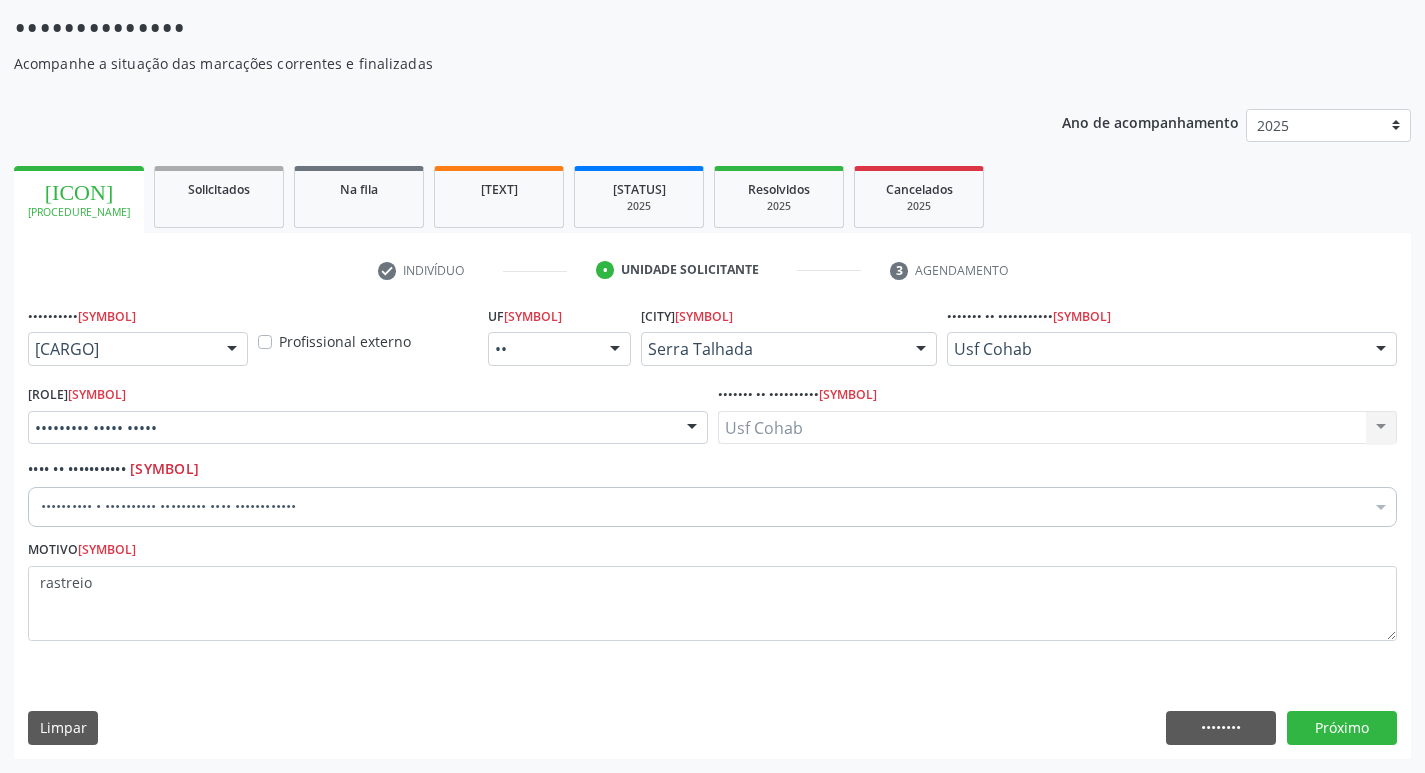 click on "Requerente
*
Médico(a)         Médico(a)   Enfermeiro(a)   Paciente
Nenhum resultado encontrado para: "   "
Não há nenhuma opção para ser exibida.
Profissional externo
UF
*
PE         AC   AL   AM   AP   BA   CE   DF   ES   GO   MA   MG   MS   MT   PA   PB   PE   PI   PR   RJ   RN   RO   RR   RS   SC   SE   SL   SP   SV   TO
Nenhum resultado encontrado para: "   "
Não há nenhuma opção para ser exibida.
Município
*
[CITY]         Abreu e Lima   Afogados da Ingazeira   Afrânio   Agrestina   Água Preta   Águas Belas   Alagoinha   Aliança   Altinho   Amaraji   Angelim   Araçoiaba   Araripina   Arcoverde   Barra de Guabiraba   Barreiros   Belém de Maria   Belém do São Francisco   Belo Jardim   Betânia   Bezerros   Bodocó   Bom Conselho   Bom Jardim   Bonito   Brejão   Brejinho   Brejo da Madre de Deus   Buenos Aires   Buíque     Cabrobó" at bounding box center [712, 529] 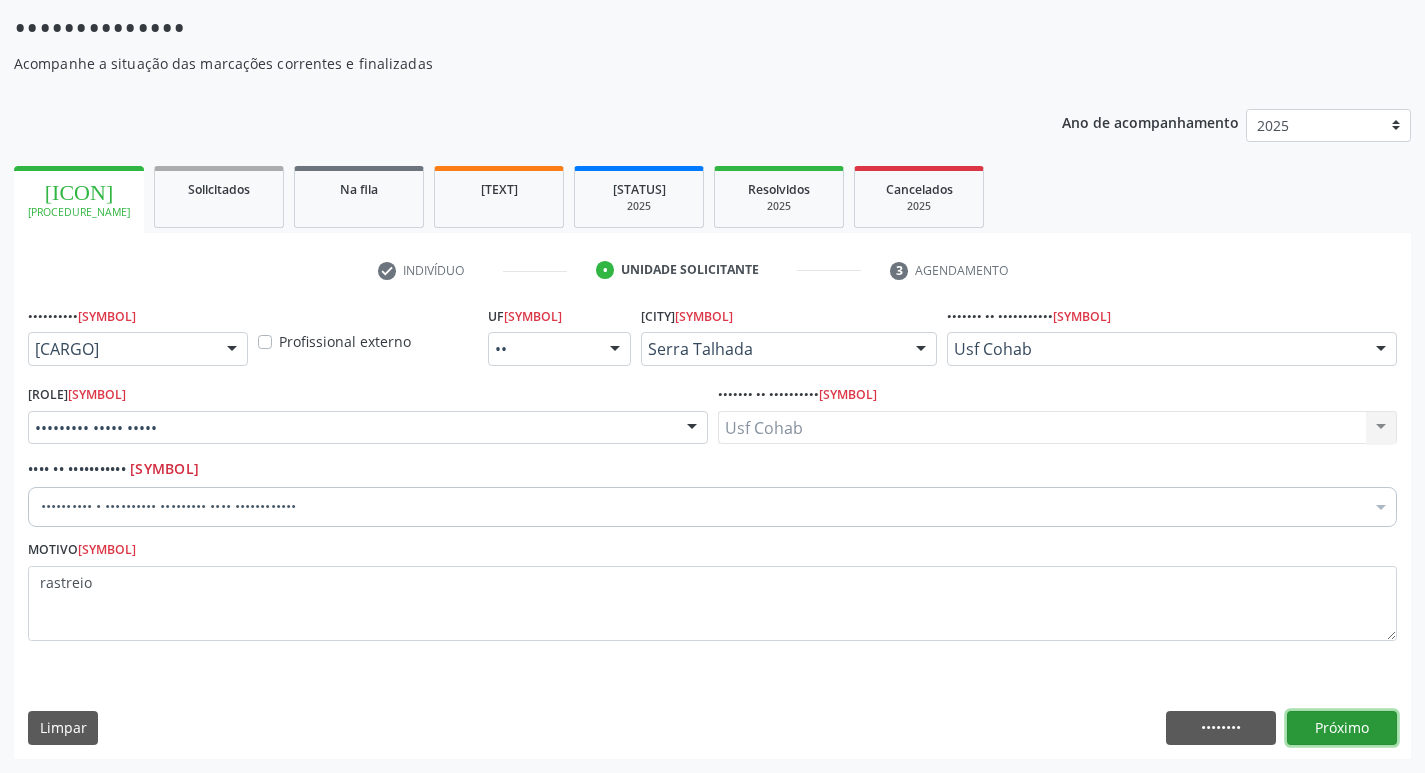 click on "Próximo" at bounding box center [1342, 728] 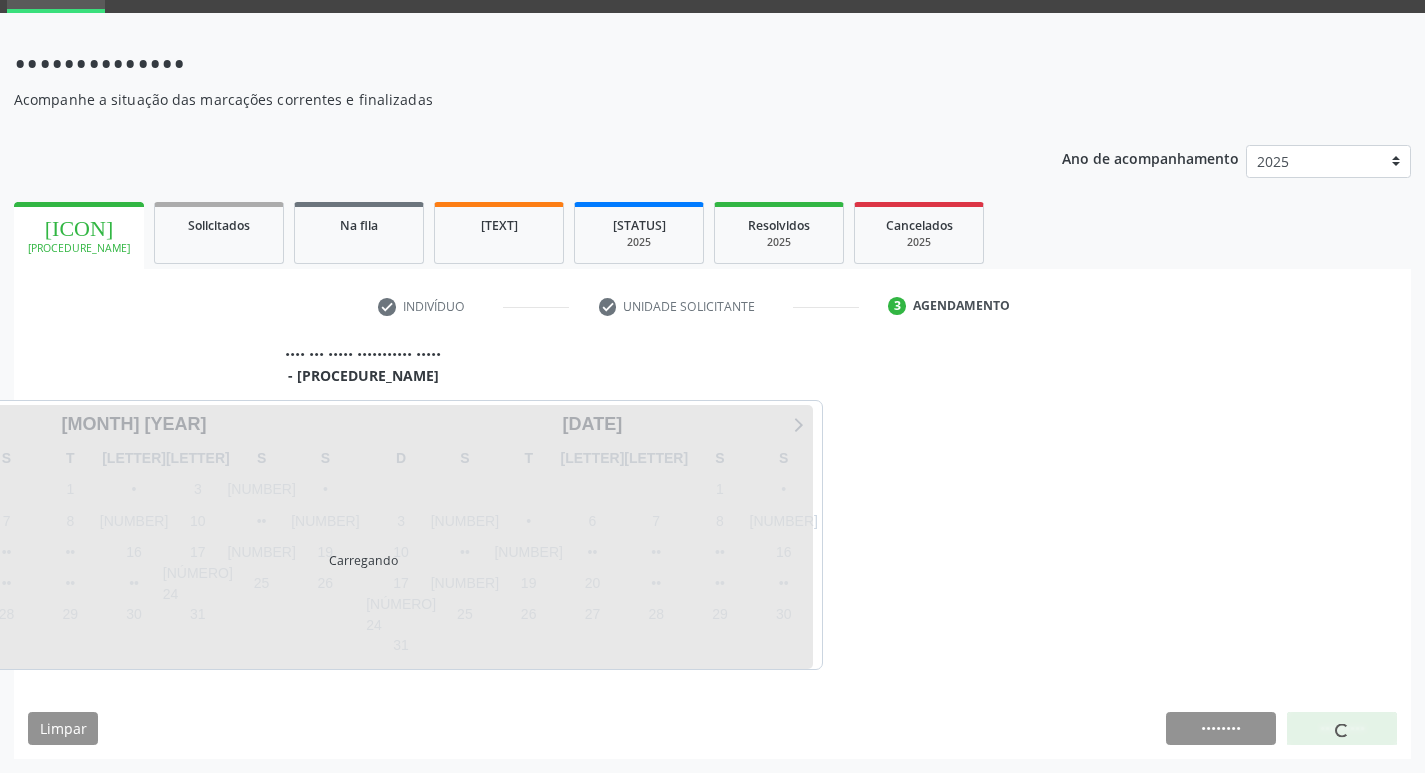 scroll, scrollTop: 97, scrollLeft: 0, axis: vertical 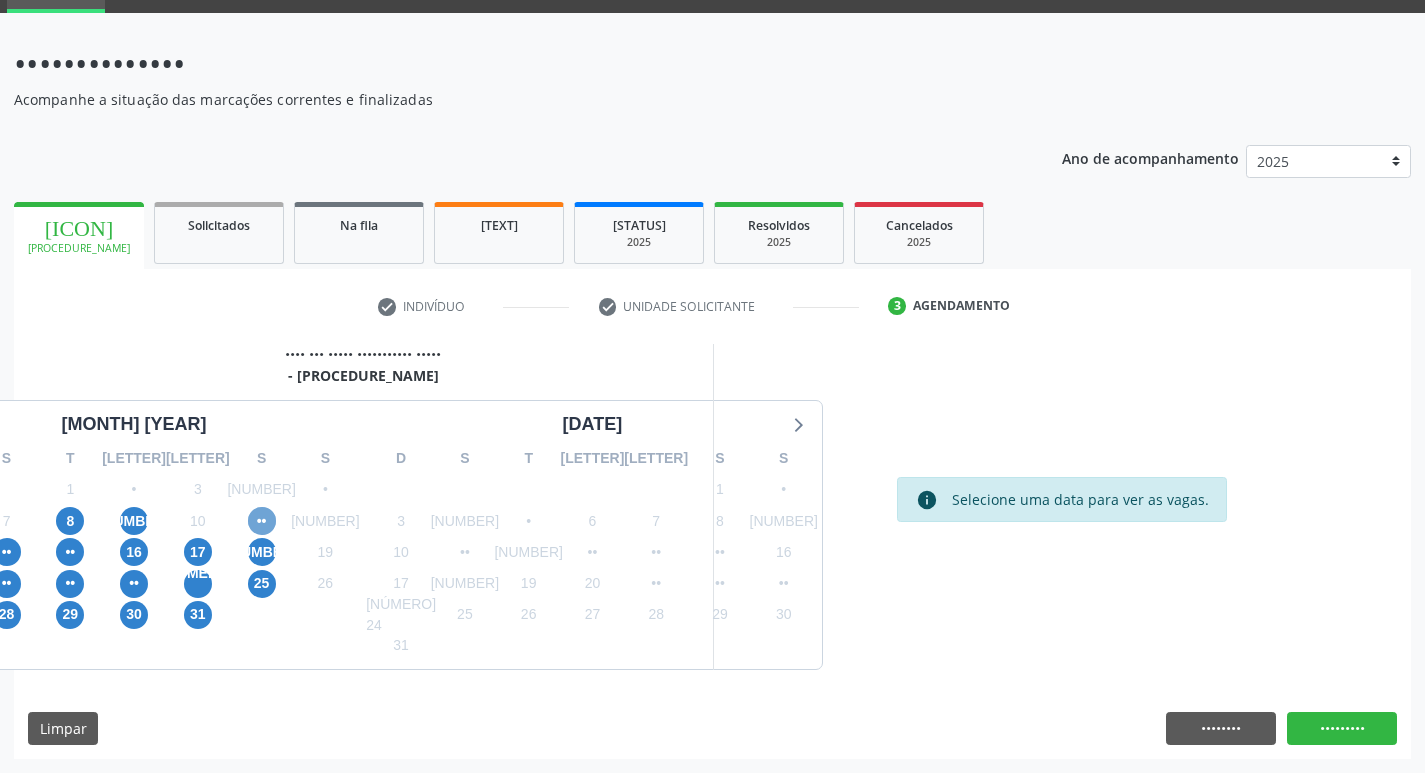 click on "••" at bounding box center [262, 521] 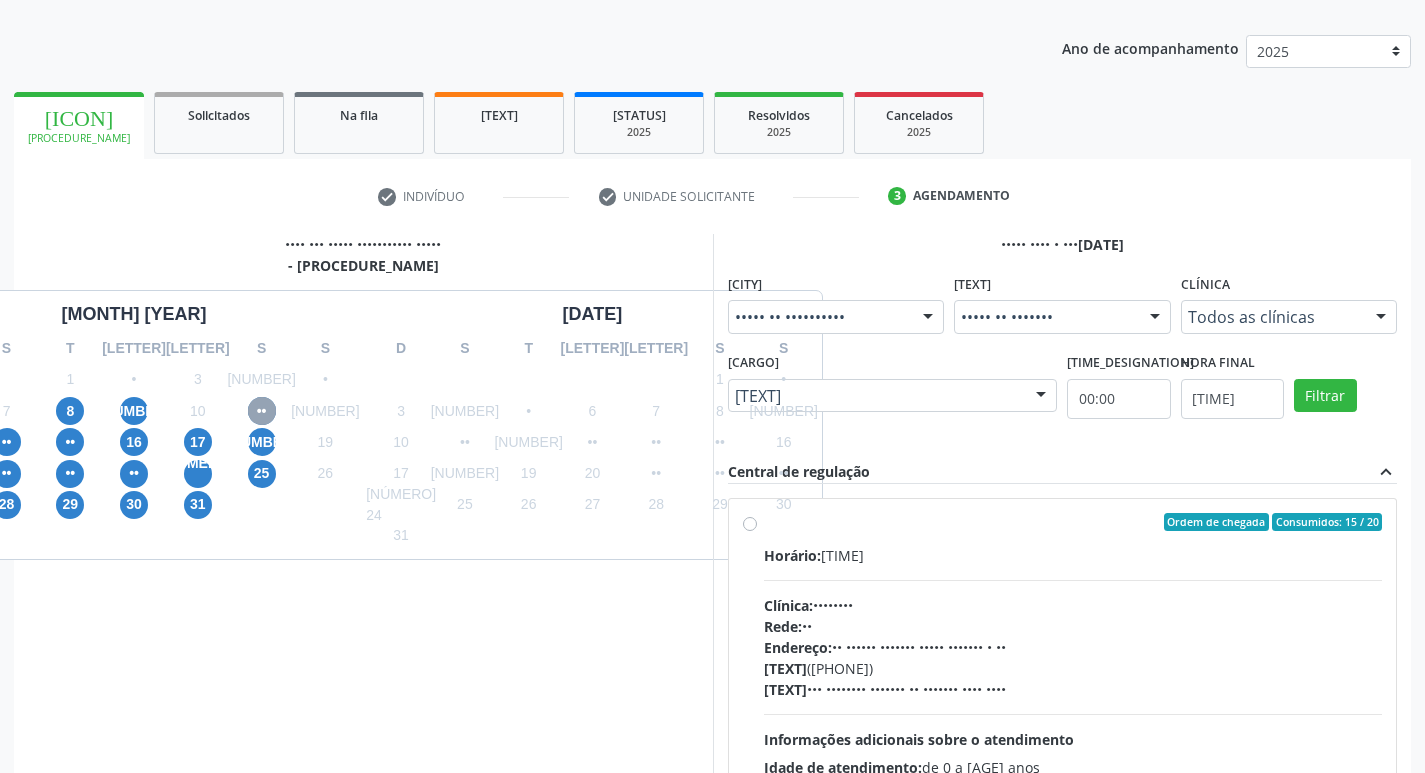 scroll, scrollTop: 297, scrollLeft: 0, axis: vertical 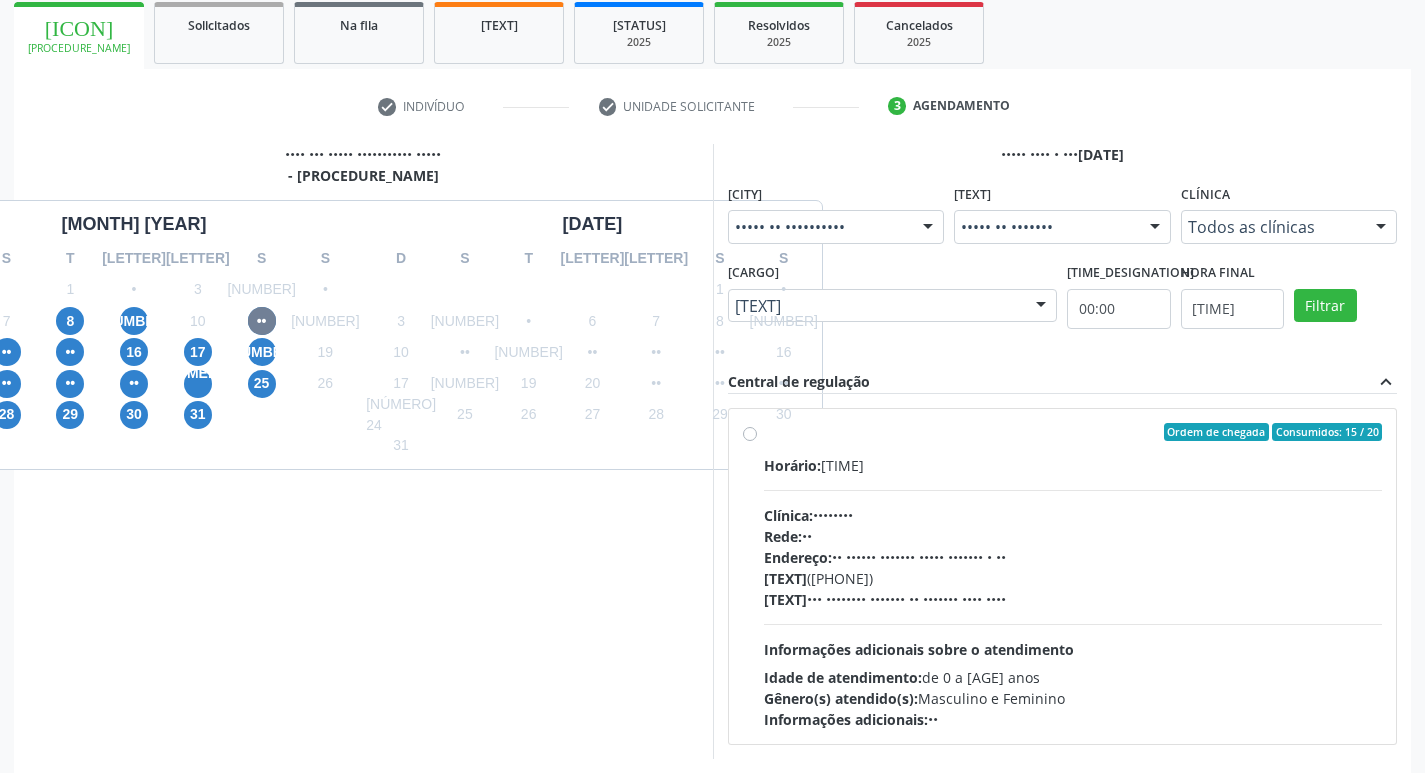 click on "[ORDER] [CONSUMED] / [TOTAL]
[TIME]:   [TIME]
[CLINIC]:  [CLINIC]
[NETWORK]:
--
[ADDRESS]:   nº [NUMBER], [NEIGHBORHOOD], [CITY] - [STATE]
[PHONE]:   [PHONE]
[PROFESSIONAL]:
[FIRST] [LAST]
[ADDITIONAL_INFO] [ATTENDANCE]
[AGE_RANGE]:
[AGE] a [AGE] [YEARS]
[GENDER_ATTENDED]:
[GENDER] e [GENDER]
[ADDITIONAL_INFO]:
--" at bounding box center (1073, 576) 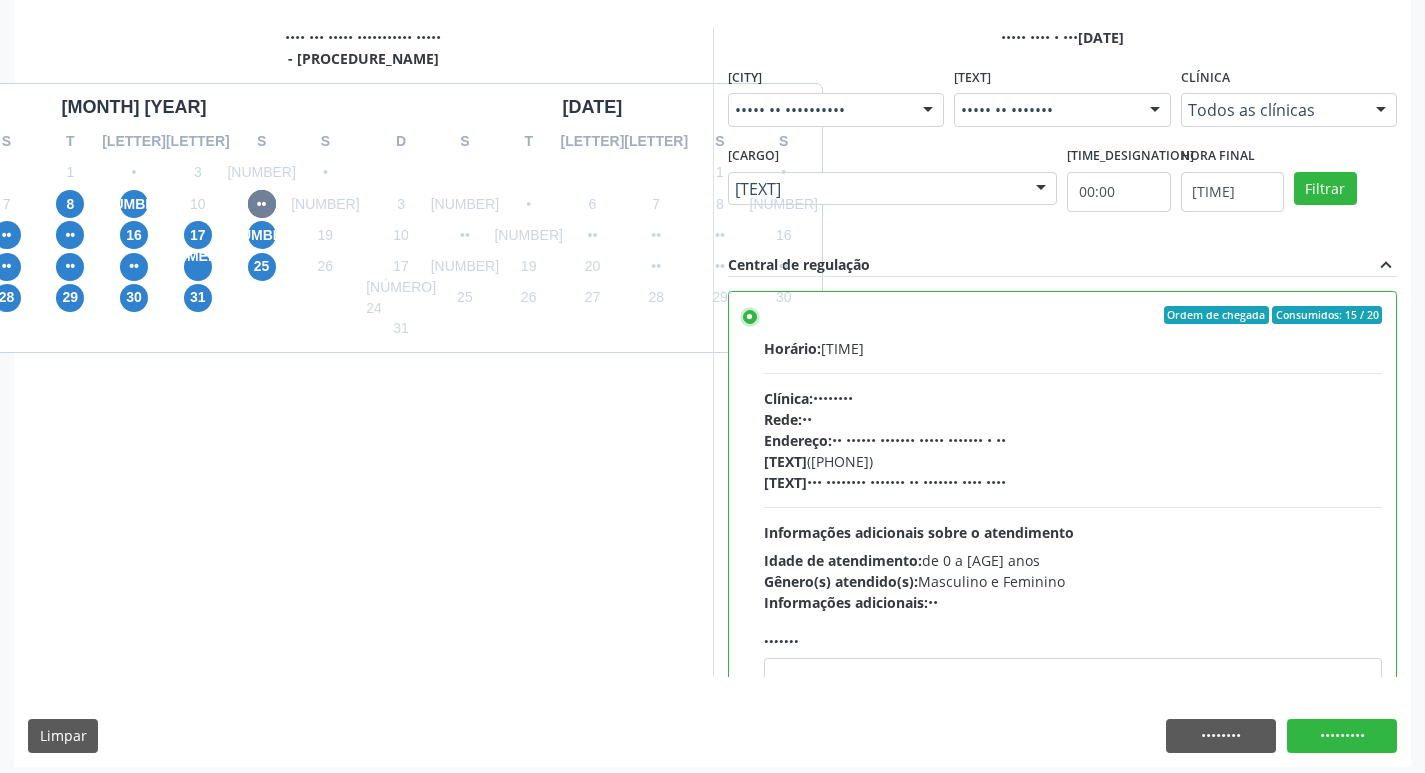 scroll, scrollTop: 422, scrollLeft: 0, axis: vertical 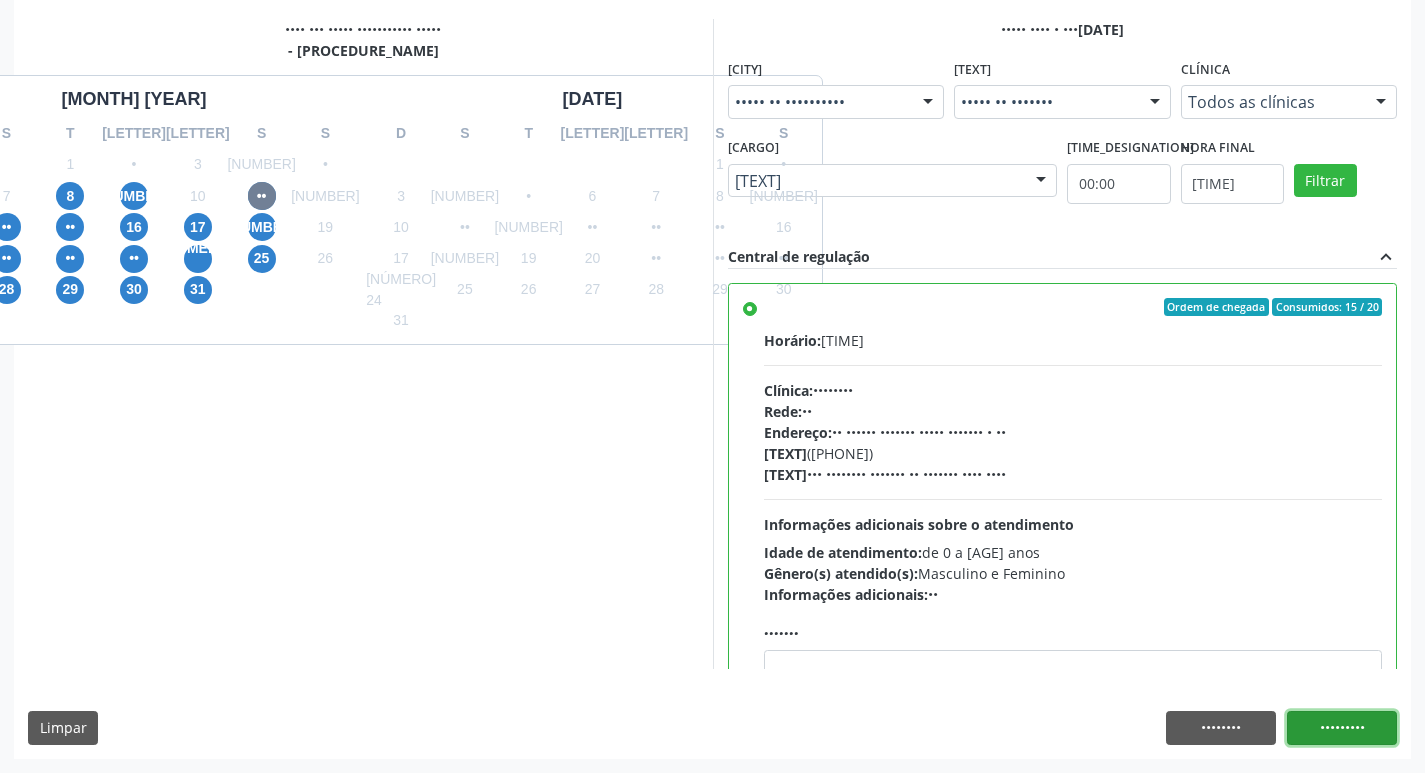 click on "•••••••••" at bounding box center (1342, 728) 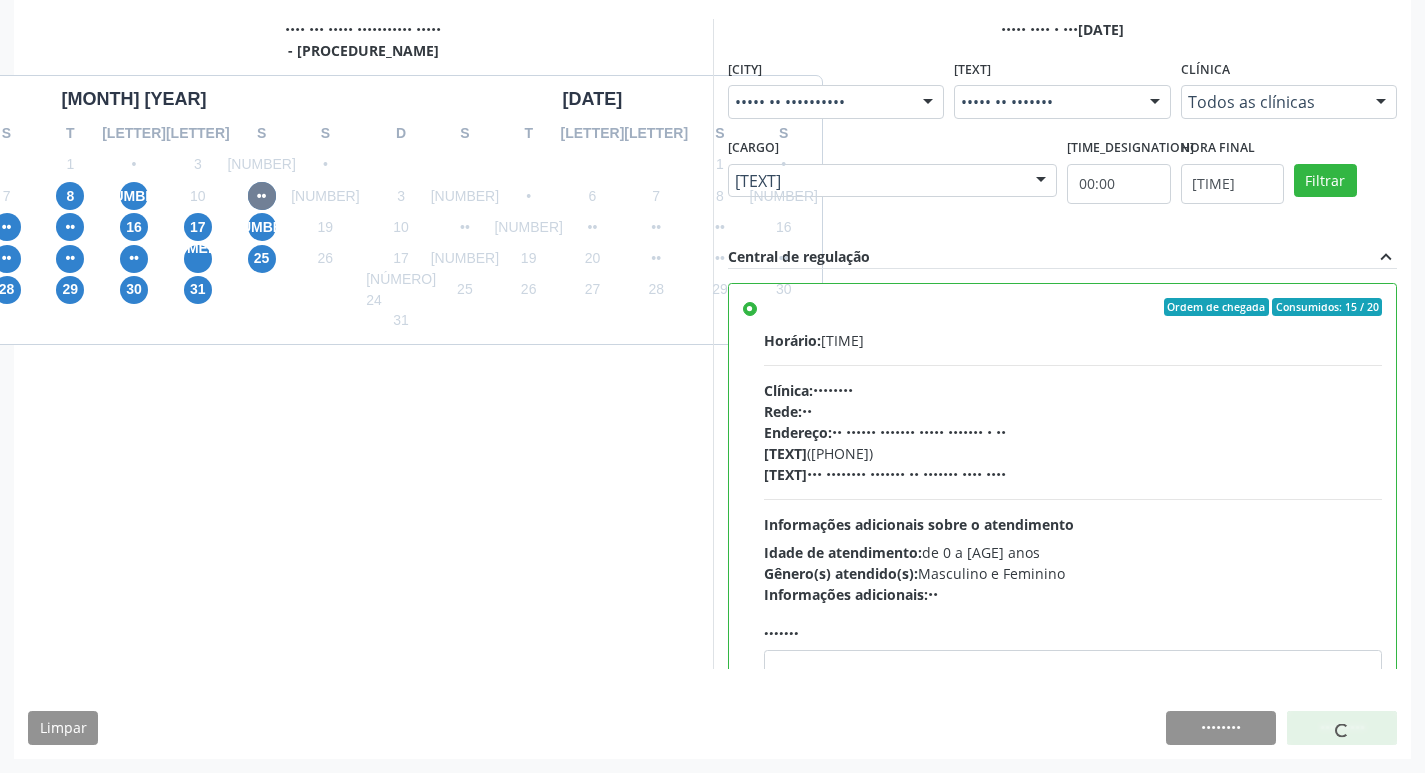 scroll, scrollTop: 0, scrollLeft: 0, axis: both 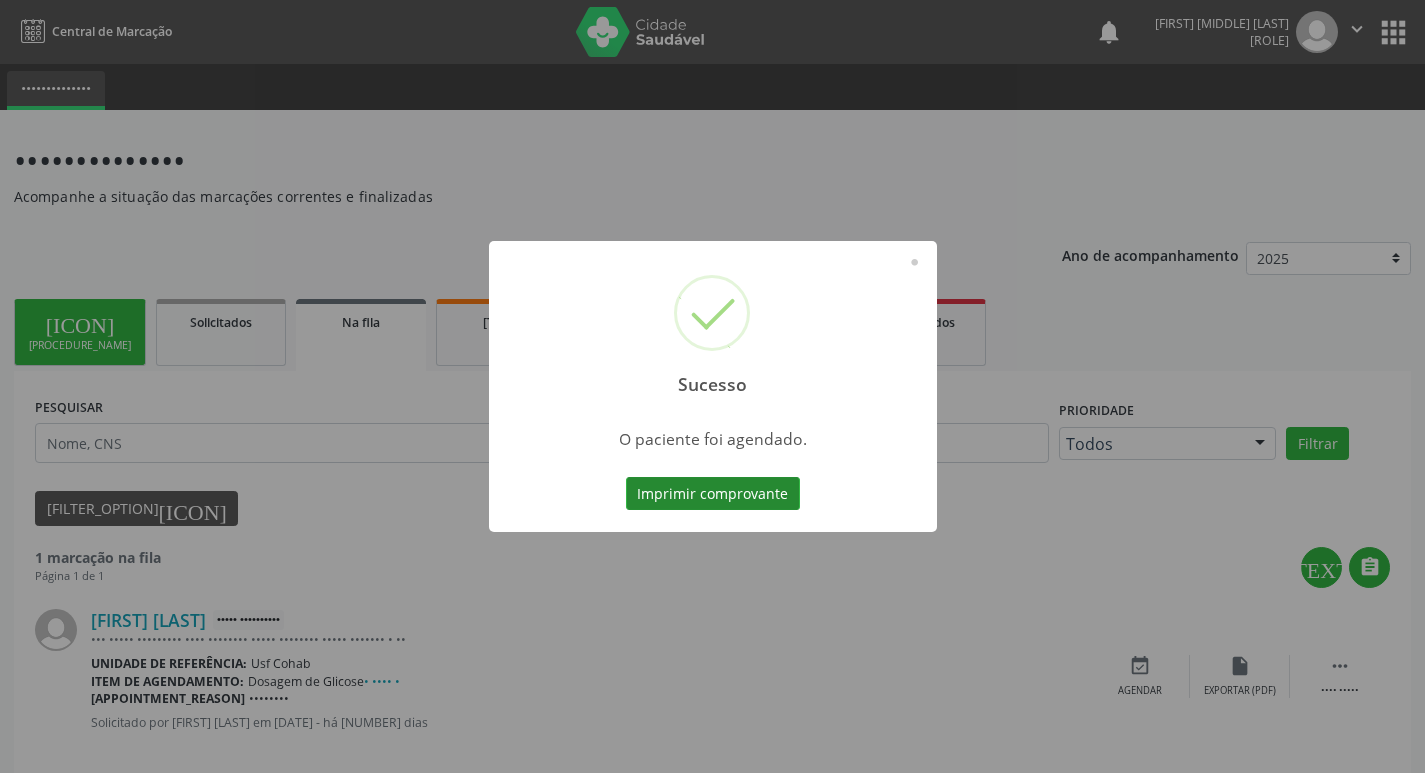 click on "Imprimir comprovante" at bounding box center (713, 494) 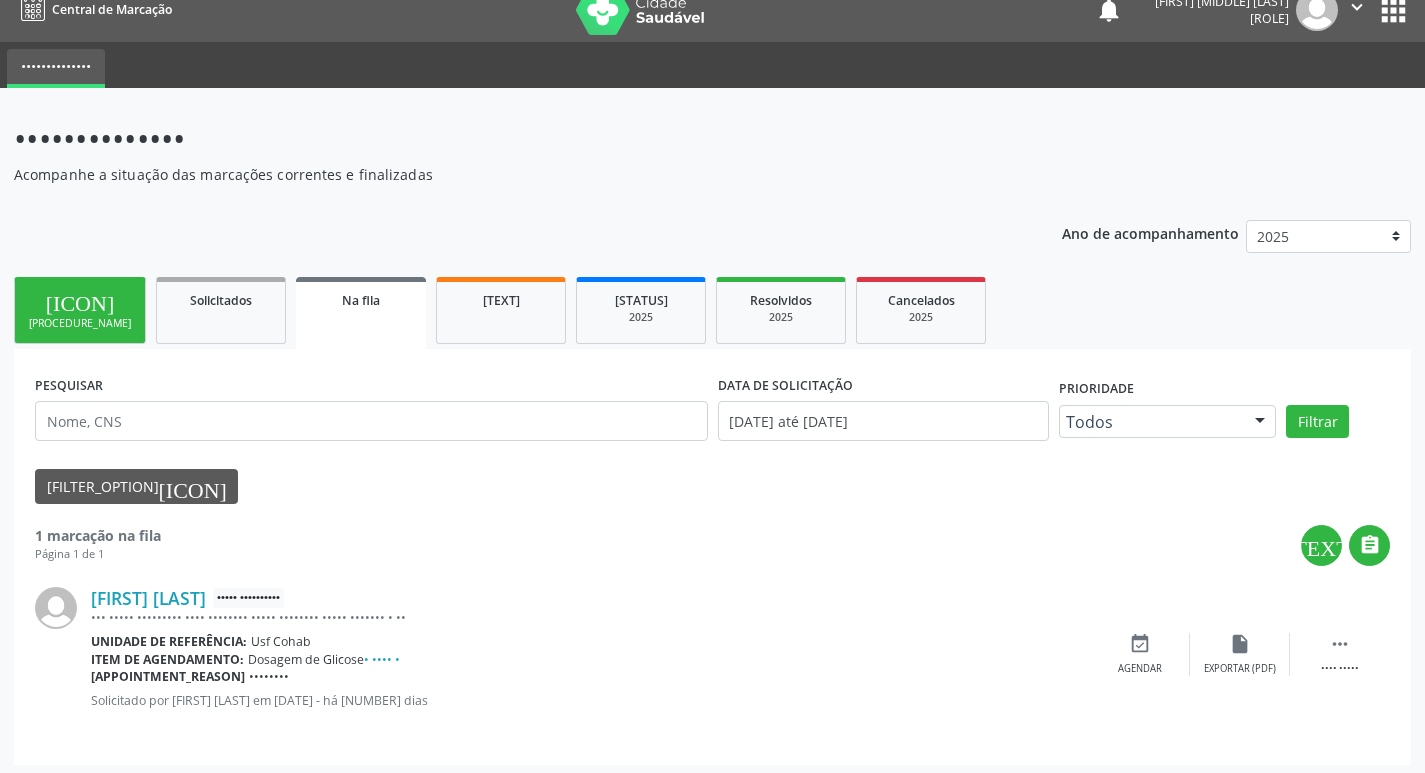 scroll, scrollTop: 28, scrollLeft: 0, axis: vertical 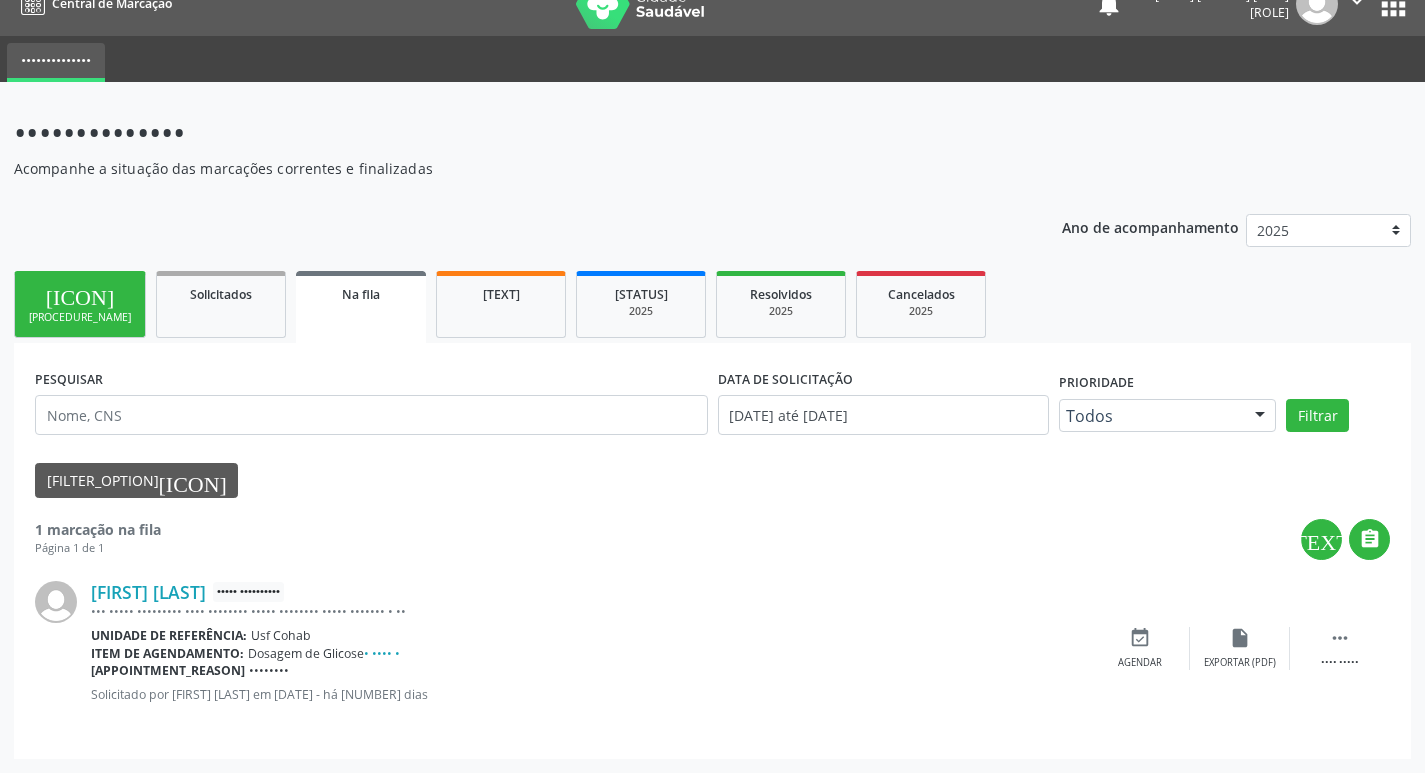 click on "[PROCEDURE_NAME]" at bounding box center [80, 317] 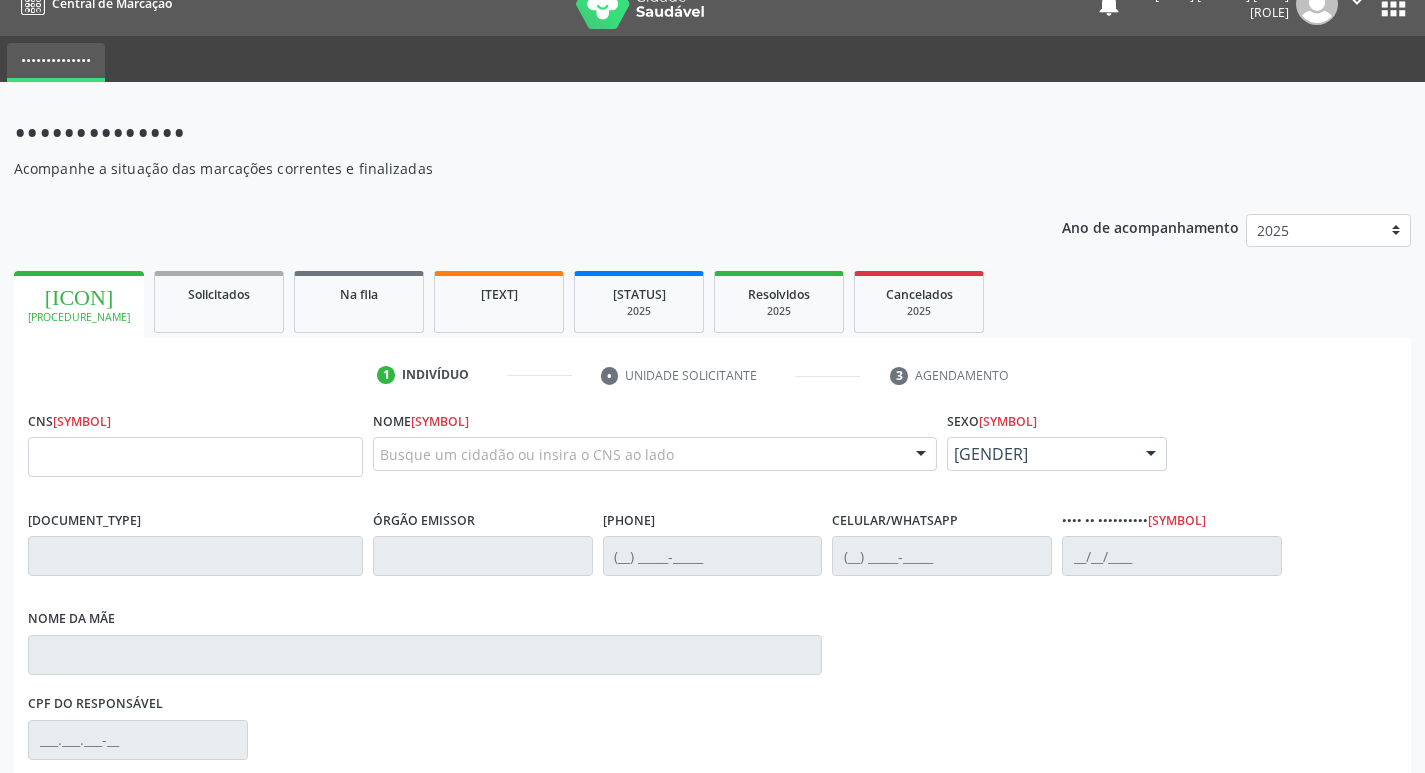 click on "•••
•" at bounding box center [195, 448] 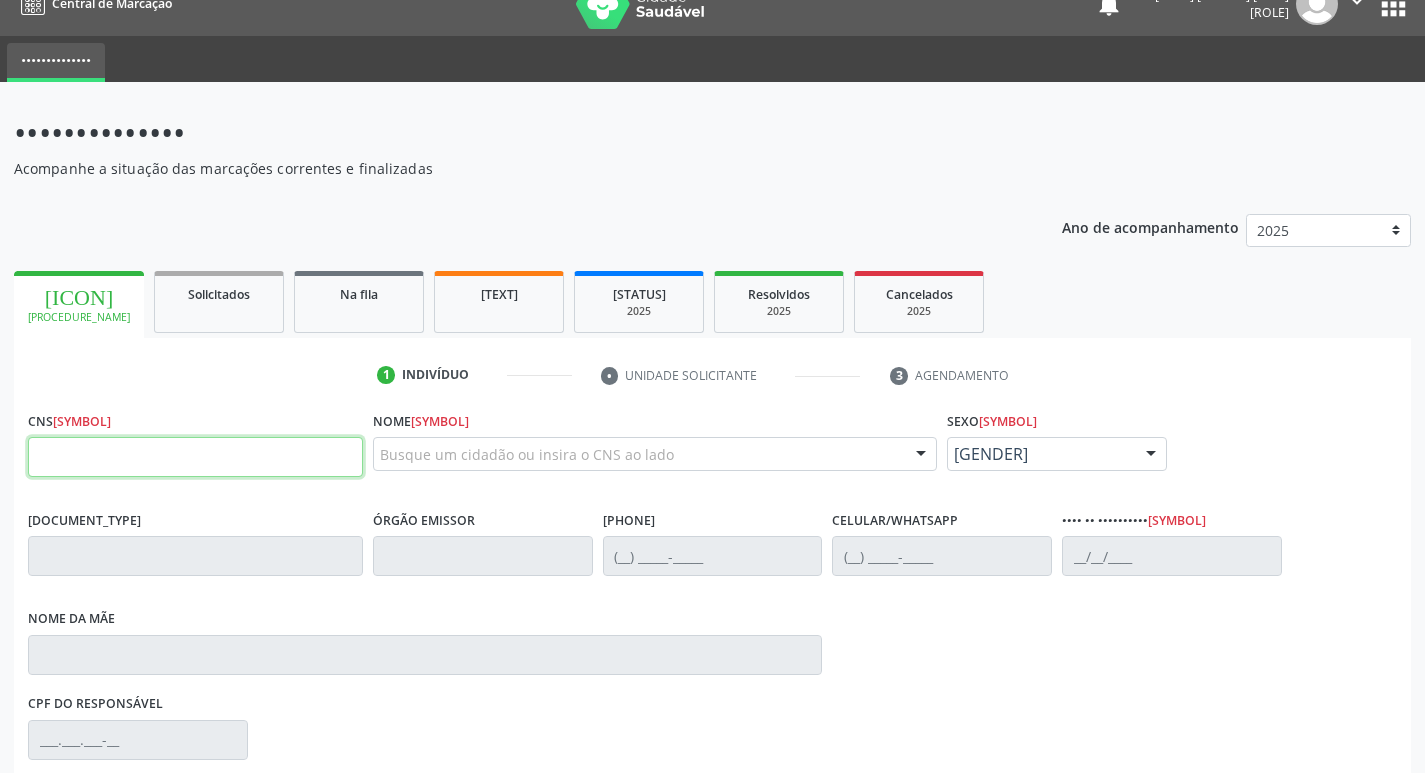 click at bounding box center (195, 457) 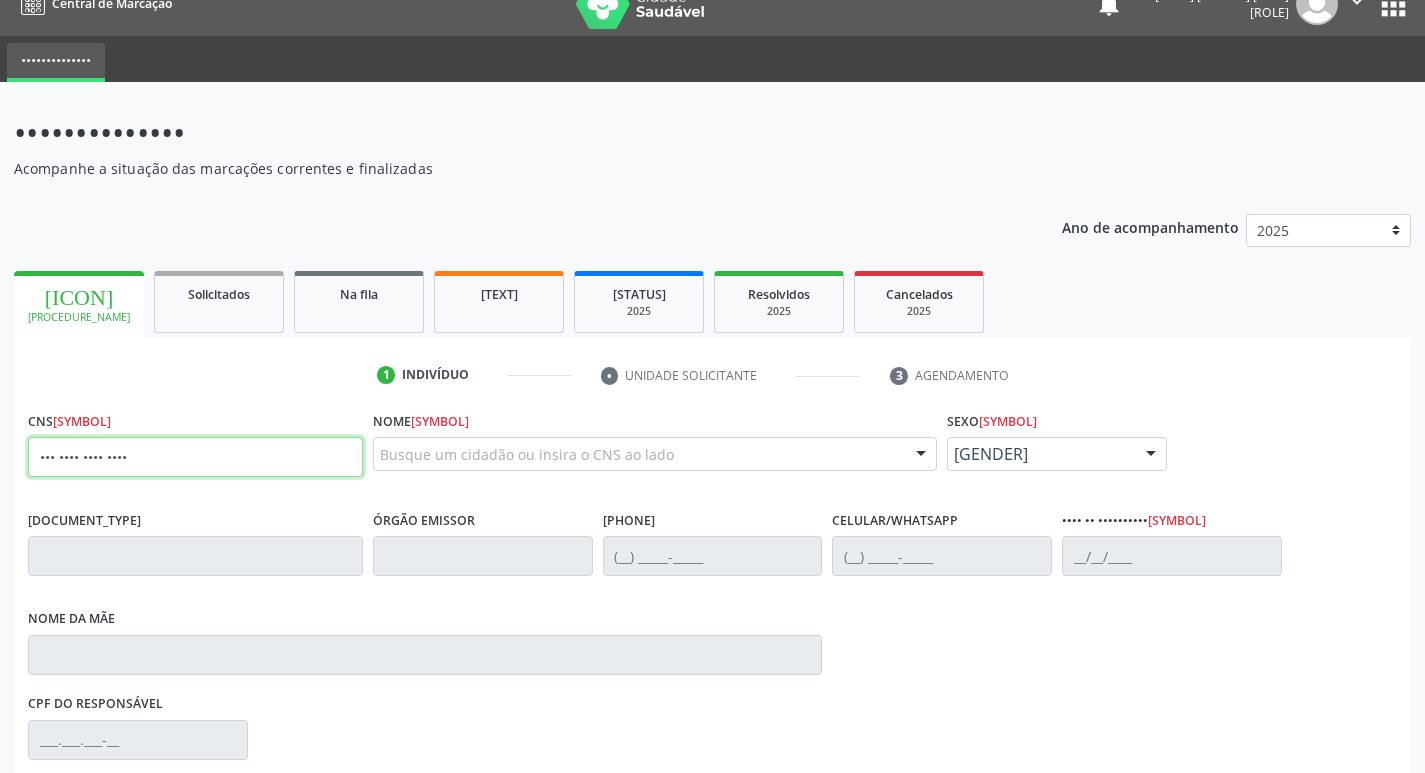 type on "••• •••• •••• ••••" 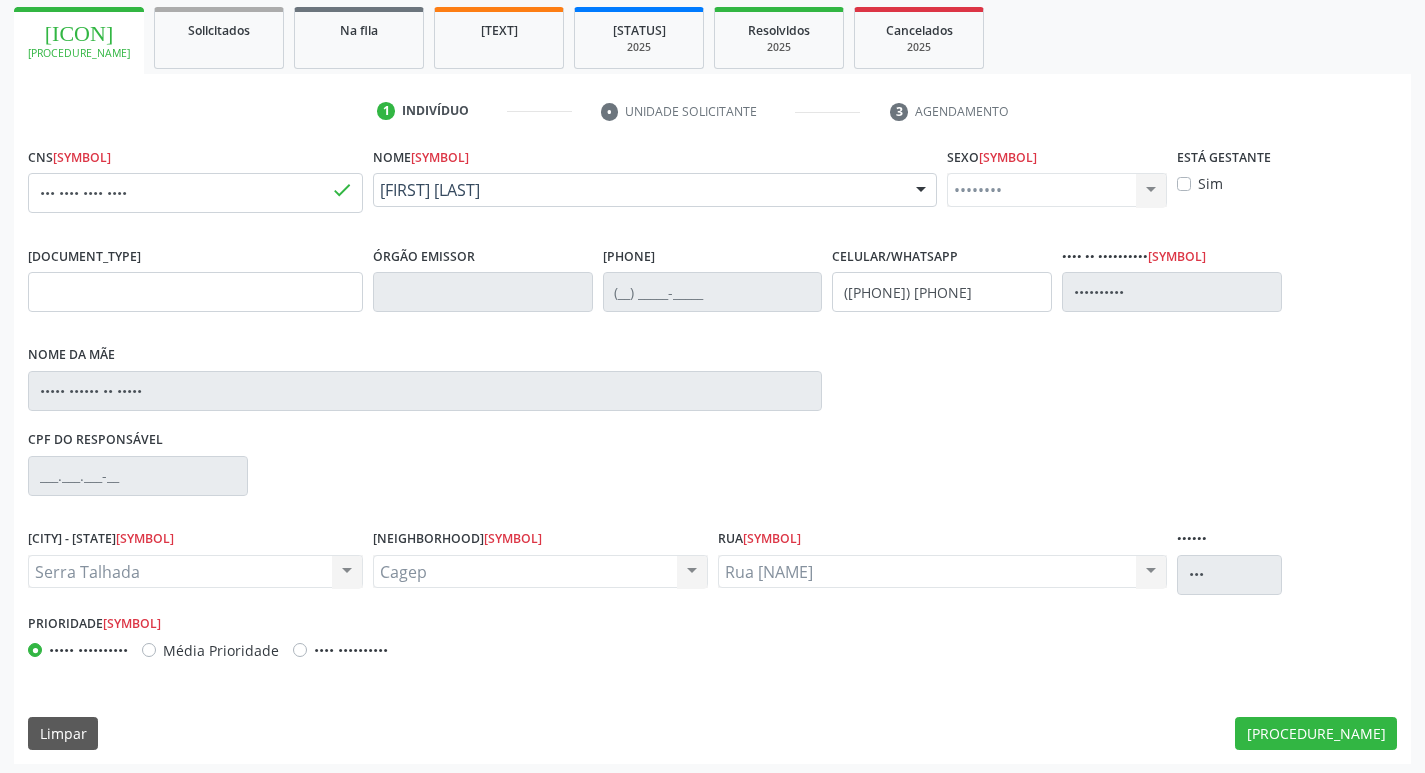 scroll, scrollTop: 297, scrollLeft: 0, axis: vertical 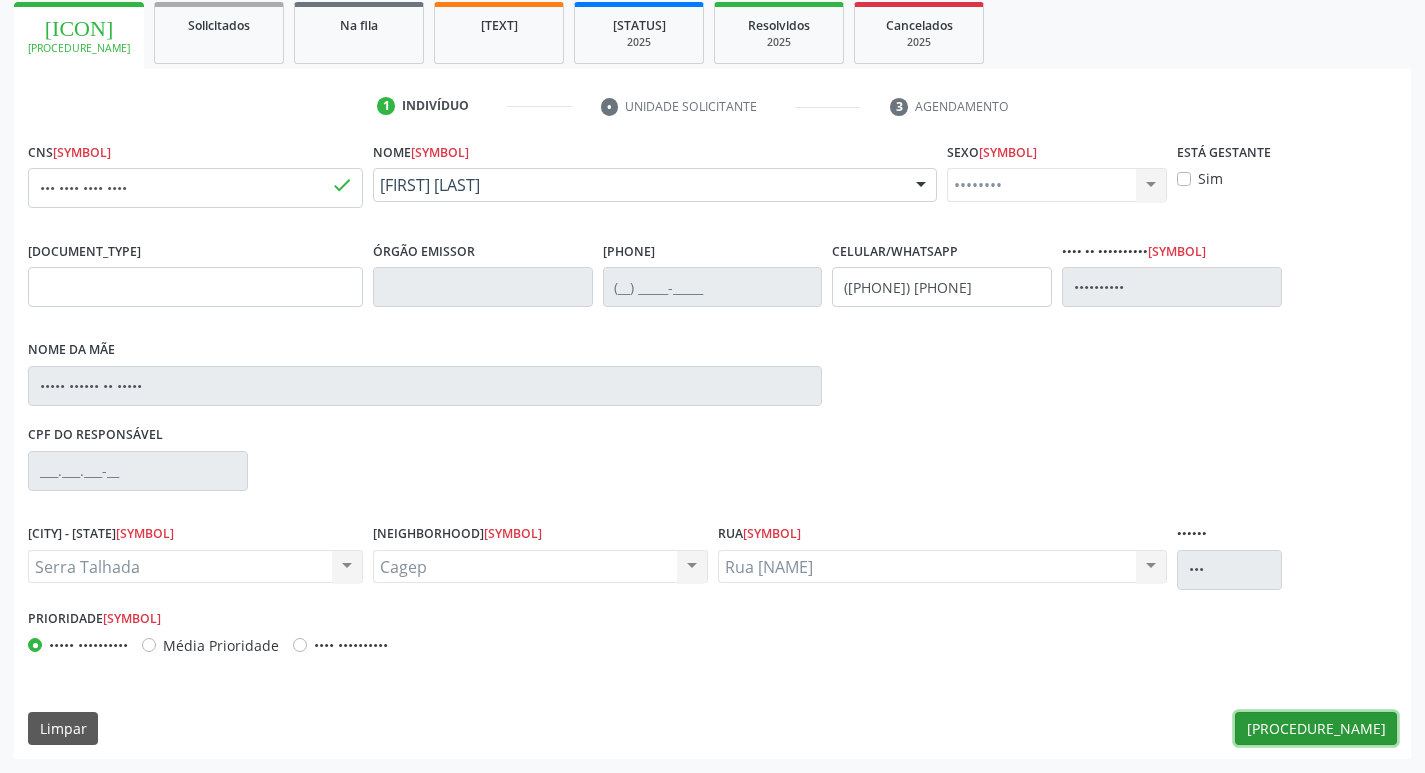 click on "[PROCEDURE_NAME]" at bounding box center (1316, 729) 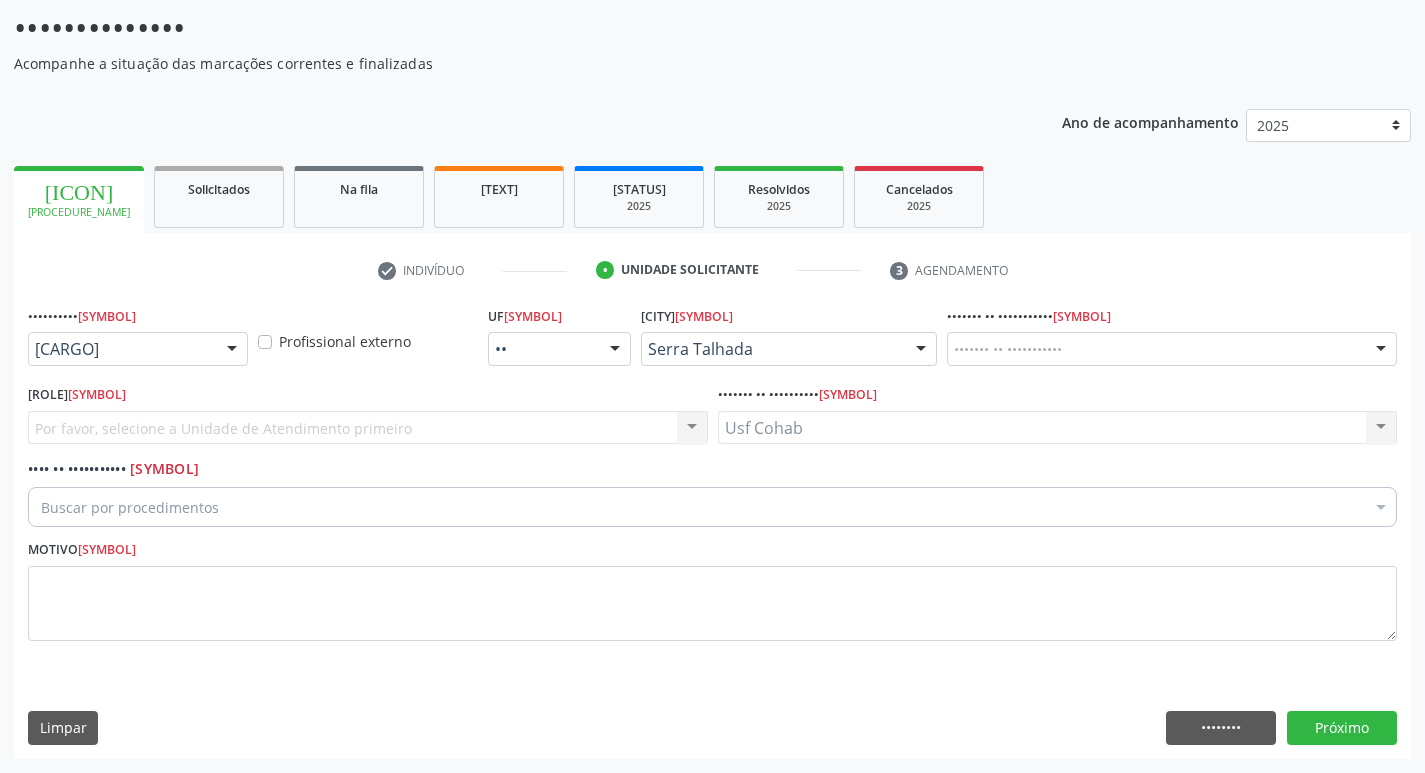 scroll, scrollTop: 133, scrollLeft: 0, axis: vertical 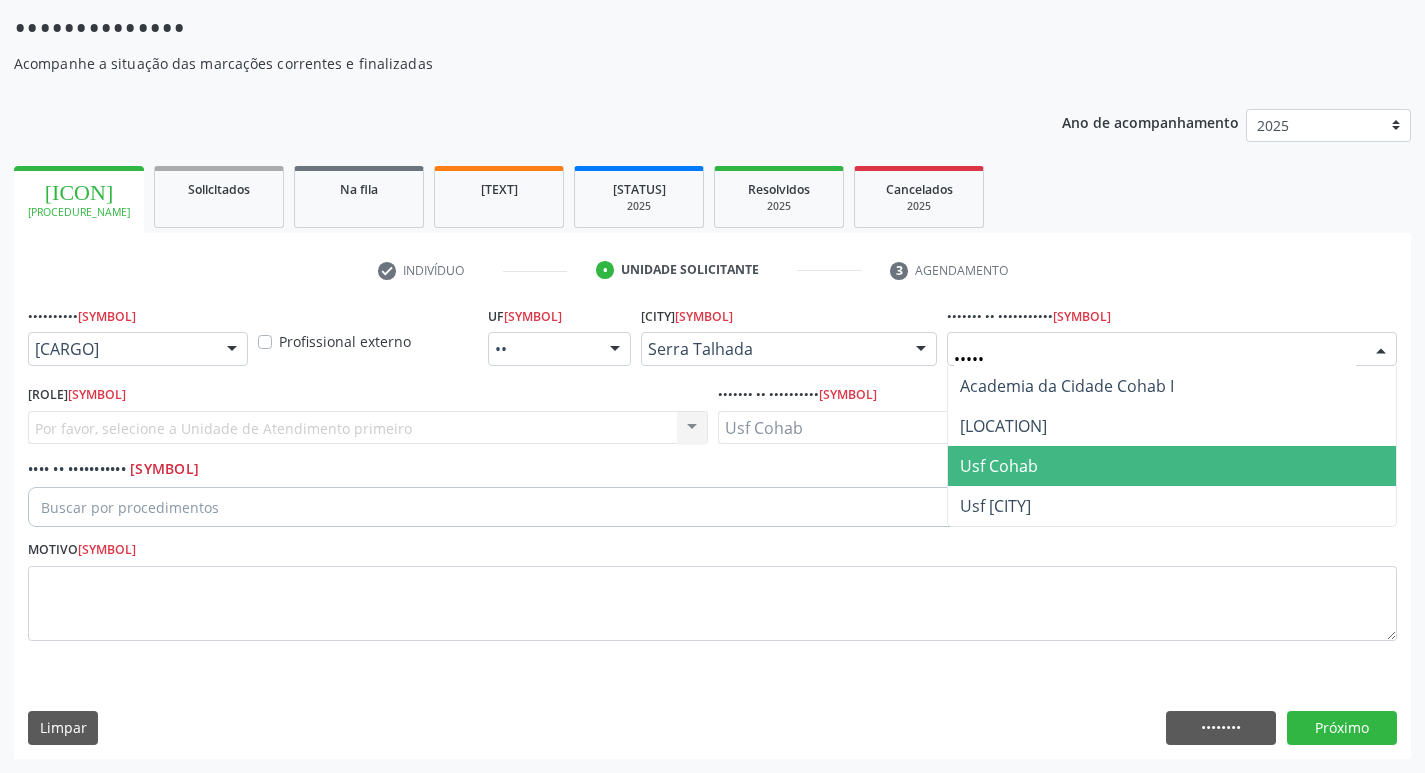click on "Usf Cohab" at bounding box center (1172, 466) 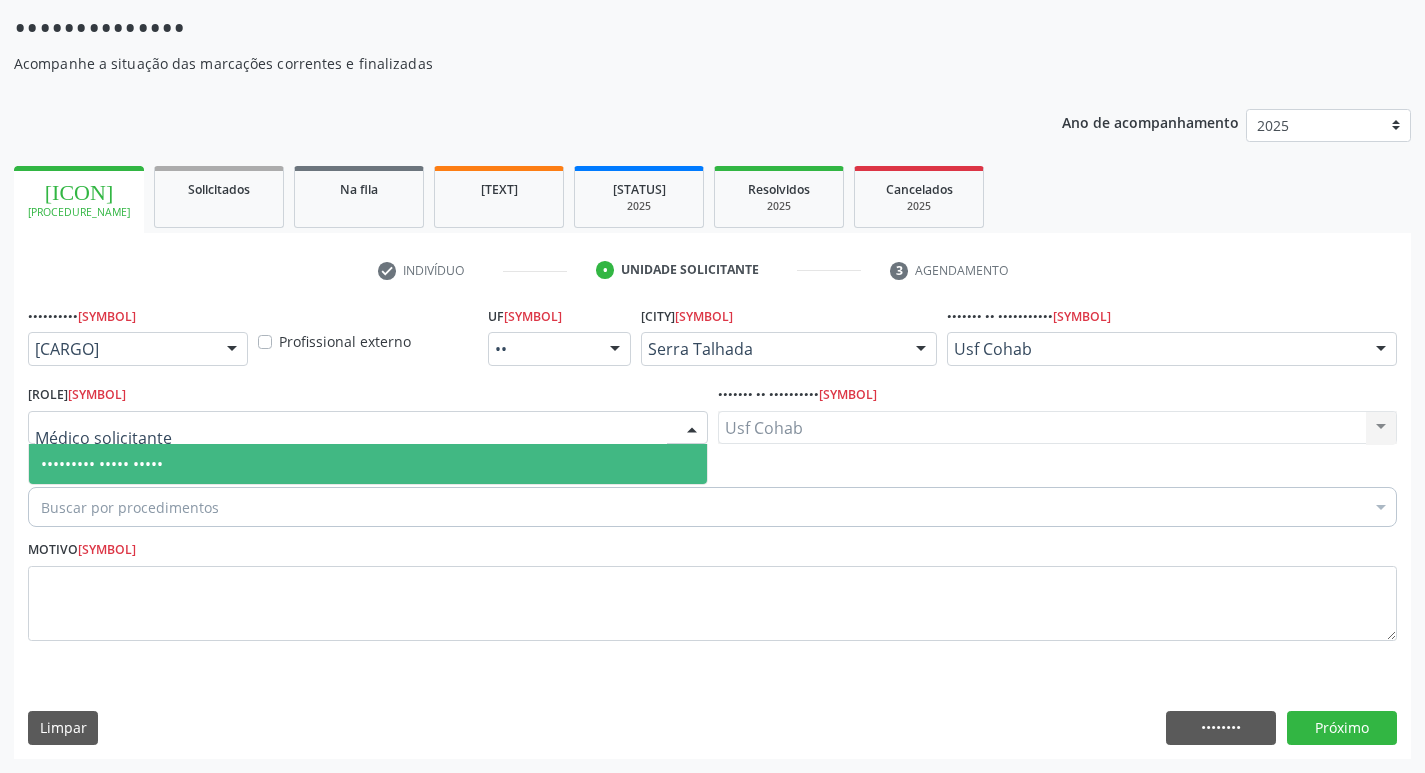 click at bounding box center [368, 428] 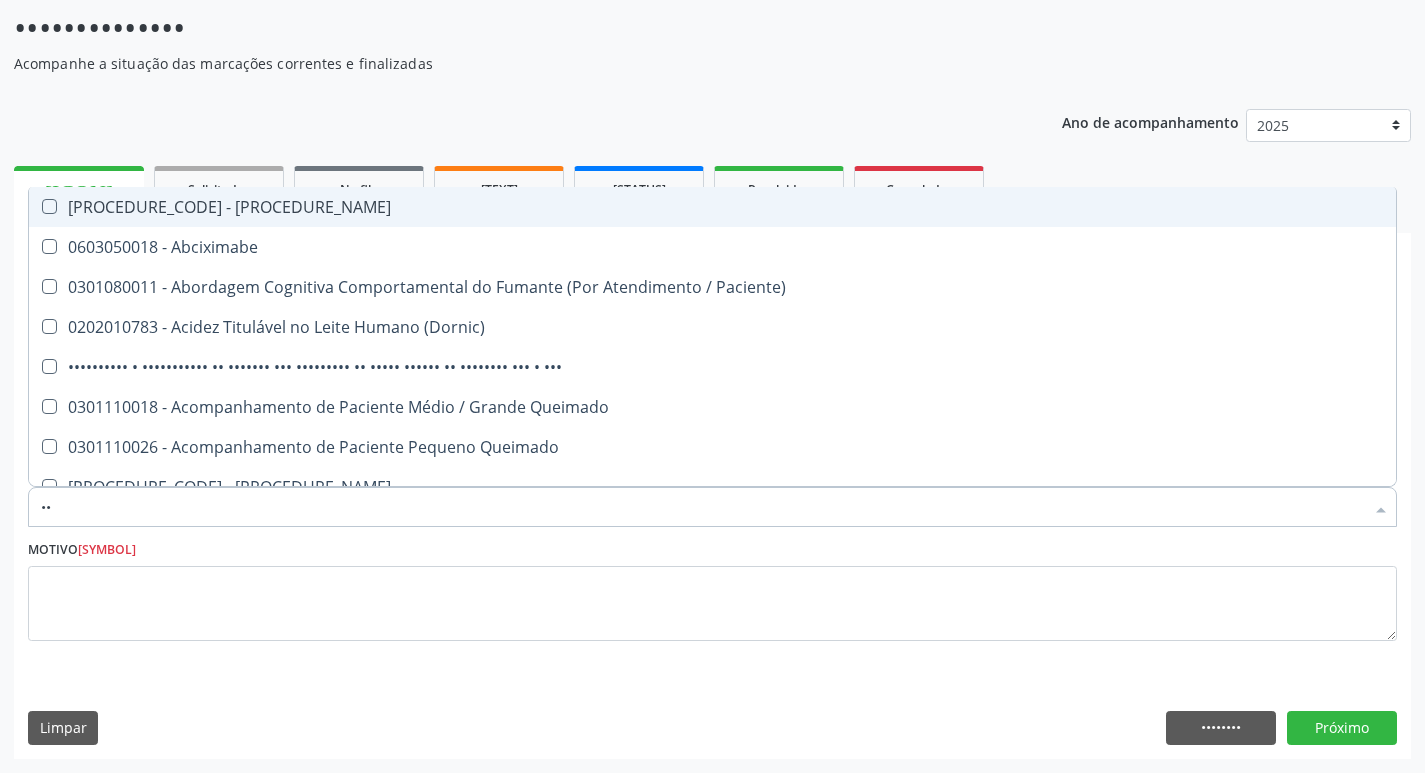 type on "mam" 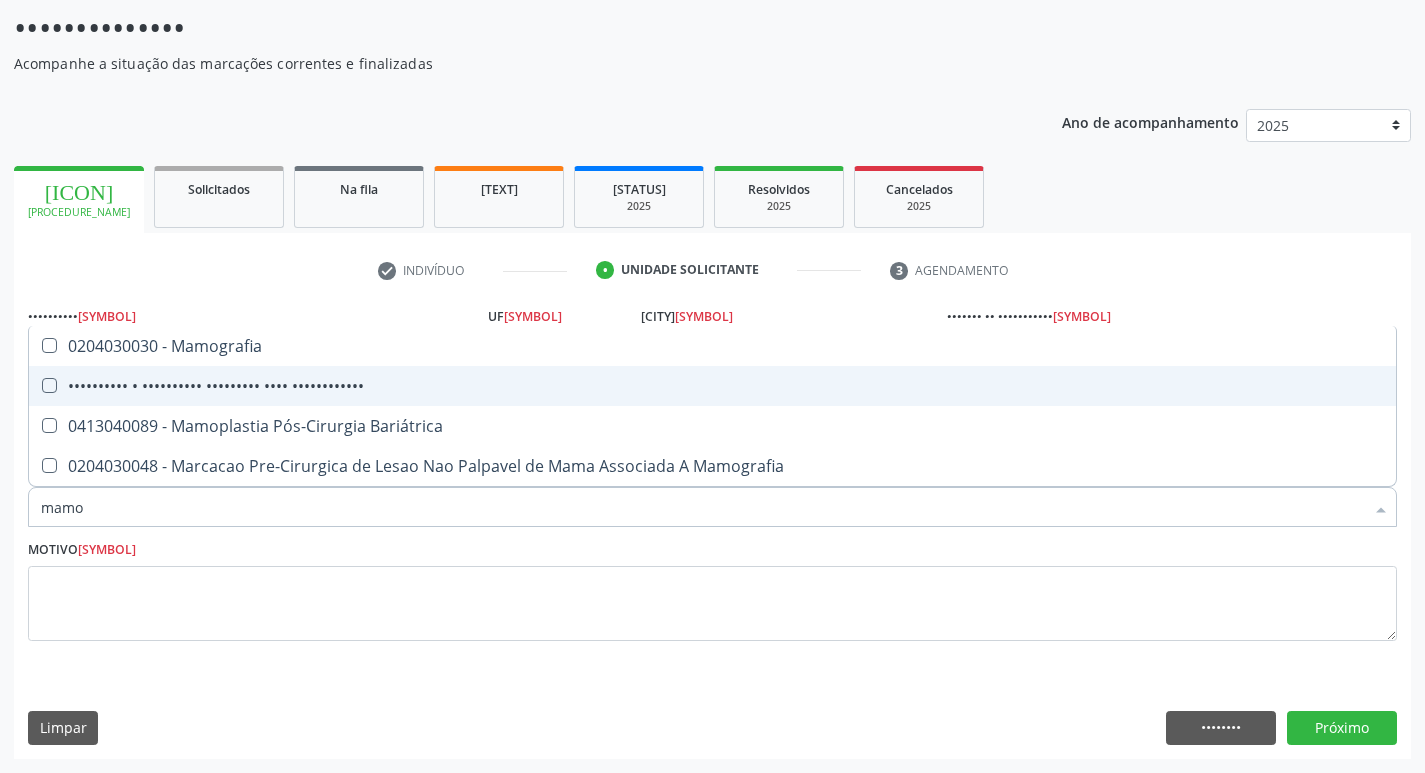 click on "•••••••••• • •••••••••• ••••••••• •••• ••••••••••••" at bounding box center (712, 386) 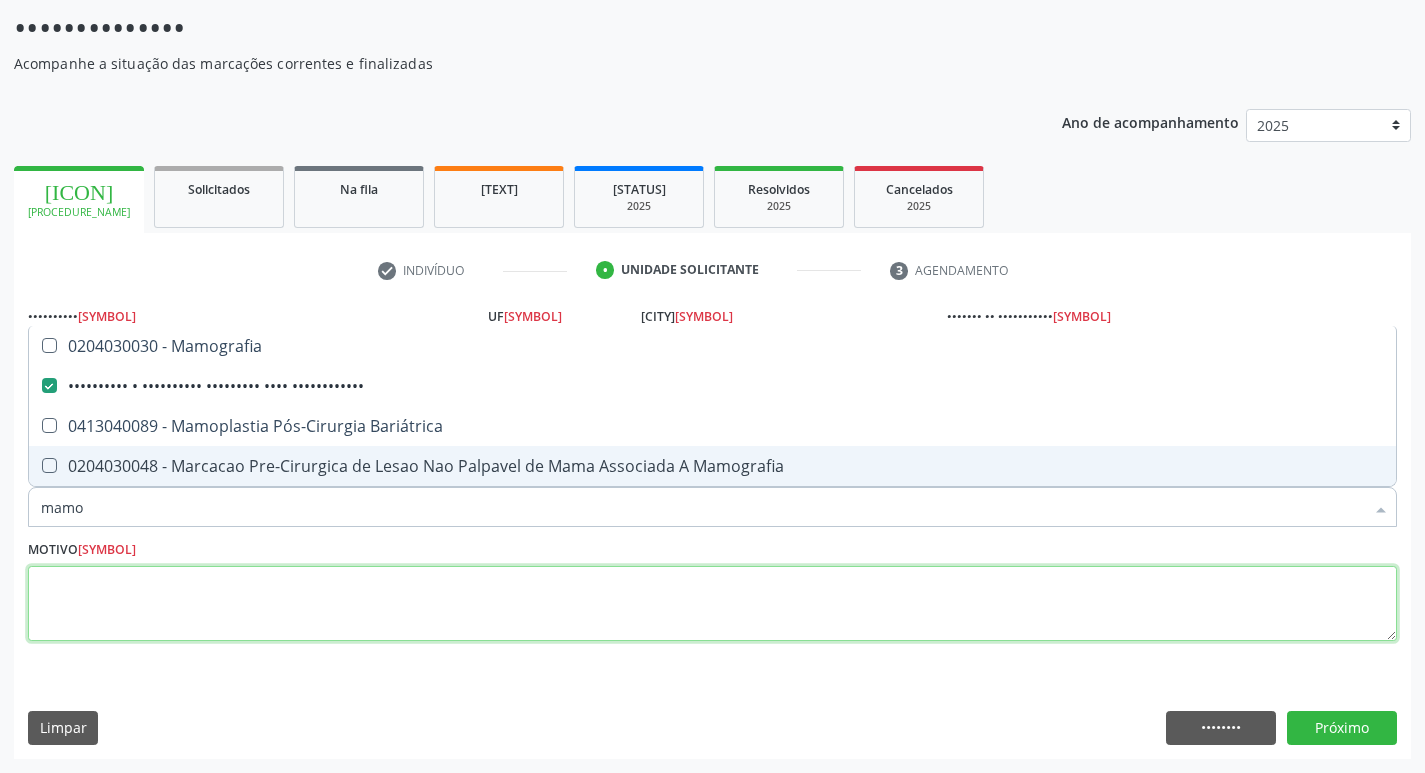 click at bounding box center [712, 604] 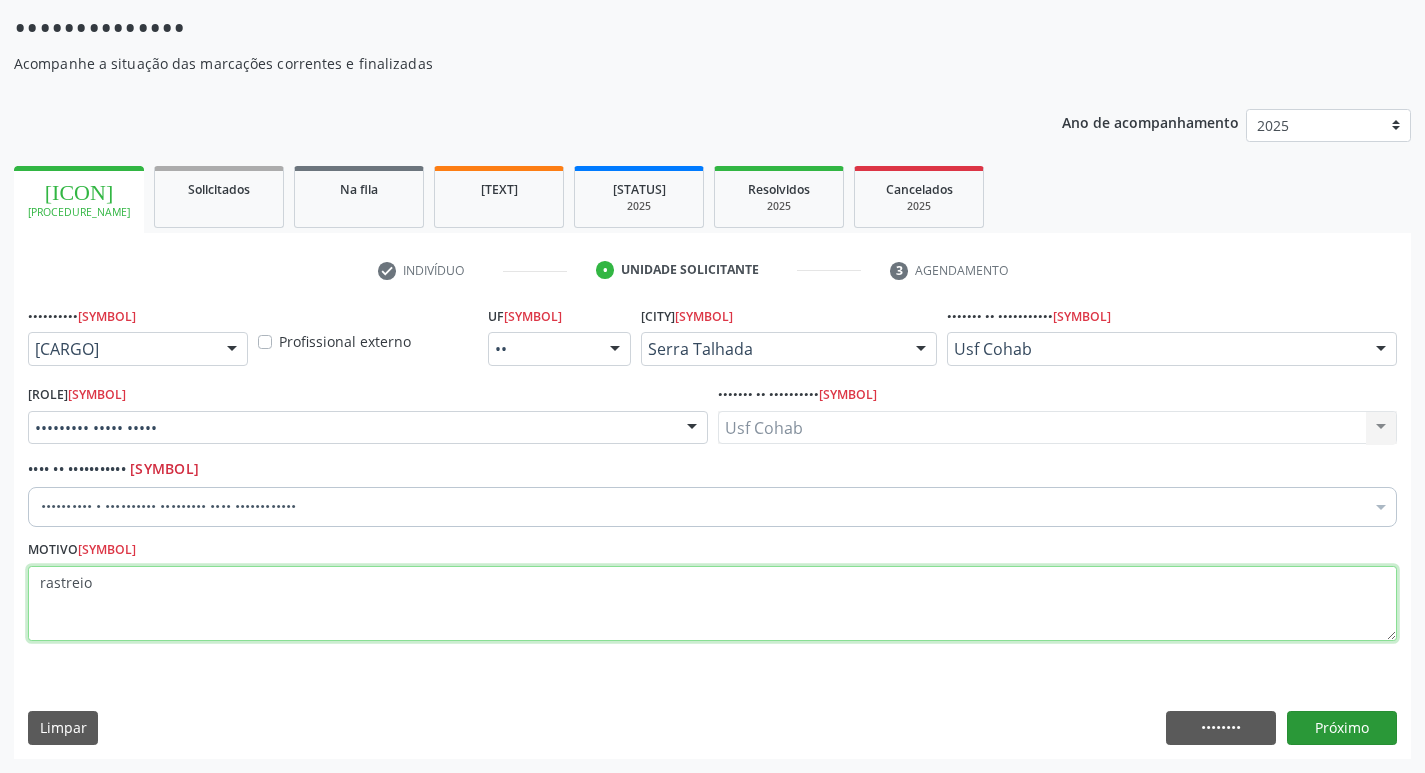 type on "rastreio" 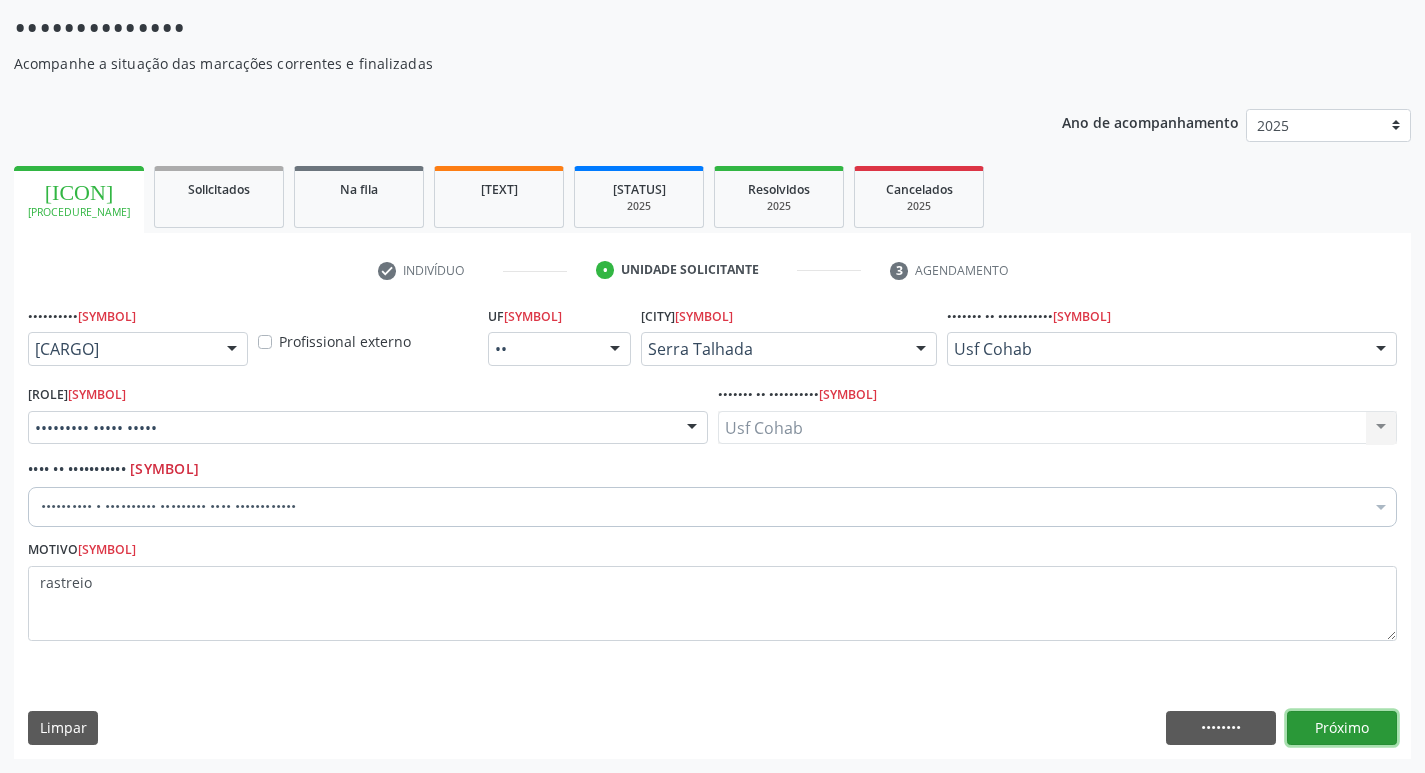click on "Próximo" at bounding box center (1342, 728) 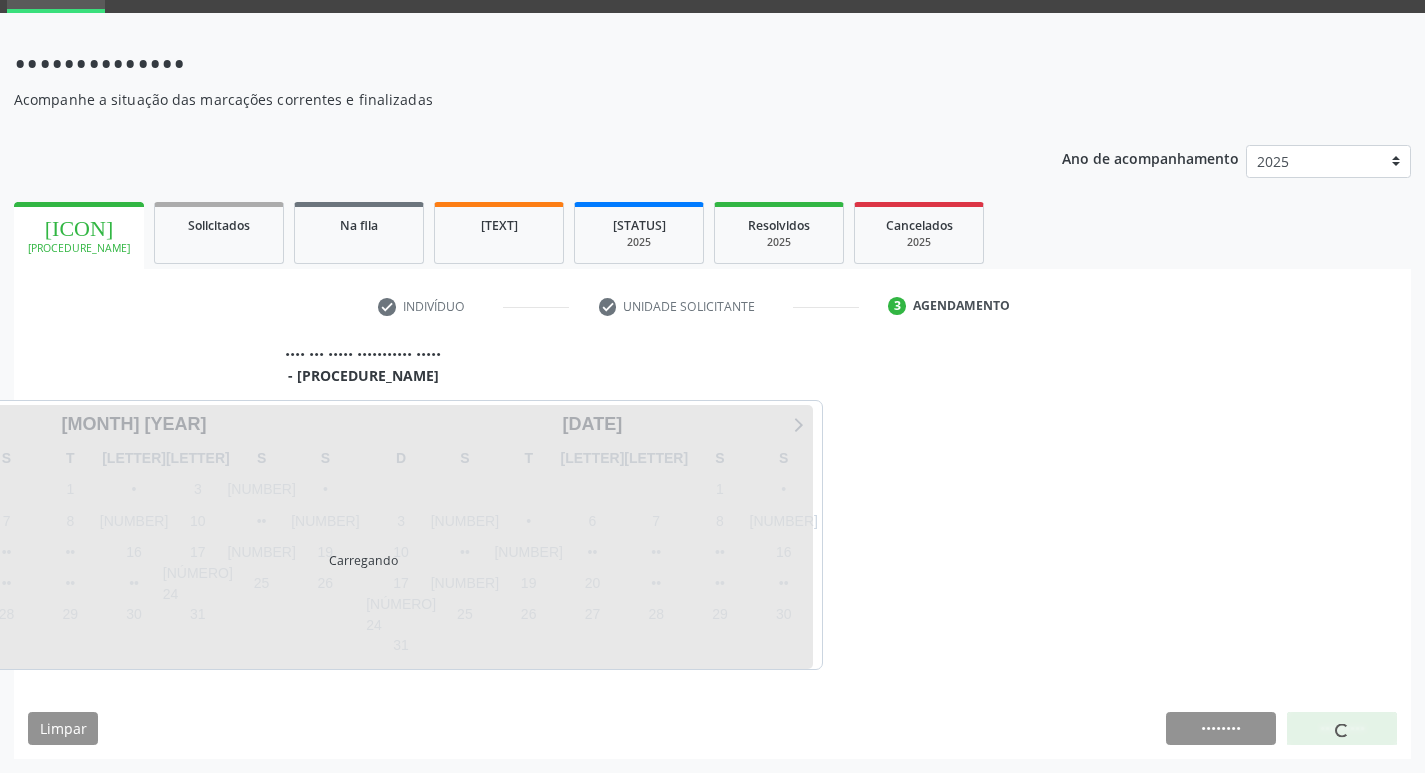 scroll, scrollTop: 97, scrollLeft: 0, axis: vertical 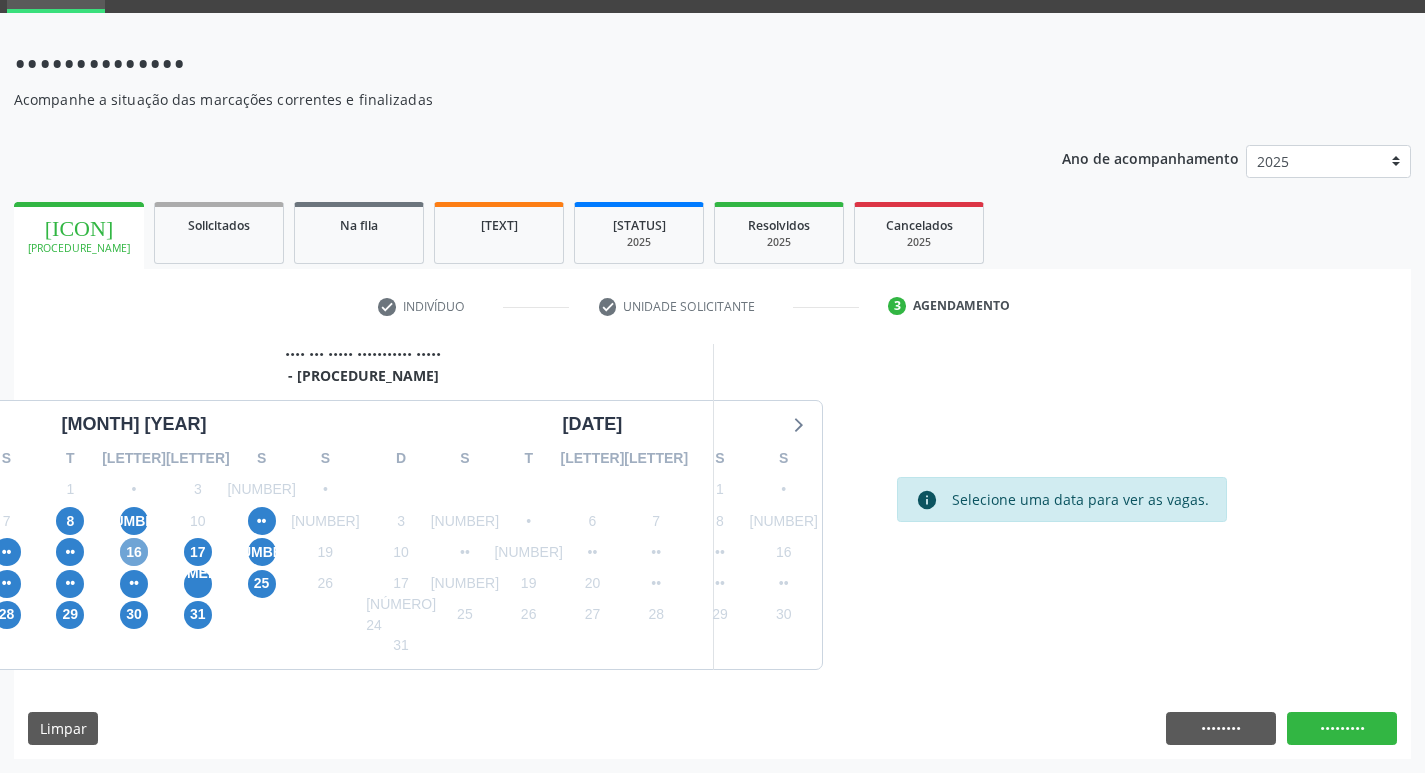 click on "16" at bounding box center [134, 552] 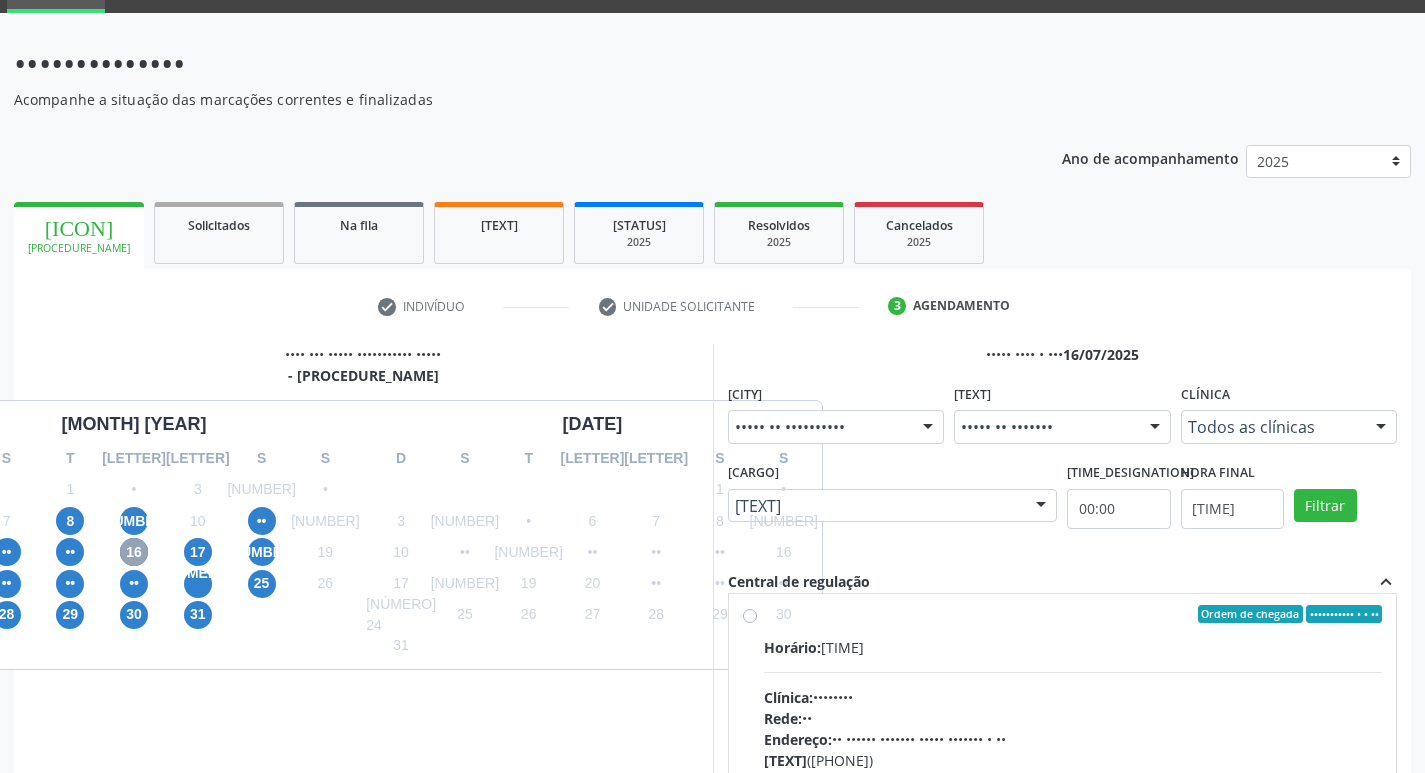 scroll, scrollTop: 0, scrollLeft: 0, axis: both 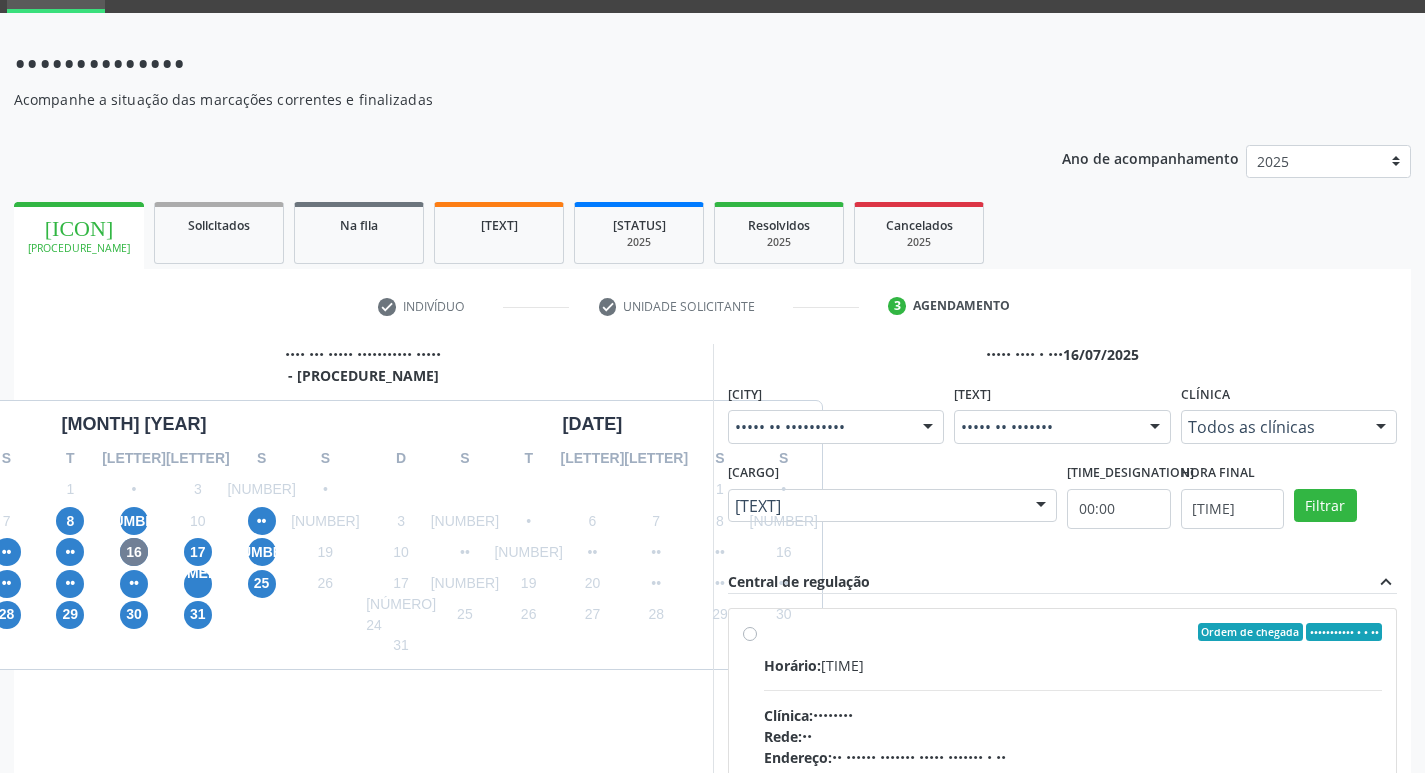 click on "••••• •• •••••••
••••••••••• • • ••
••••••••   •••••
••••••••  ••••••••
•••••
••
•••••••••   •• •••••• ••••••• ••••• ••••••• • ••
•••••••••   •••• ••••••••
•••••••••••••
••• •••••••• ••••••• •• ••••••• •••• ••••
••••••••••• •••••••••• ••••• • •••••••••••
••••• •• ••••••••••••
•• • • ••• ••••
••••••••• ••••••••••••
••••••••• • ••••••••
••••••••••• •••••••••••
••" at bounding box center [1063, 776] 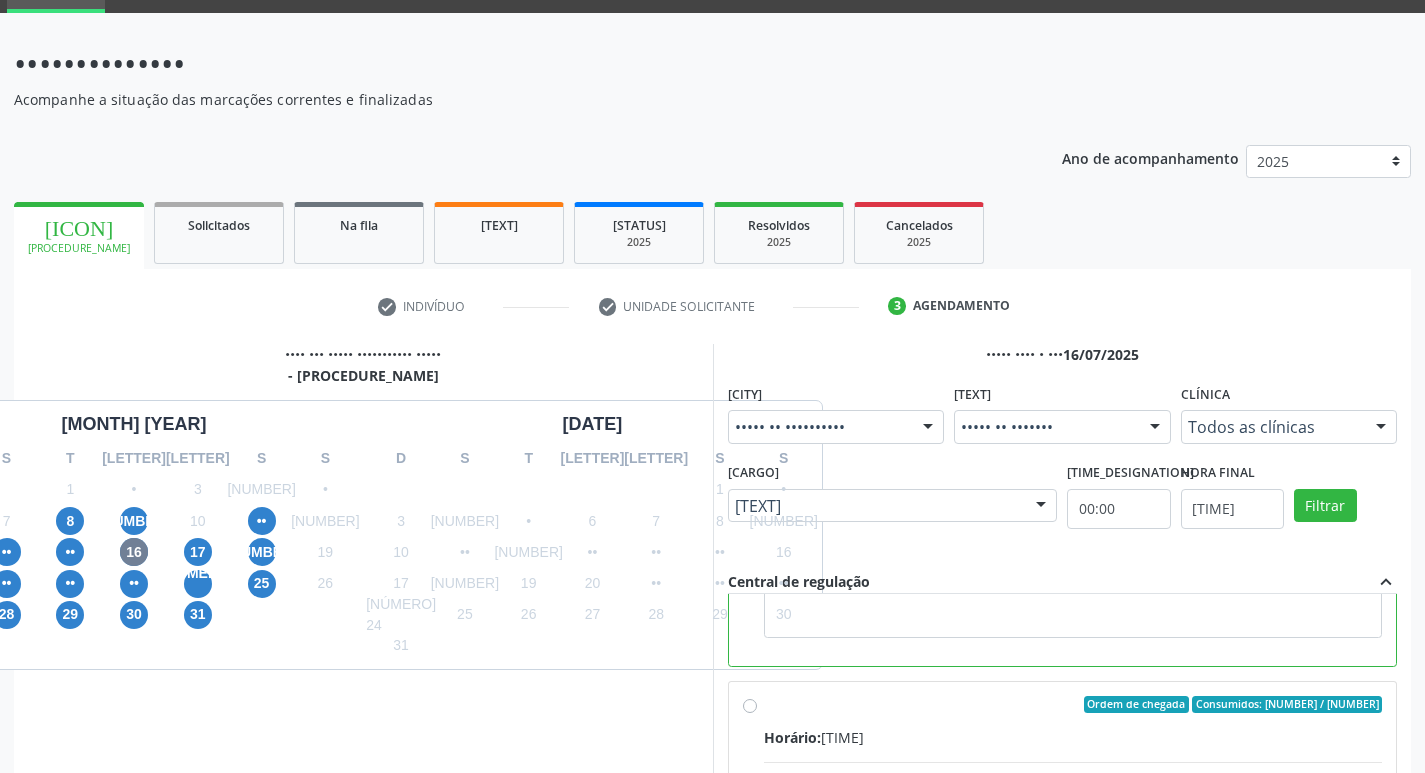 scroll, scrollTop: 450, scrollLeft: 0, axis: vertical 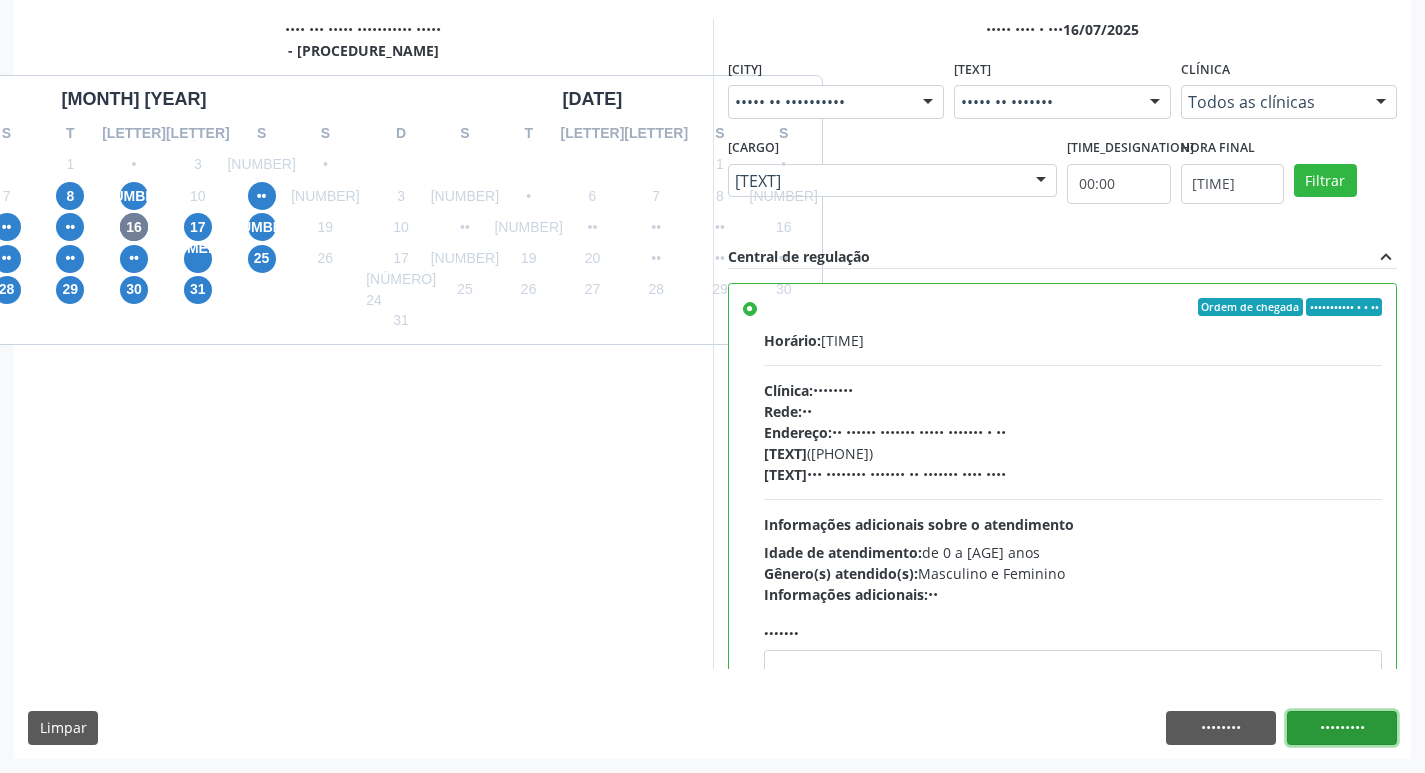click on "•••••••••" at bounding box center (1342, 728) 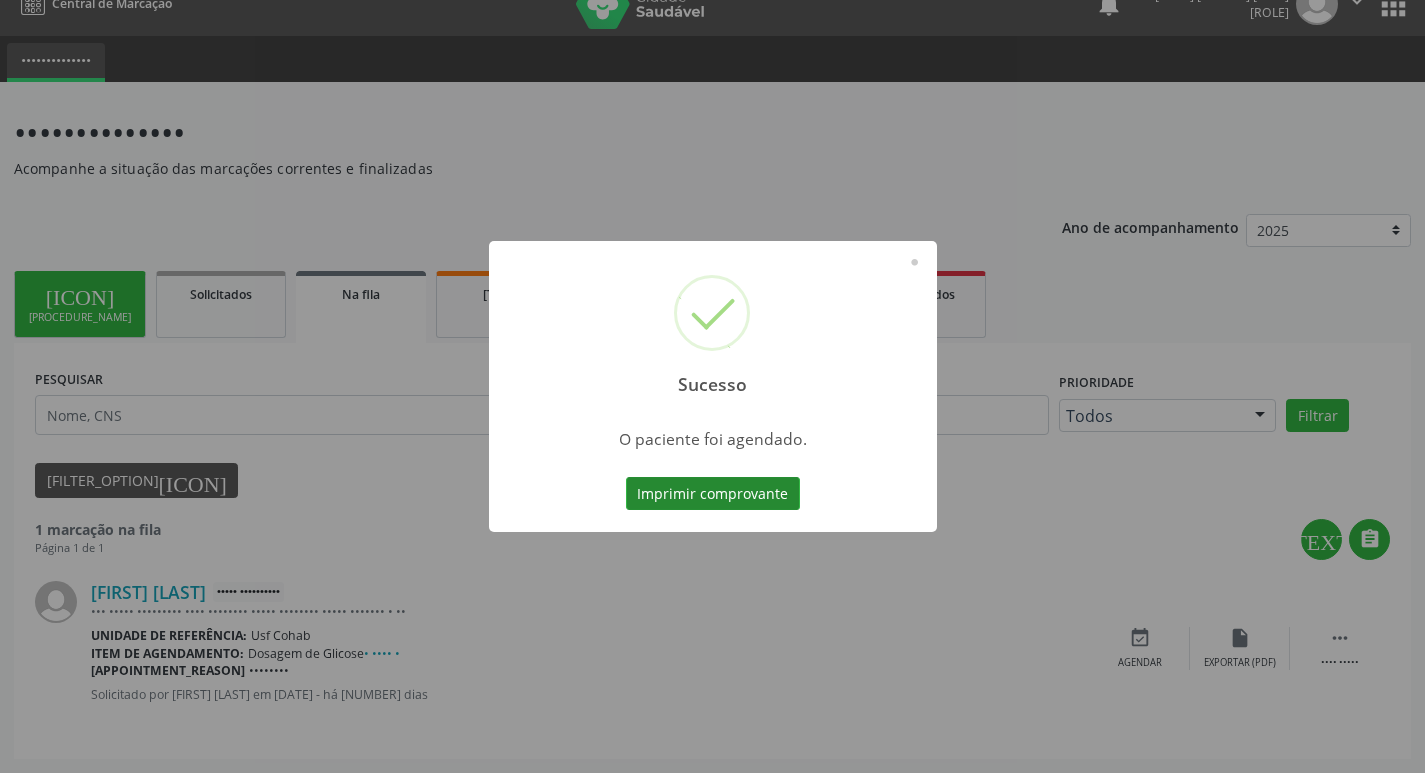 scroll, scrollTop: 0, scrollLeft: 0, axis: both 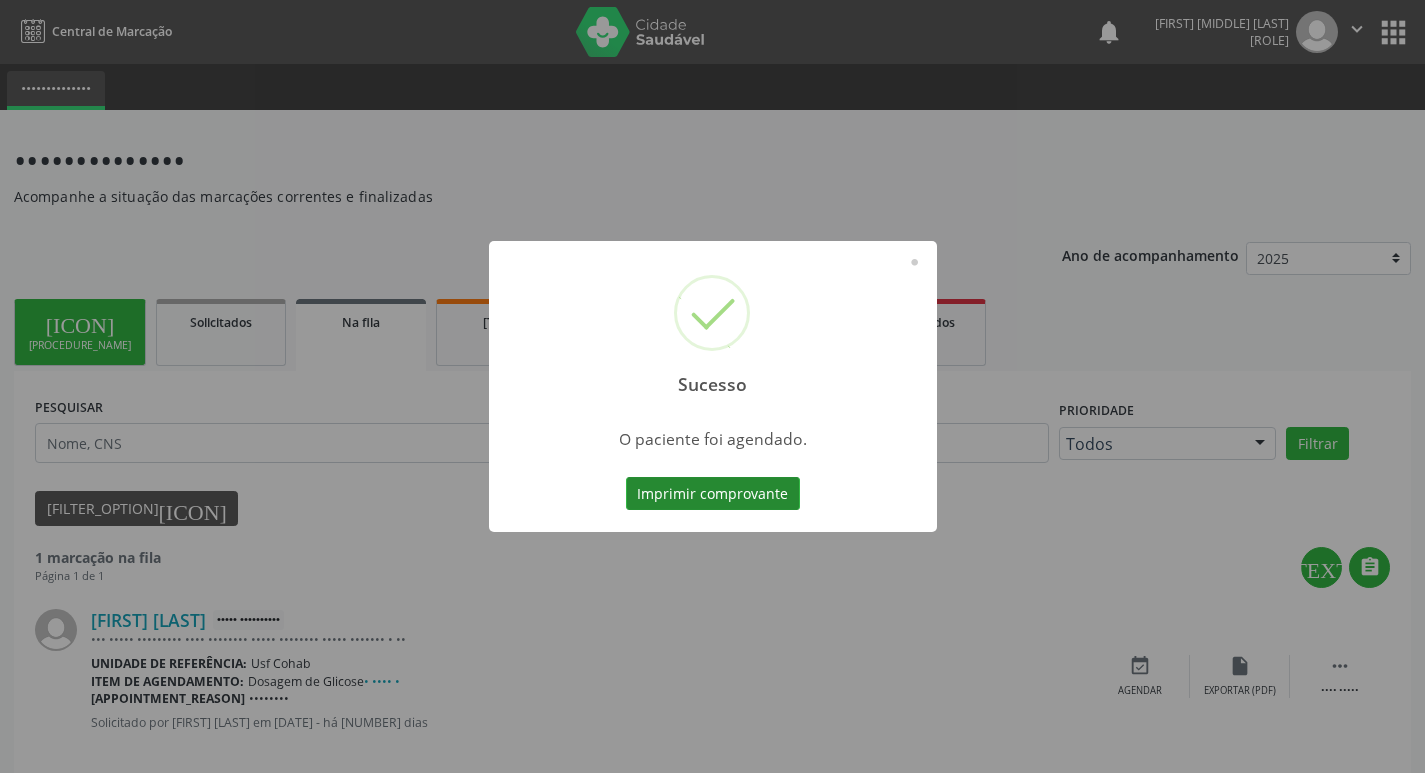 click on "Imprimir comprovante" at bounding box center [713, 494] 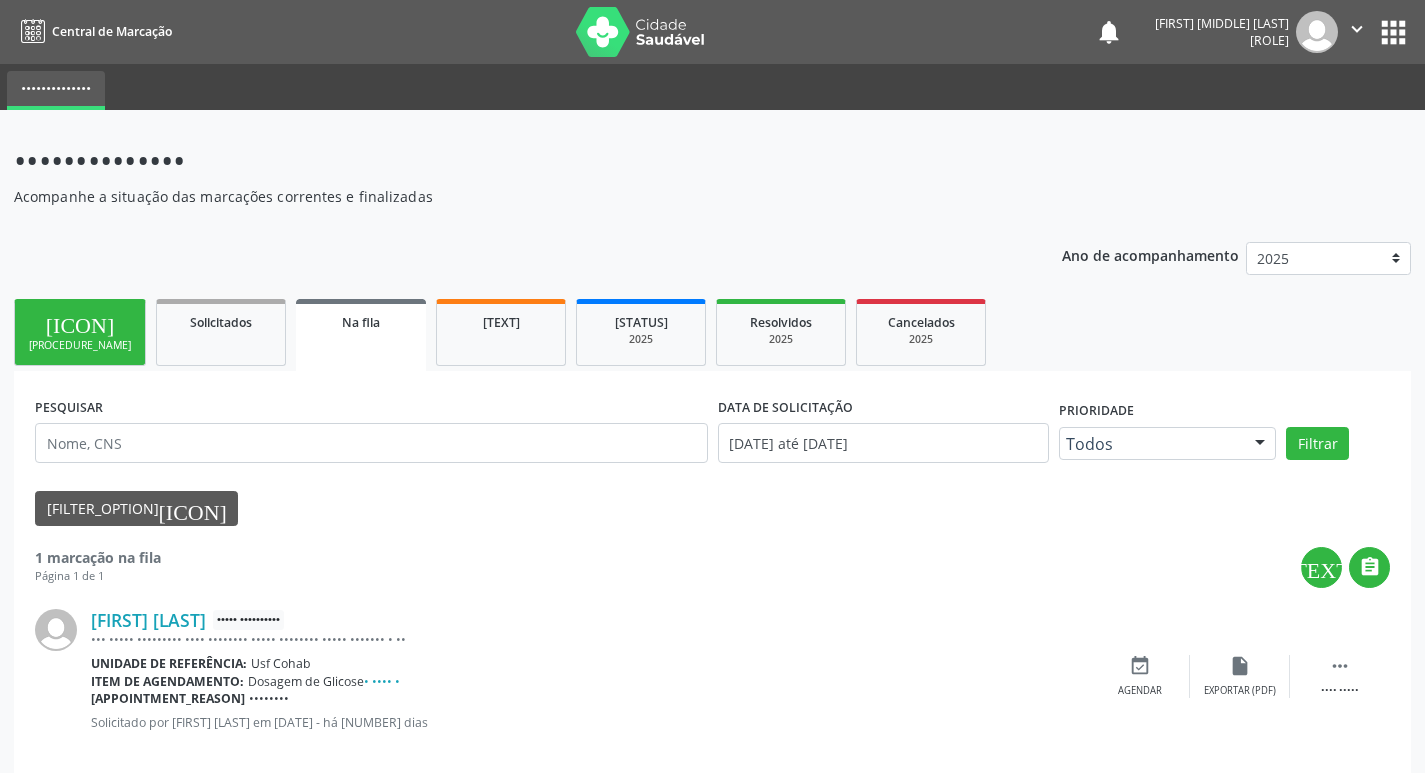 scroll, scrollTop: 28, scrollLeft: 0, axis: vertical 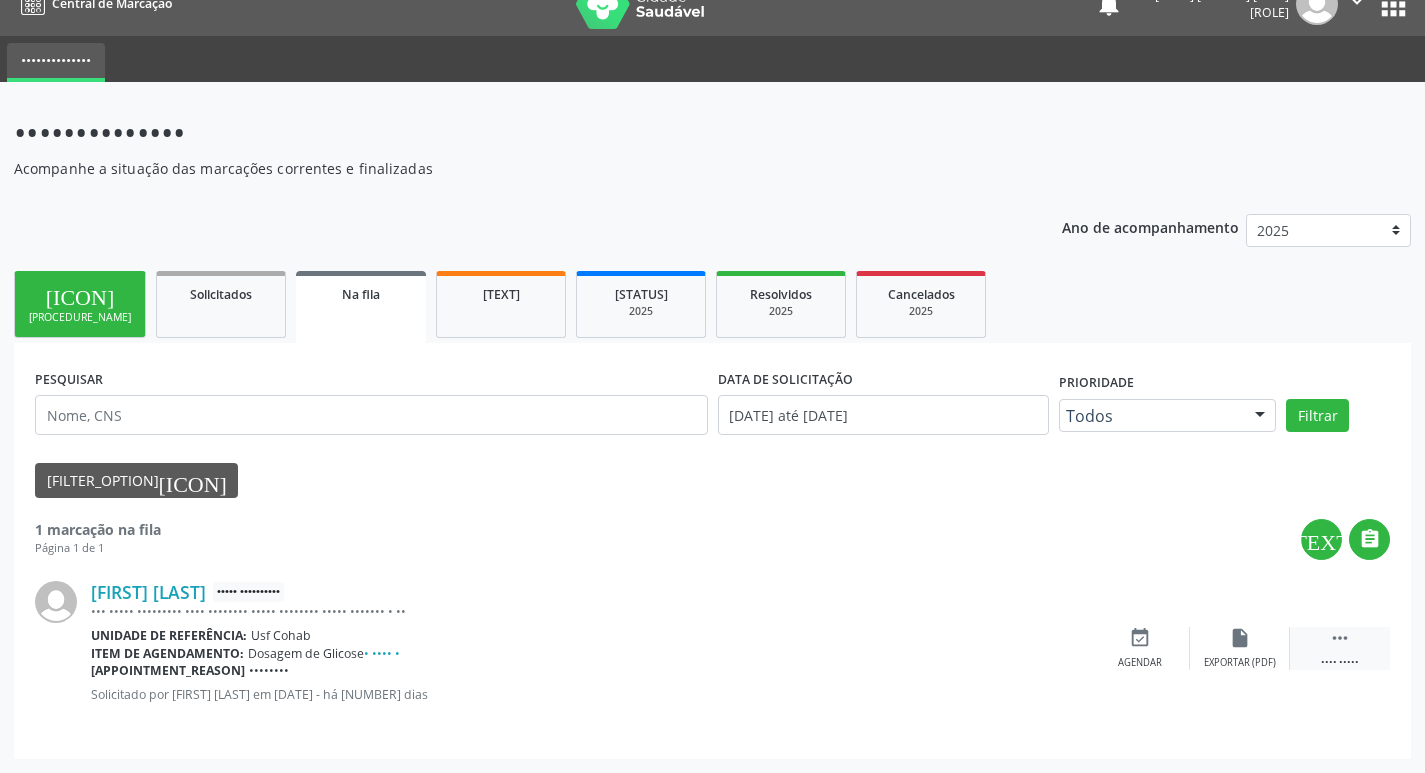 click on "" at bounding box center (1340, 638) 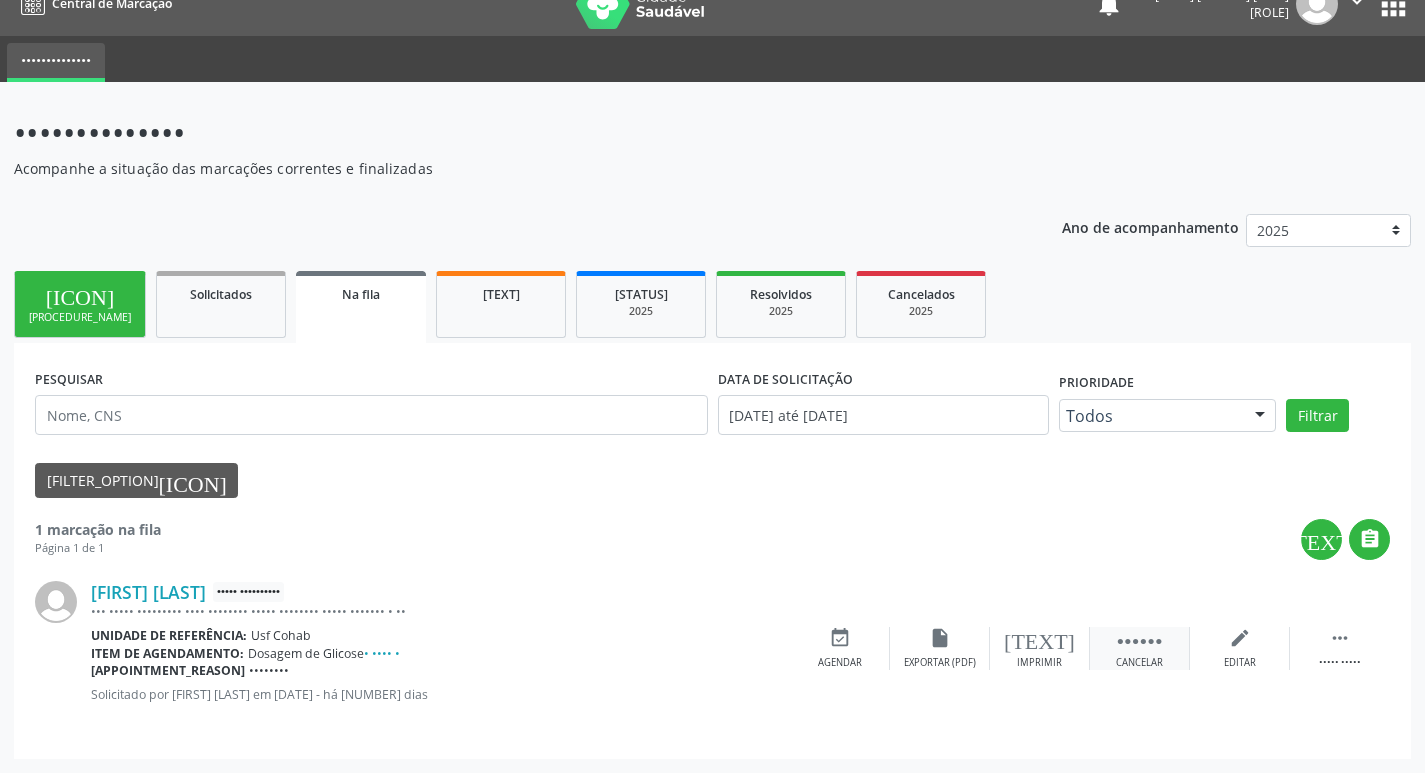 click on "Cancelar" at bounding box center [1240, 663] 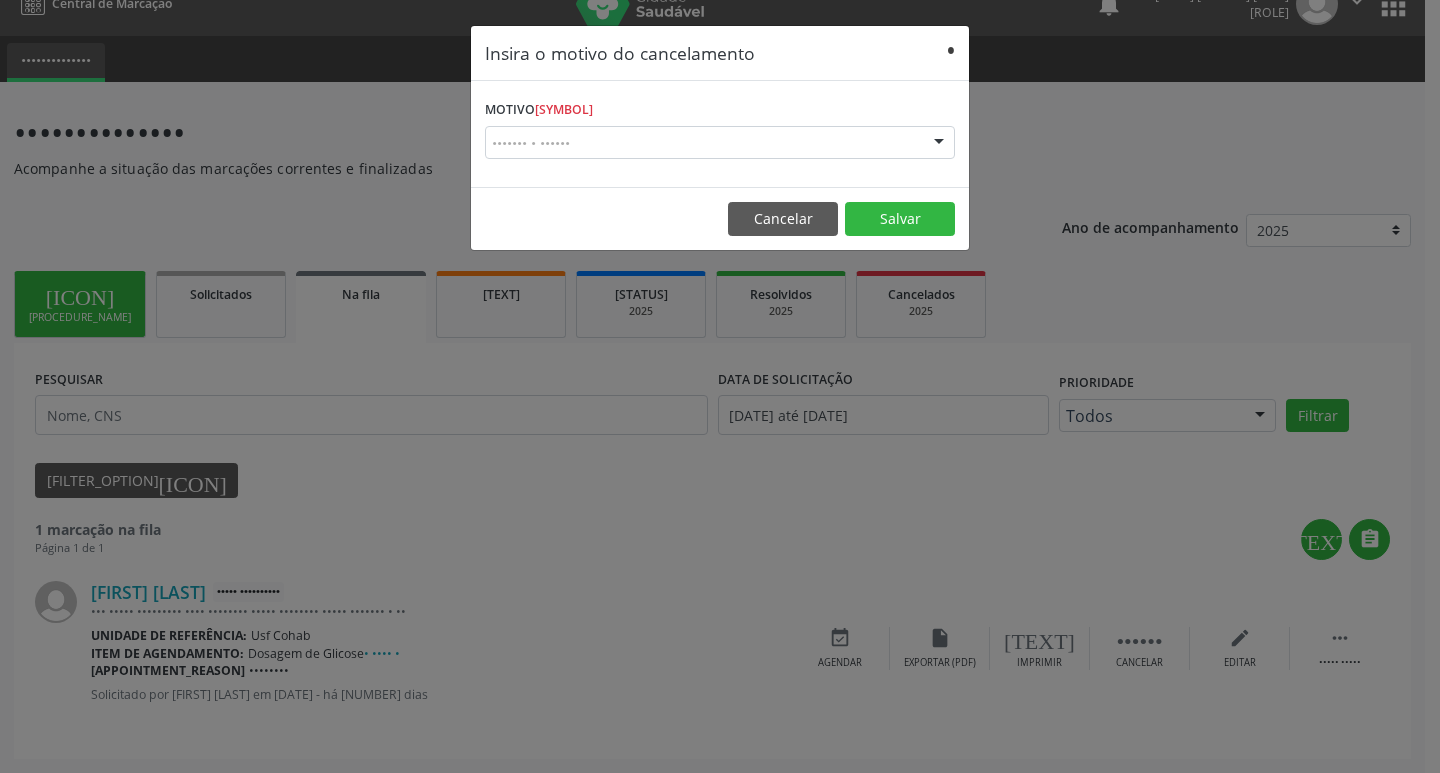 click on "•" at bounding box center (951, 50) 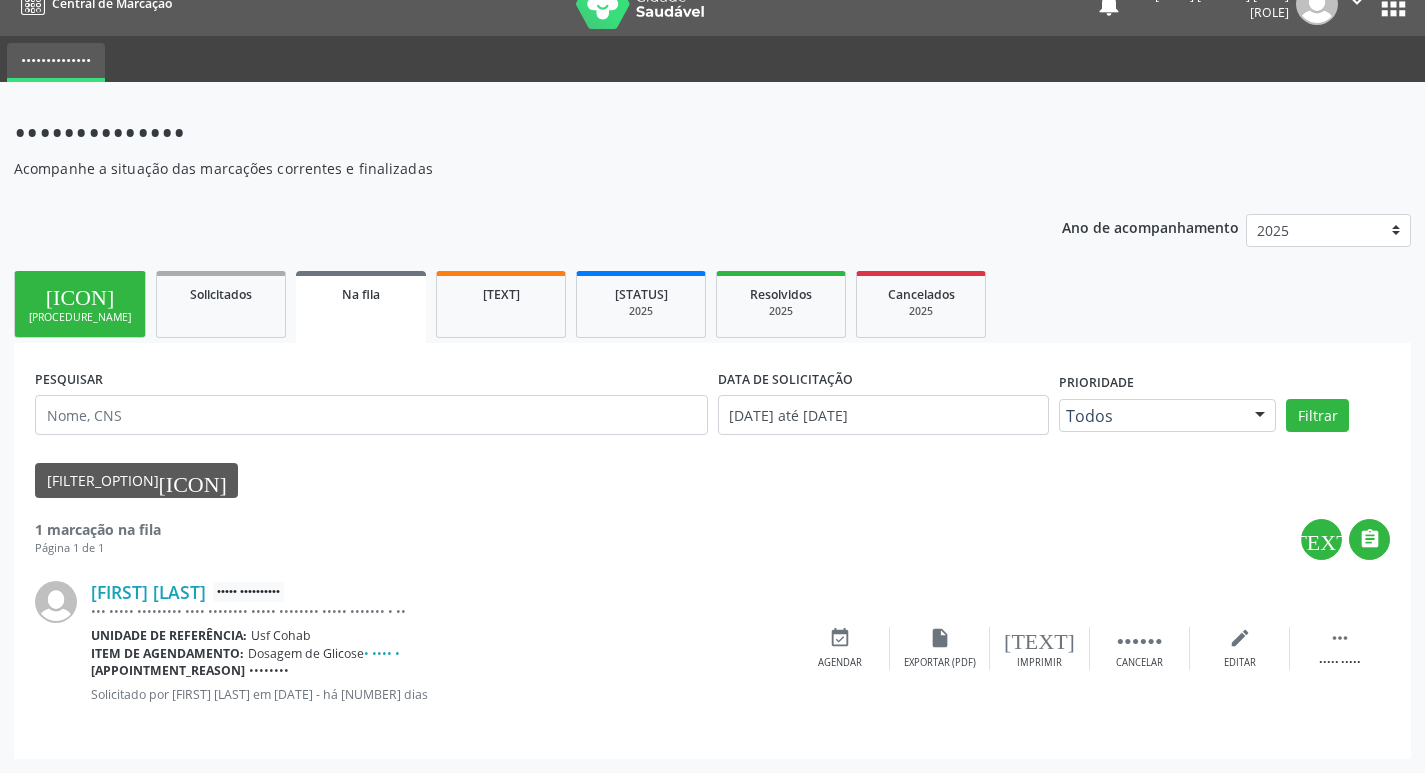 click on "[FIRST] [LAST] [LAST]
Baixa Prioridade
Rua Santa Catarina, [NUMBER], [CITY], [STATE] - [STATE_CODE]
Unidade de referência:
Usf Cohab
Item de agendamento:
Dosagem de Glicose
e mais 4
Motivo de agendamento:
gestante
Solicitado por [FIRST] [LAST] em [DATE] - há 7 dias

Menos ações
edit
Editar
cancel
Cancelar
print
Imprimir
insert_drive_file
Exportar (PDF)
event_available
Agendar" at bounding box center (712, 649) 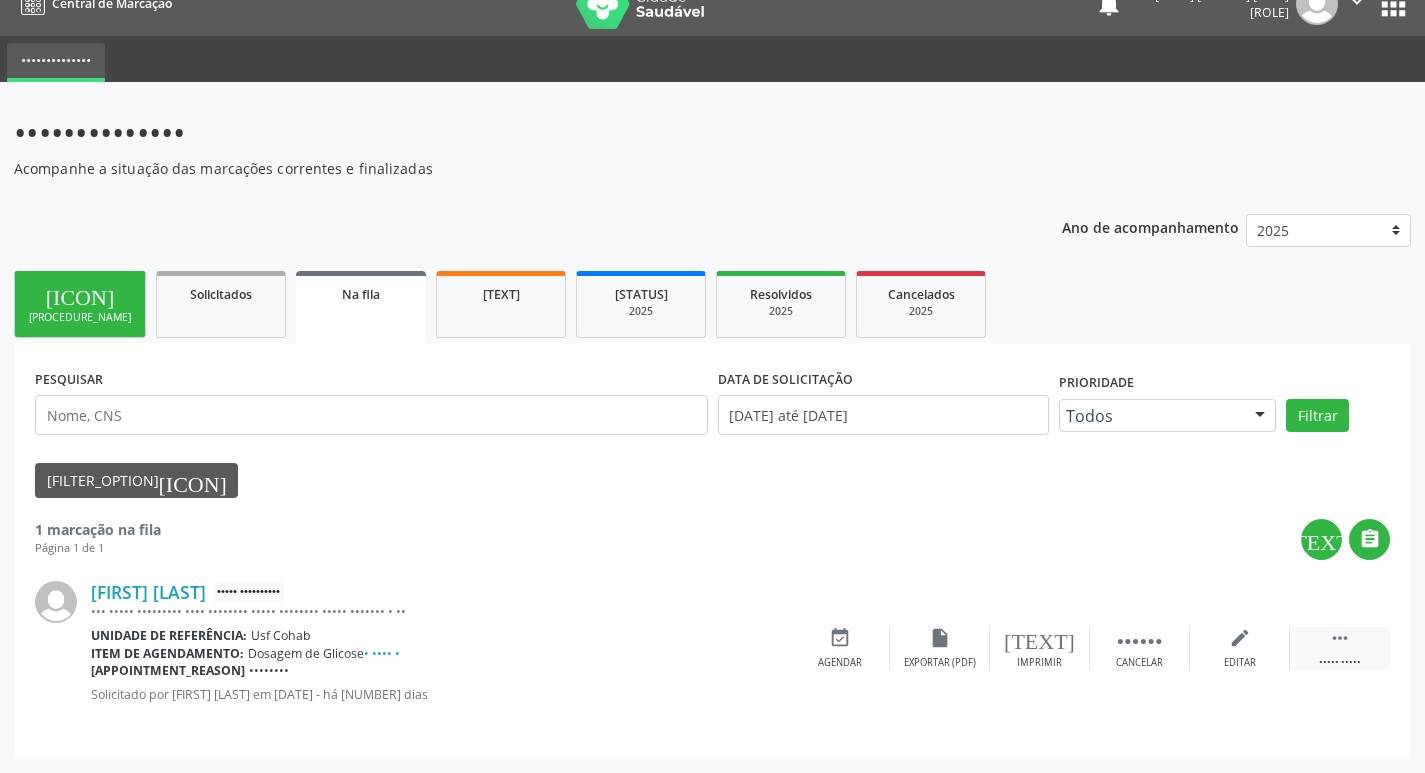click on "" at bounding box center [1340, 638] 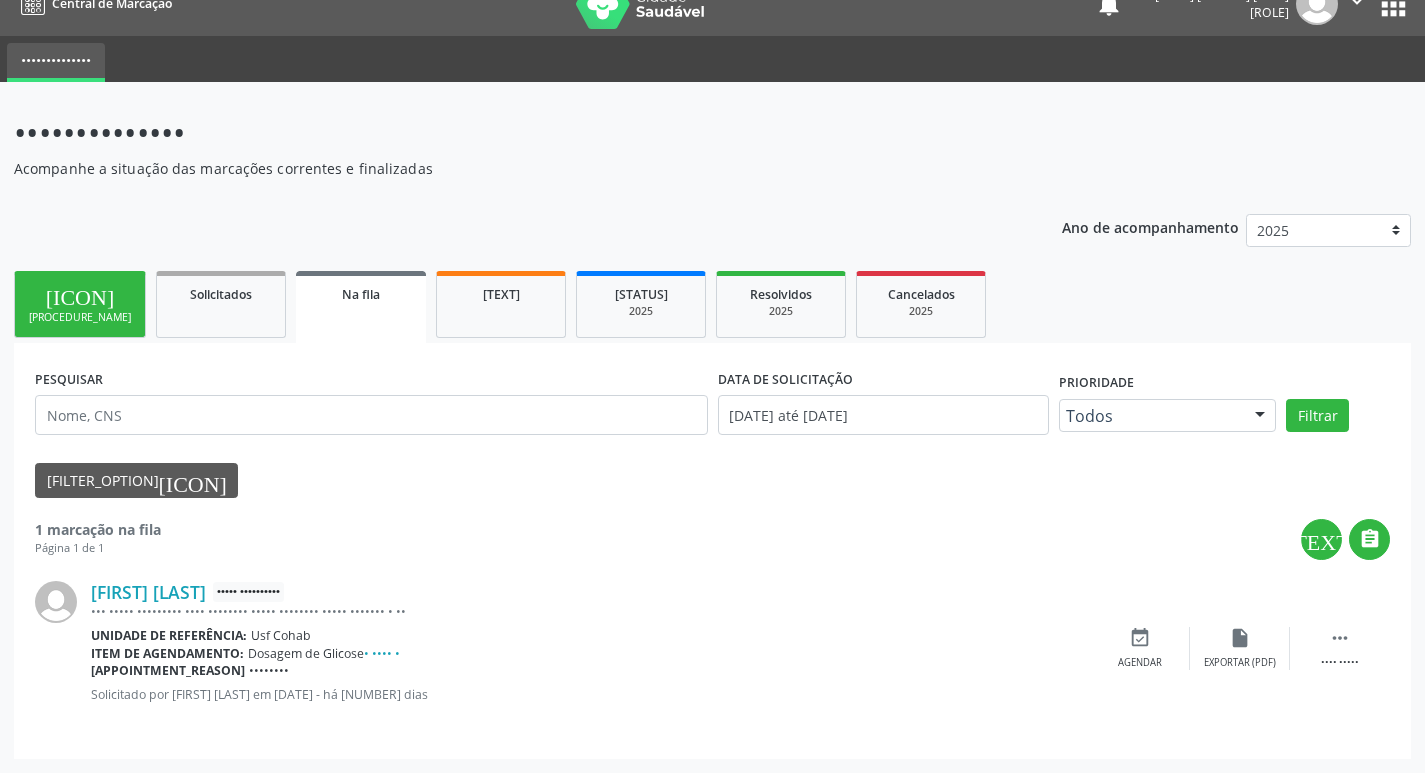 scroll, scrollTop: 0, scrollLeft: 0, axis: both 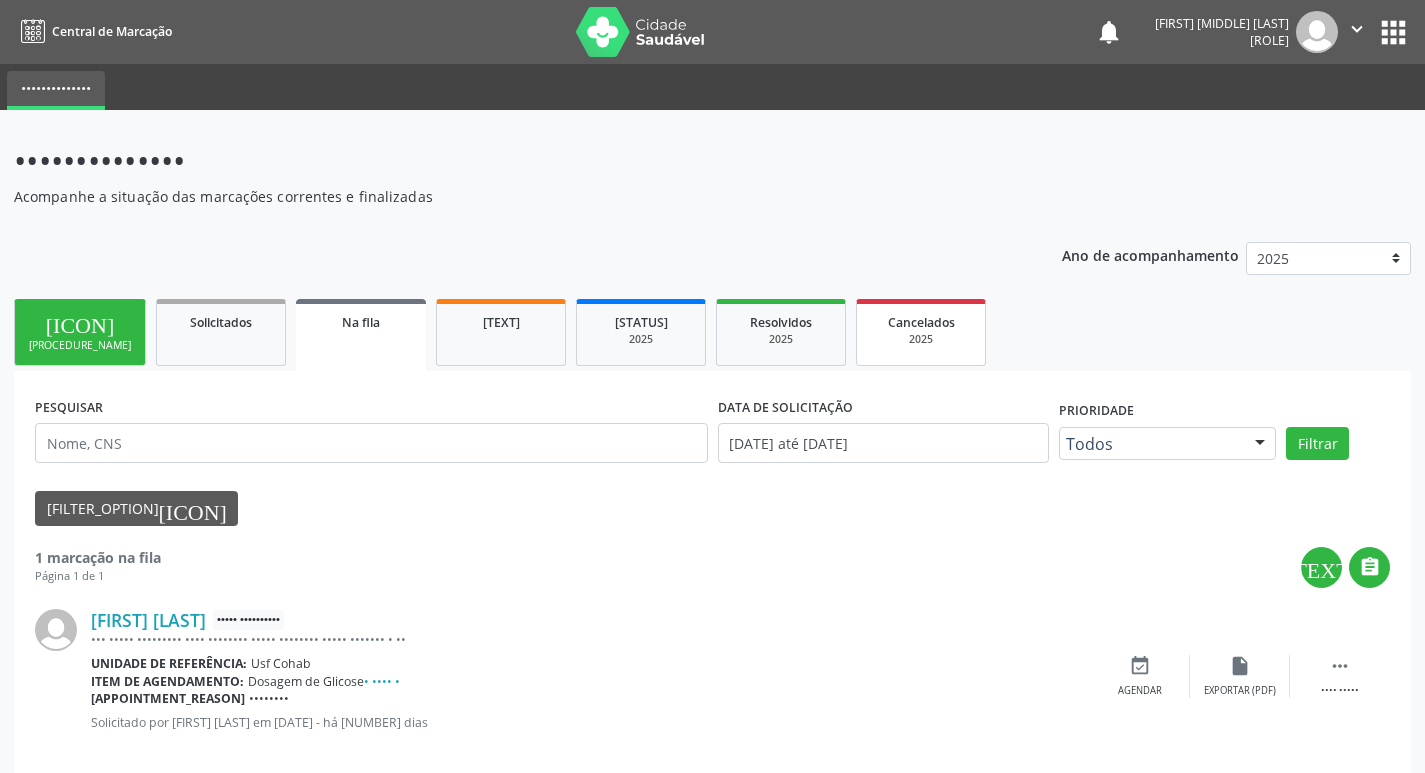 click on "2025" at bounding box center [921, 339] 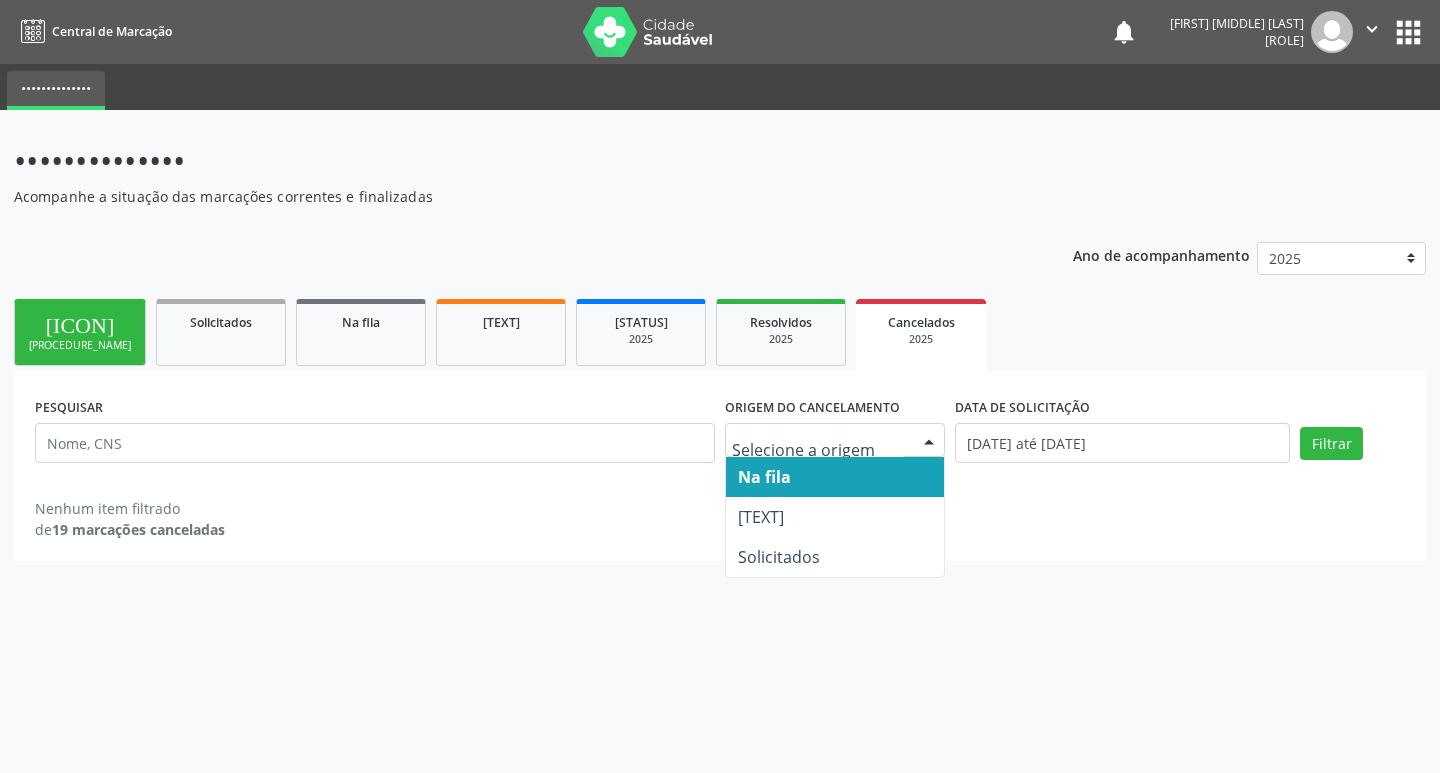 click at bounding box center (929, 441) 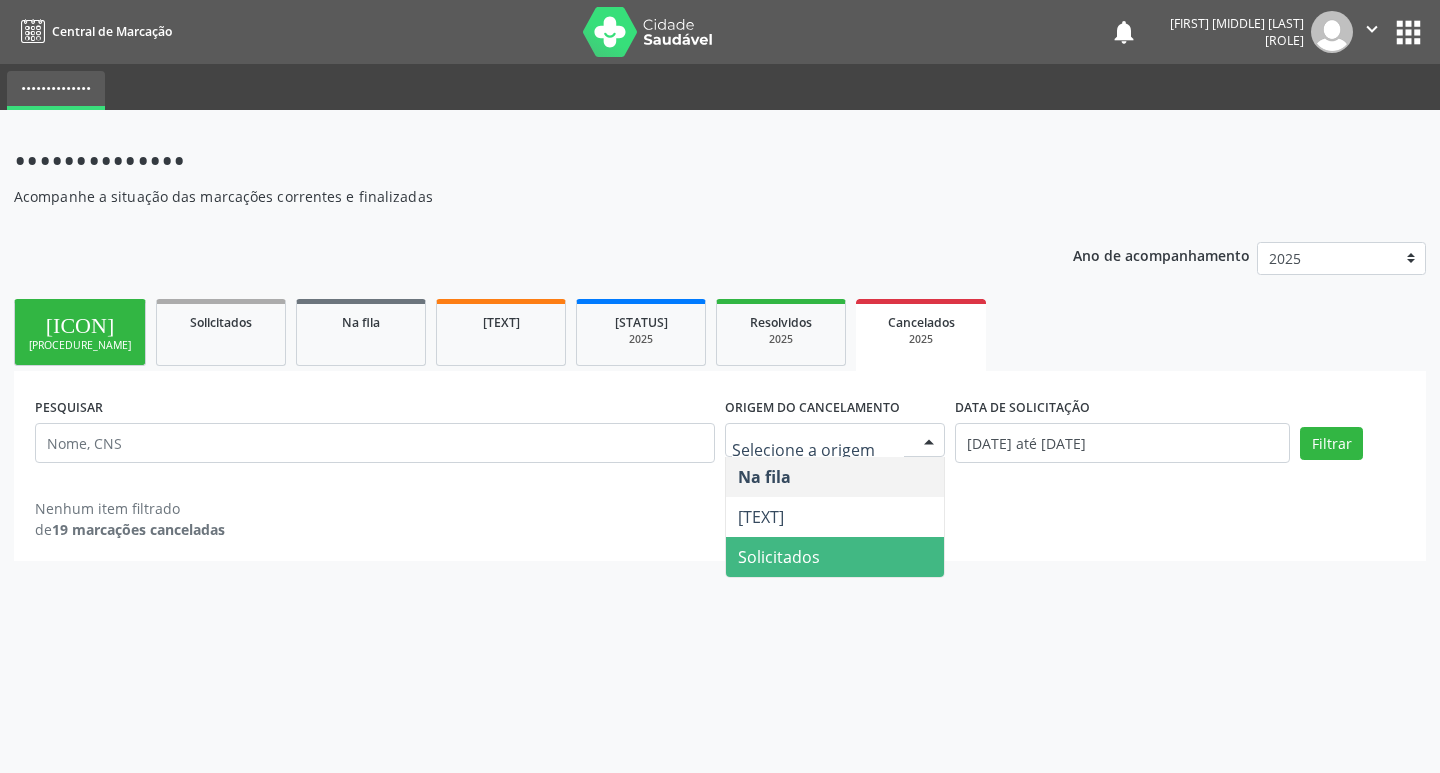 click on "Solicitados" at bounding box center (779, 557) 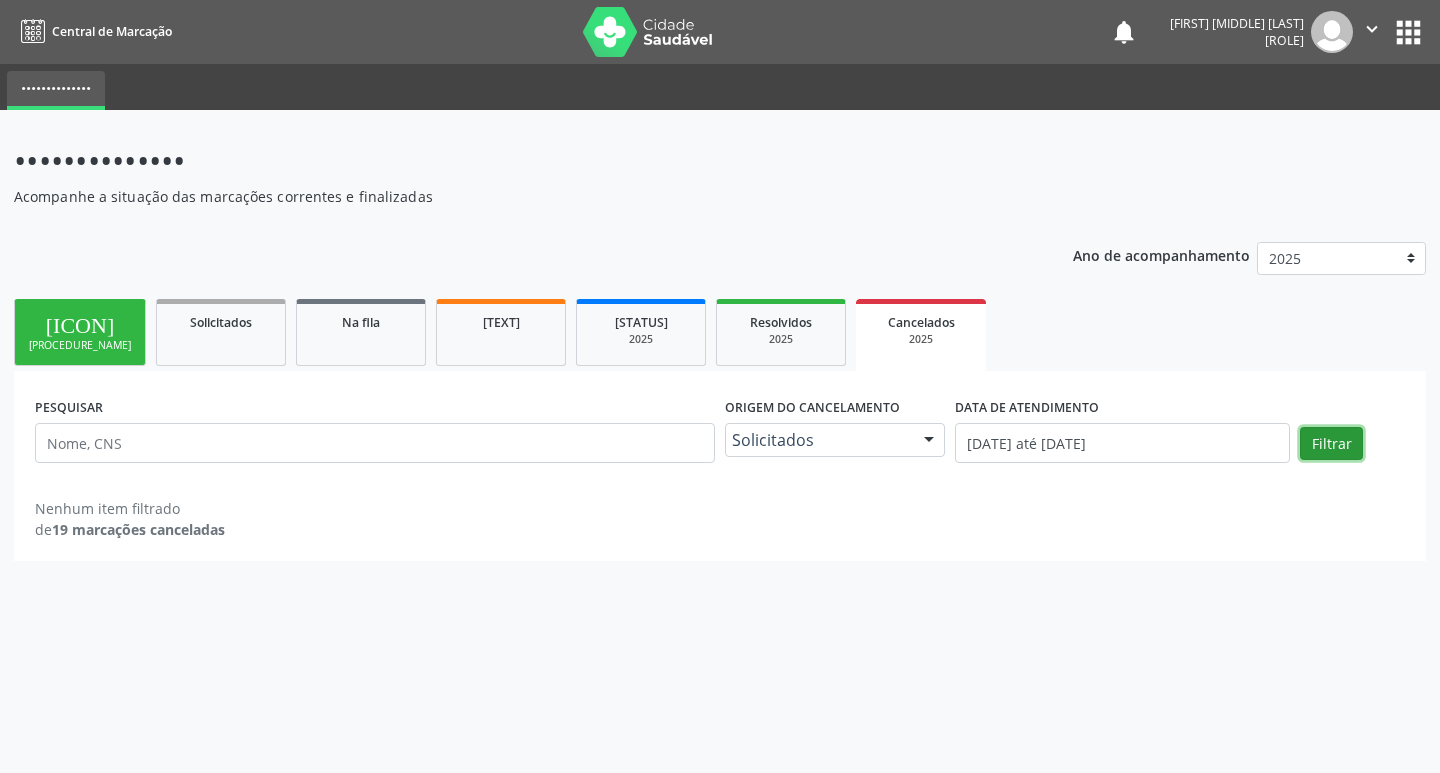 click on "Filtrar" at bounding box center (1331, 444) 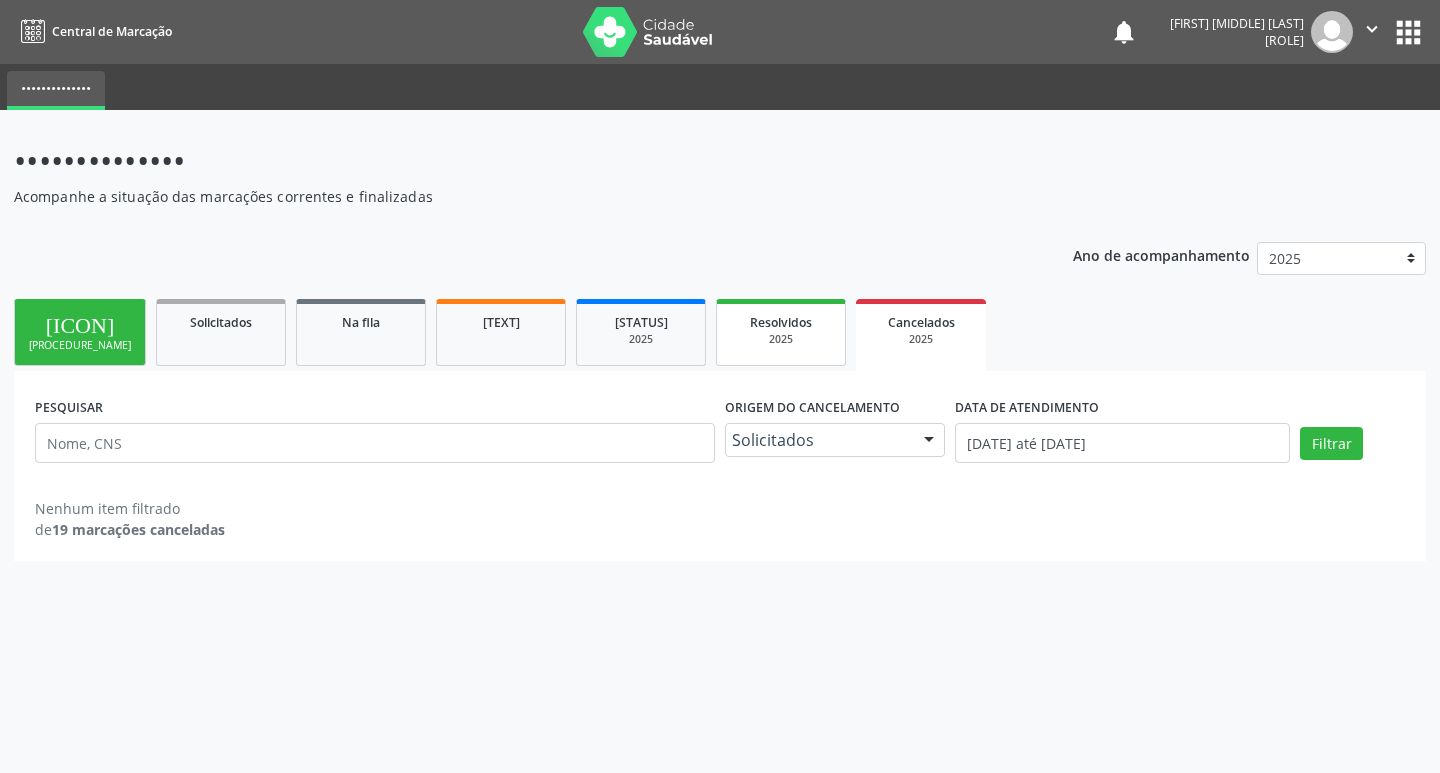 click on "2025" at bounding box center (781, 339) 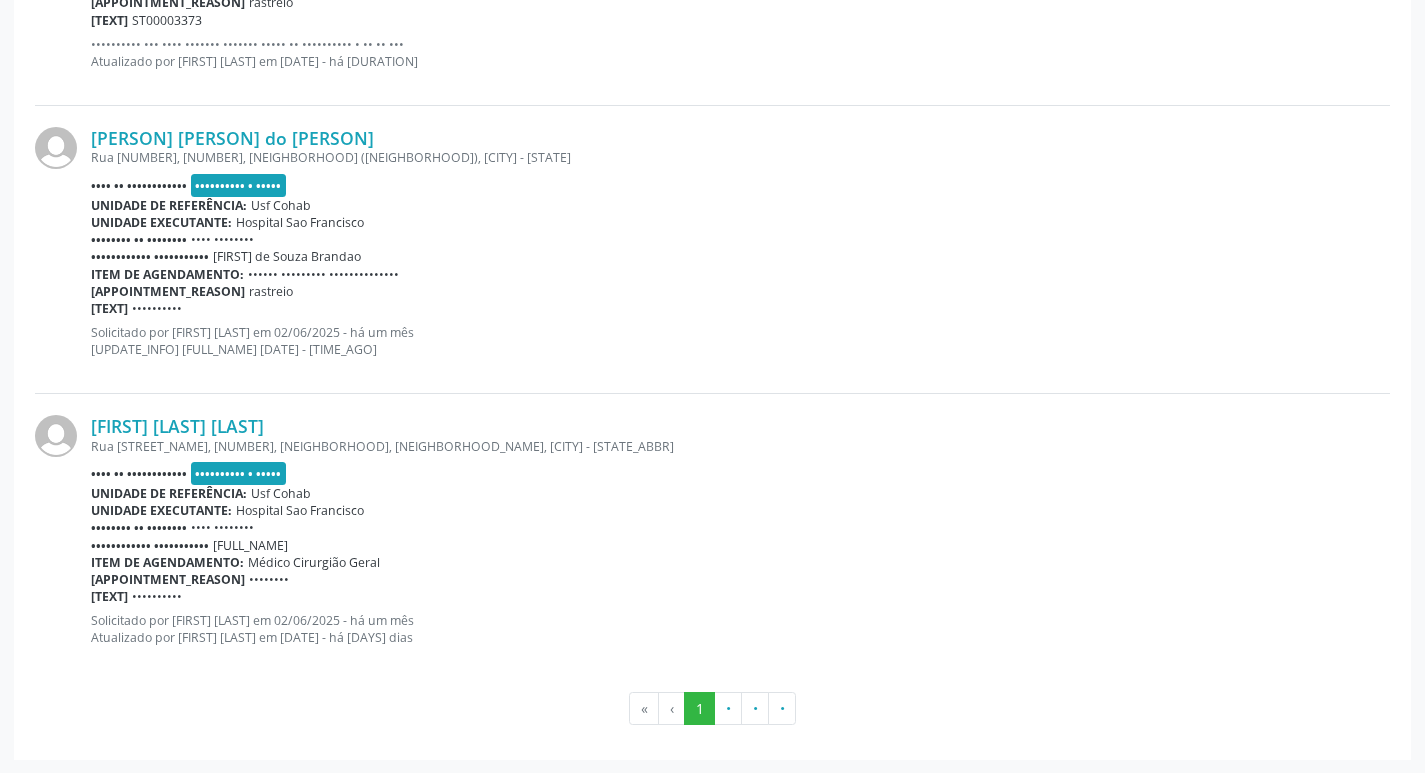 scroll, scrollTop: 4230, scrollLeft: 0, axis: vertical 